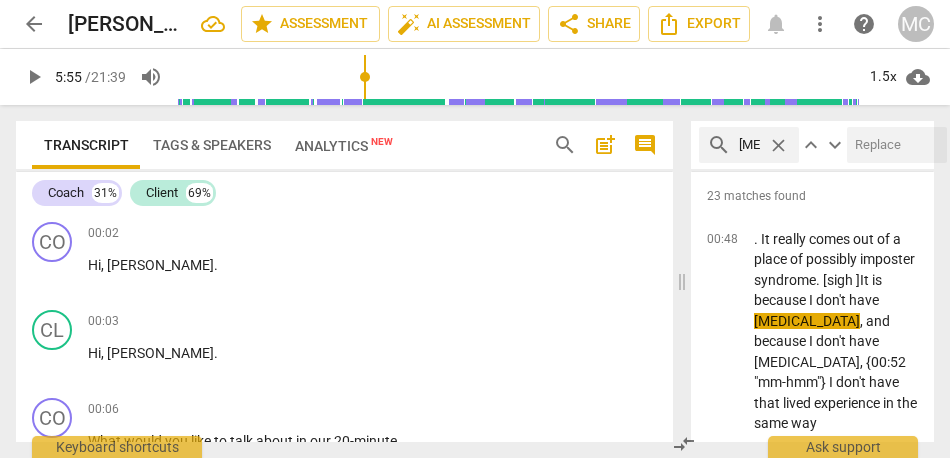 scroll, scrollTop: 0, scrollLeft: 0, axis: both 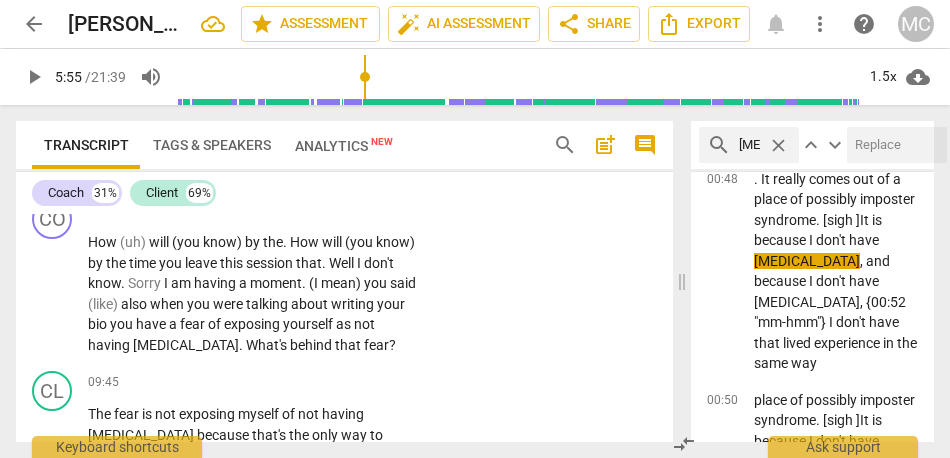 click on "arrow_back" at bounding box center (34, 24) 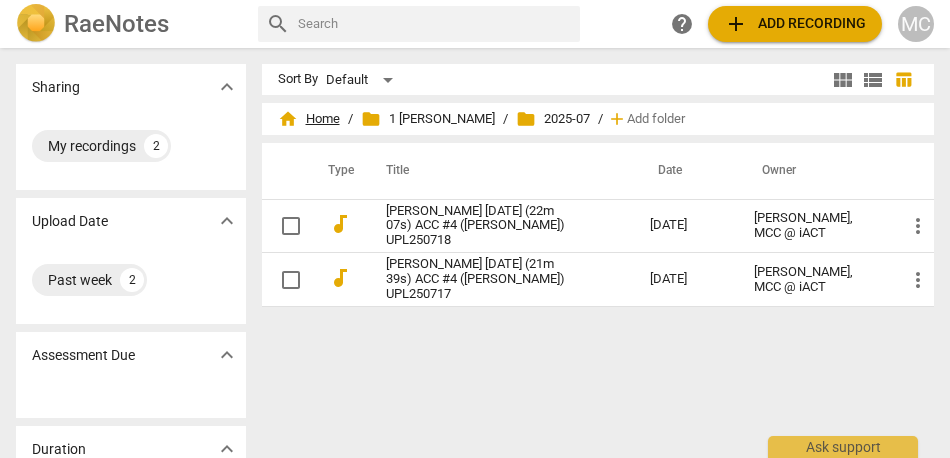 click on "home Home" at bounding box center (309, 119) 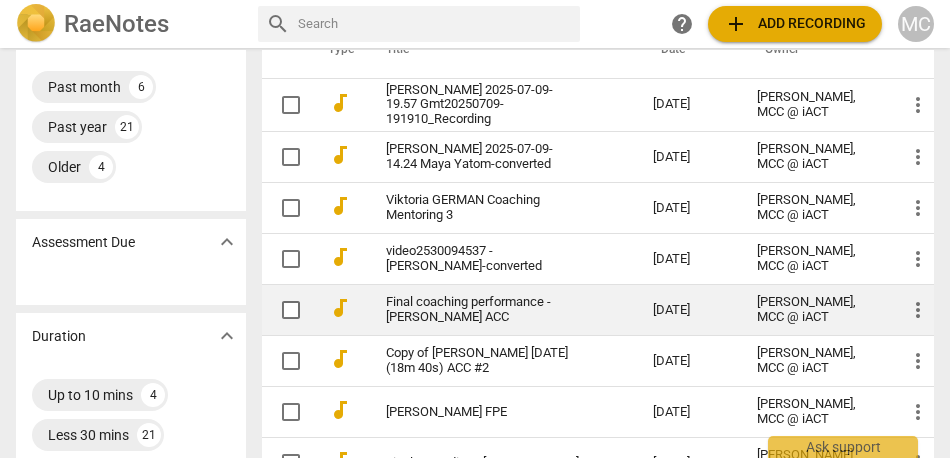 scroll, scrollTop: 234, scrollLeft: 0, axis: vertical 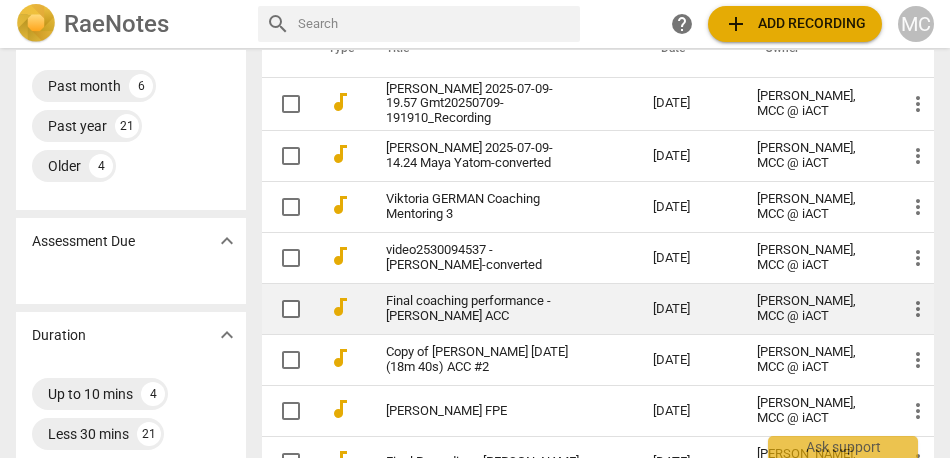 click on "Final coaching performance - [PERSON_NAME] ACC" at bounding box center [483, 309] 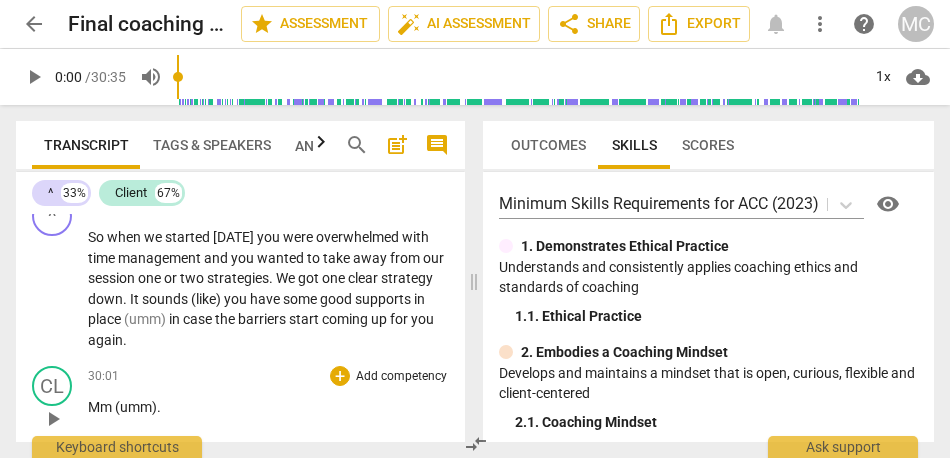 scroll, scrollTop: 12548, scrollLeft: 0, axis: vertical 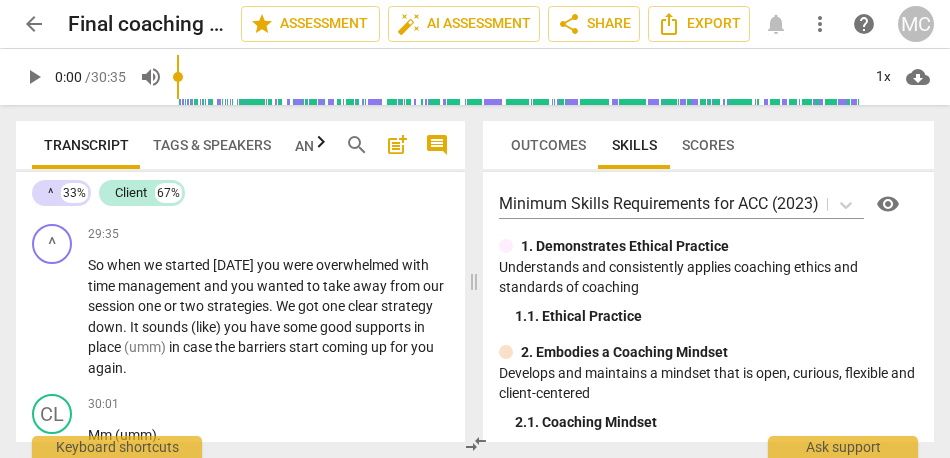 click on "trying" at bounding box center (188, 198) 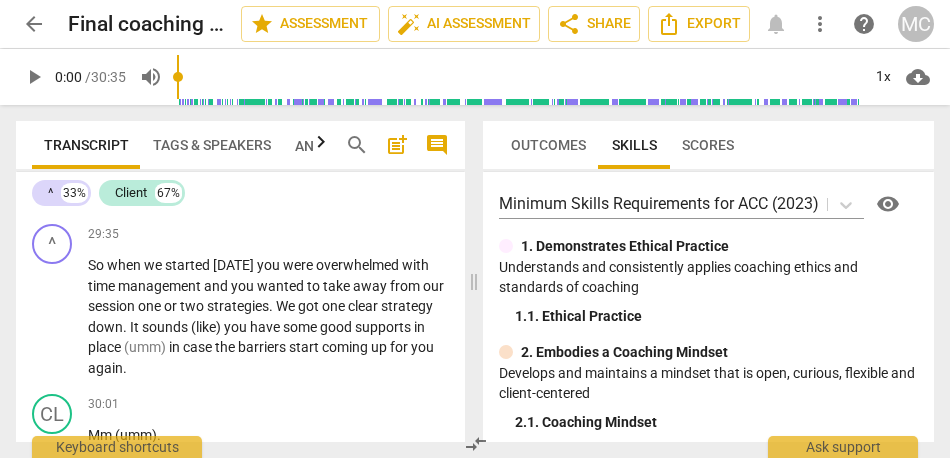 click on "trying" at bounding box center [188, 198] 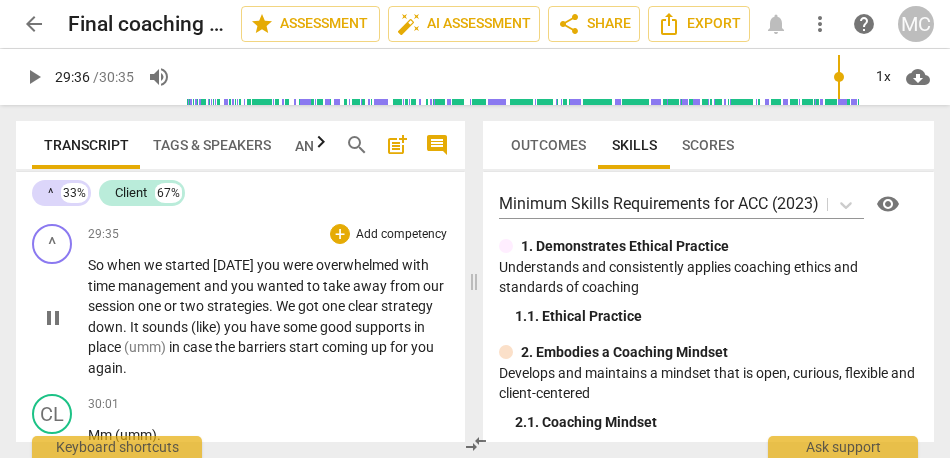 click on "So" at bounding box center [97, 265] 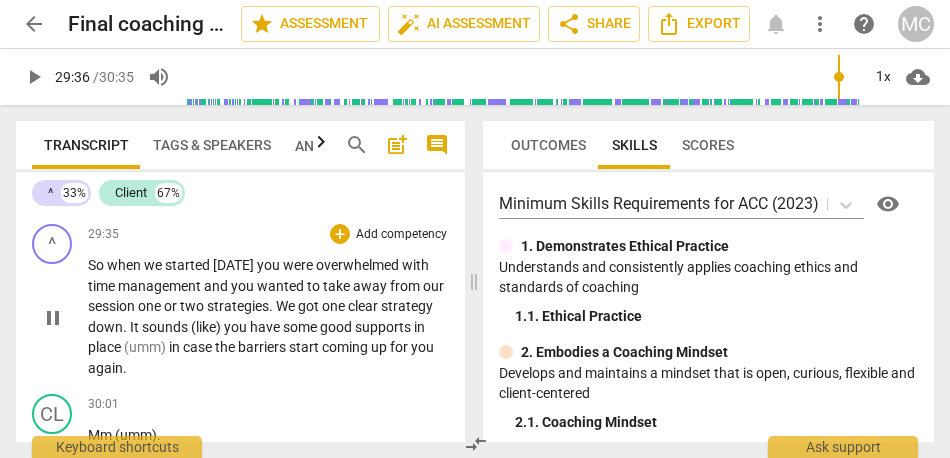 type on "1777" 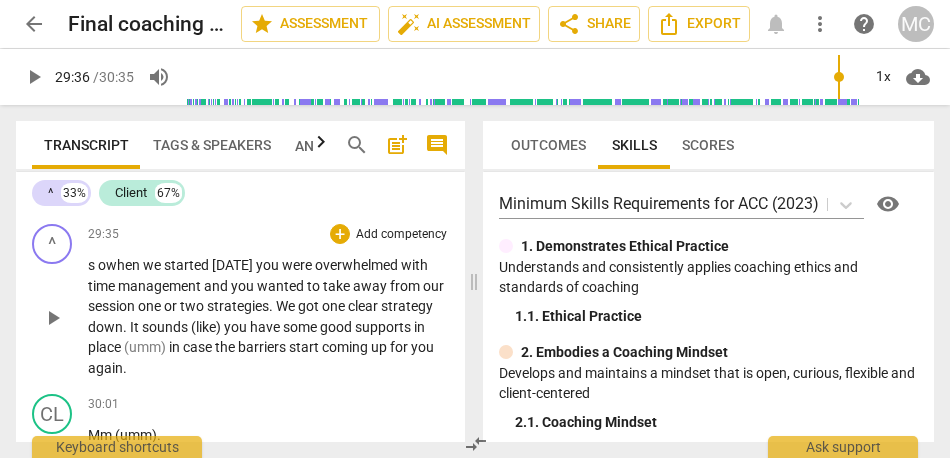 type 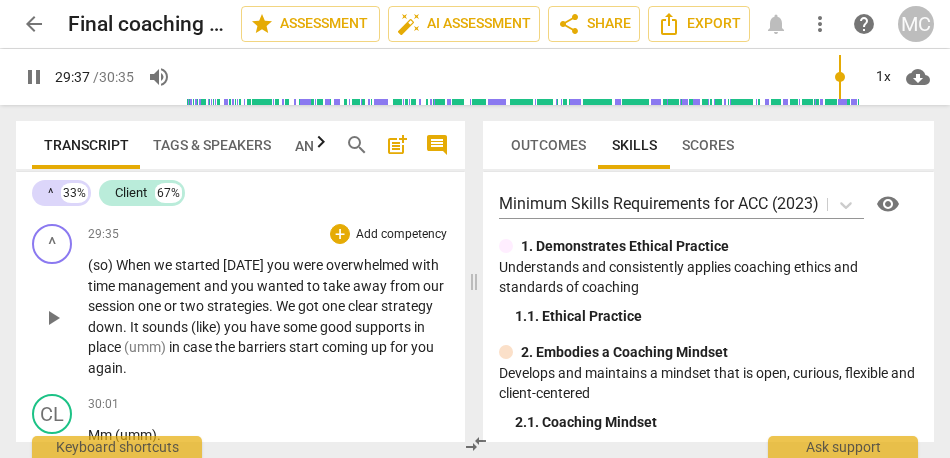 click on "(so) W" at bounding box center (108, 265) 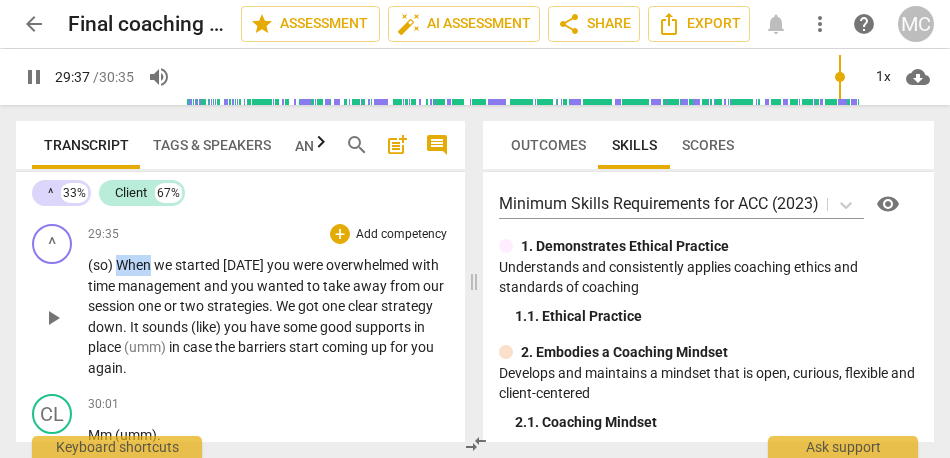 click on "(so) W" at bounding box center (108, 265) 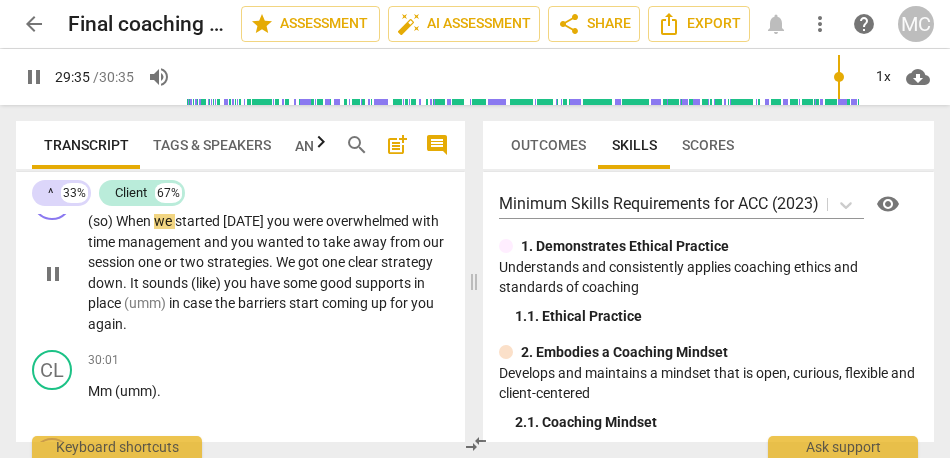 scroll, scrollTop: 12600, scrollLeft: 0, axis: vertical 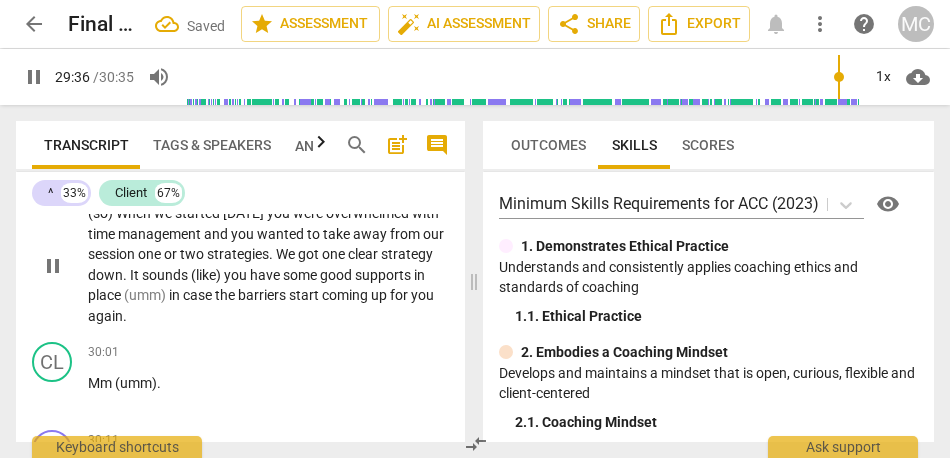 click on "[DATE]" at bounding box center (245, 213) 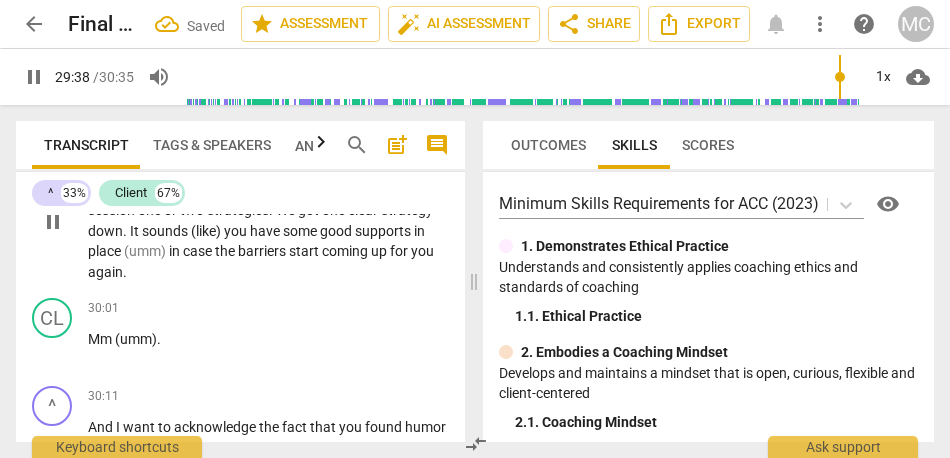 scroll, scrollTop: 12645, scrollLeft: 0, axis: vertical 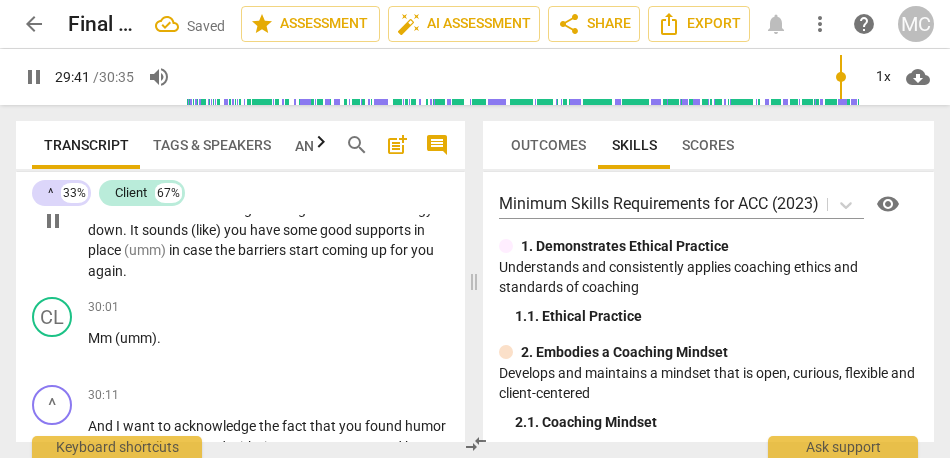 click on "and" at bounding box center (217, 189) 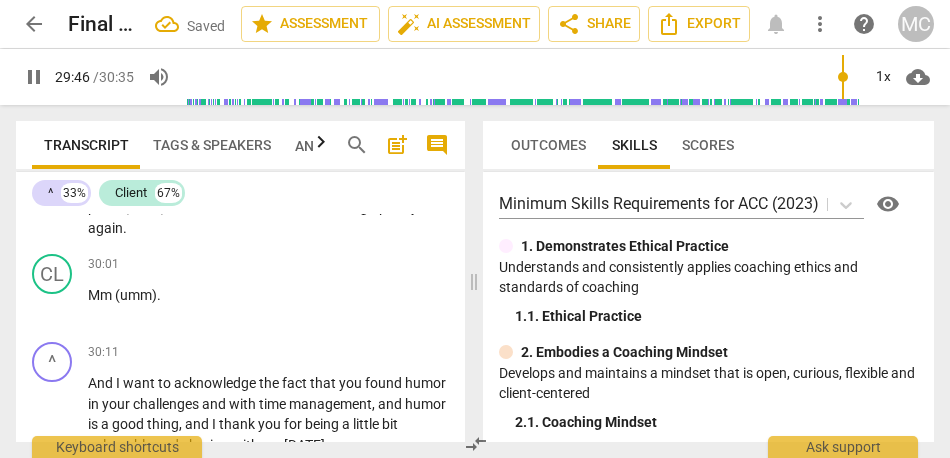 scroll, scrollTop: 12689, scrollLeft: 0, axis: vertical 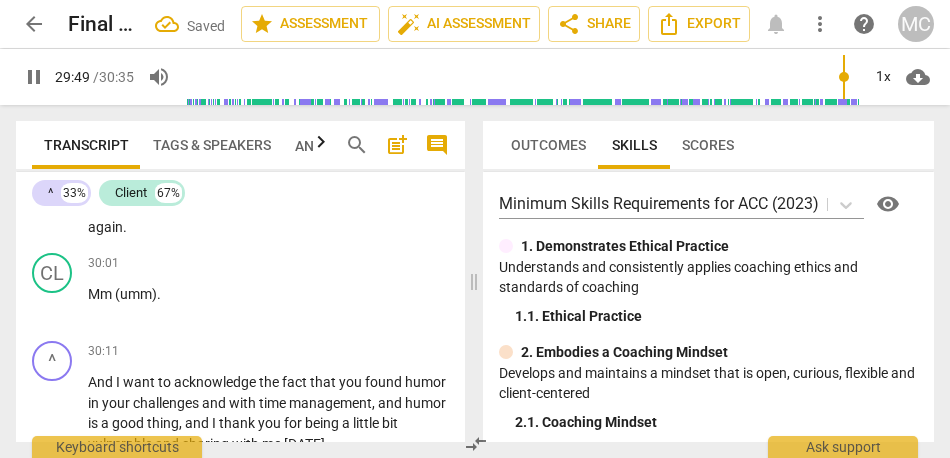 click on "you" at bounding box center (237, 186) 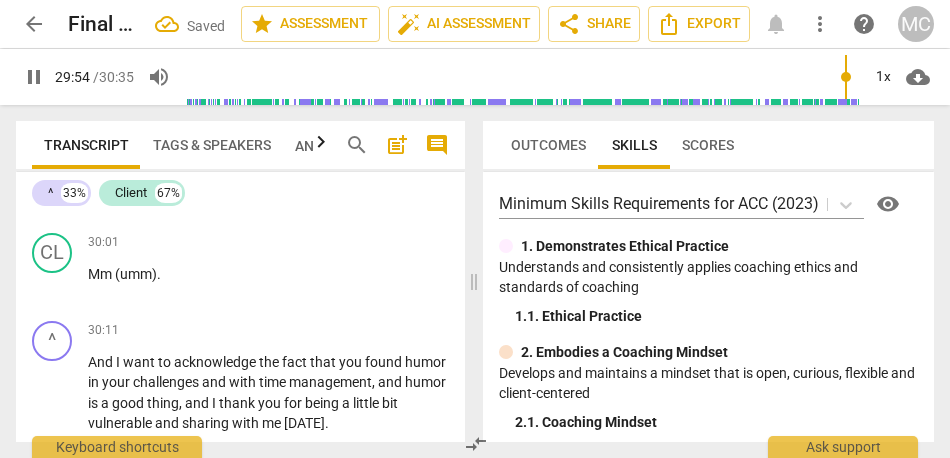 click on "in" at bounding box center [140, 206] 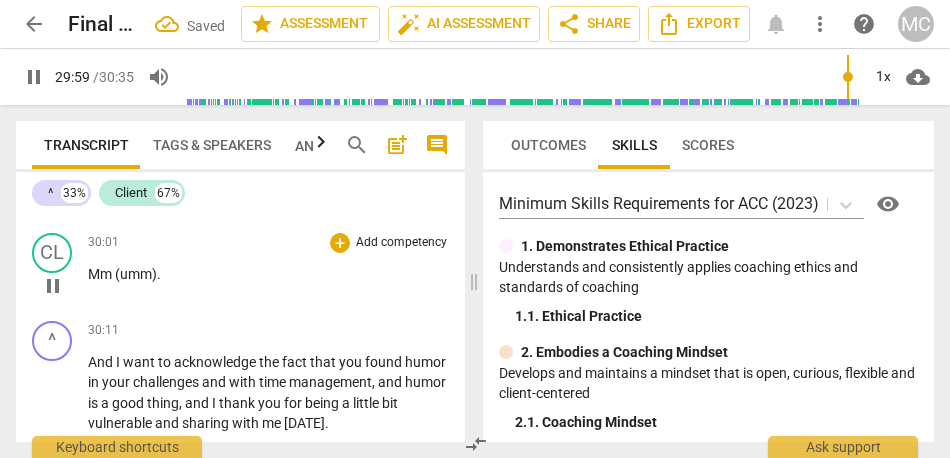 scroll, scrollTop: 12748, scrollLeft: 0, axis: vertical 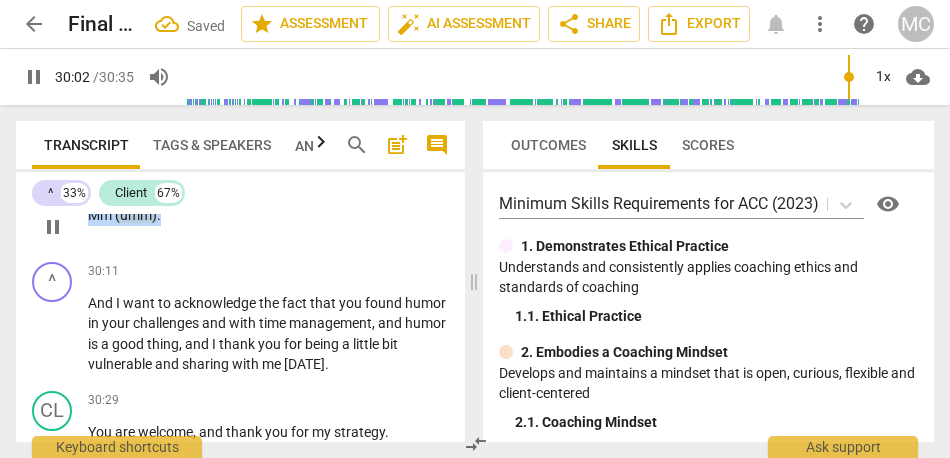 drag, startPoint x: 165, startPoint y: 339, endPoint x: 93, endPoint y: 339, distance: 72 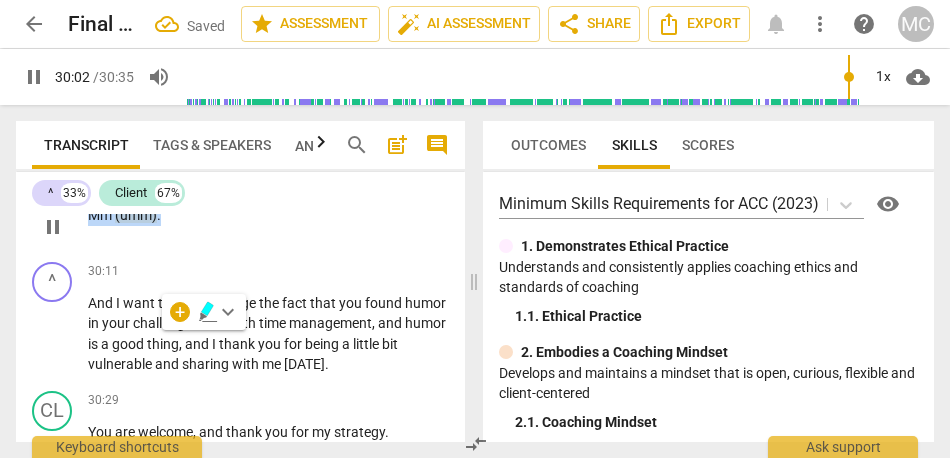 type on "1803" 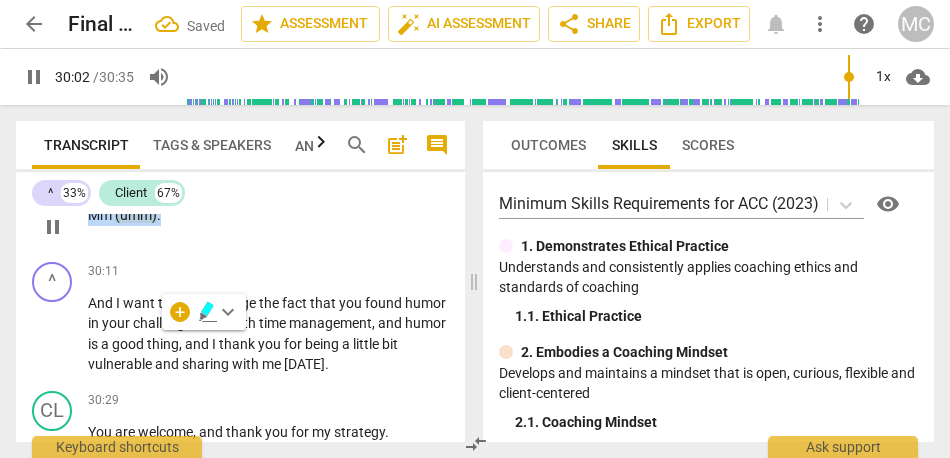 type 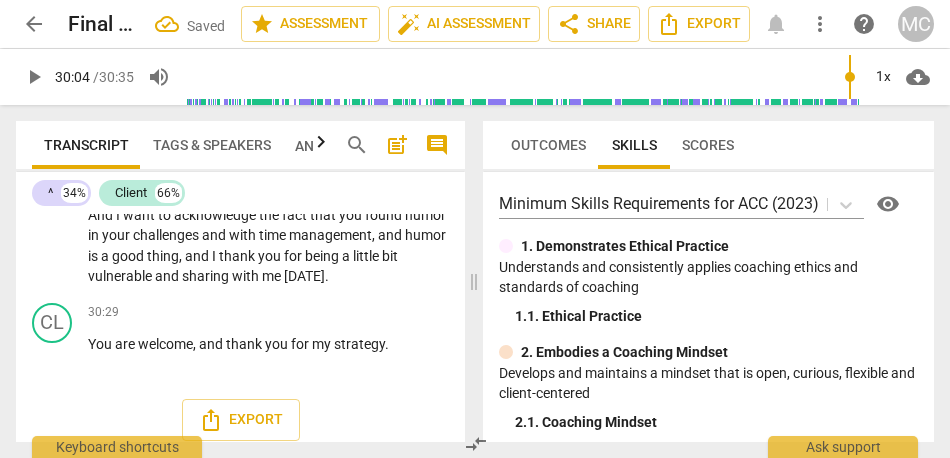 click on "coming" at bounding box center [301, 147] 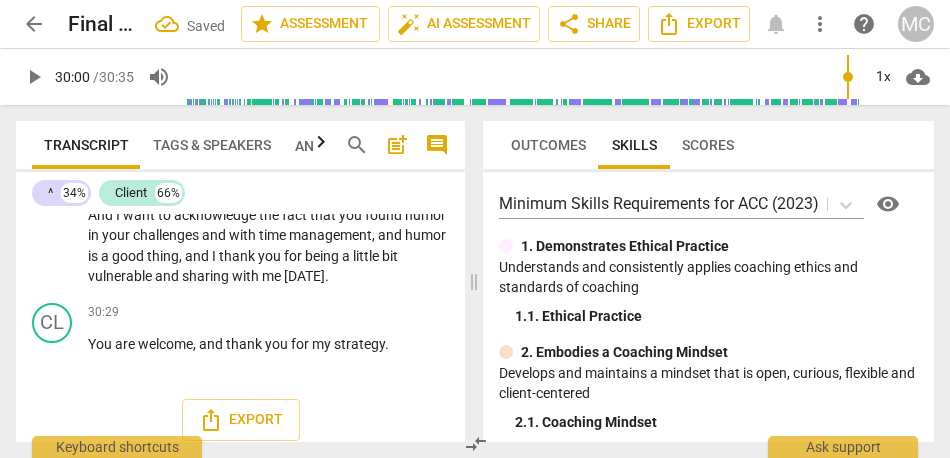 click on "again" at bounding box center [409, 147] 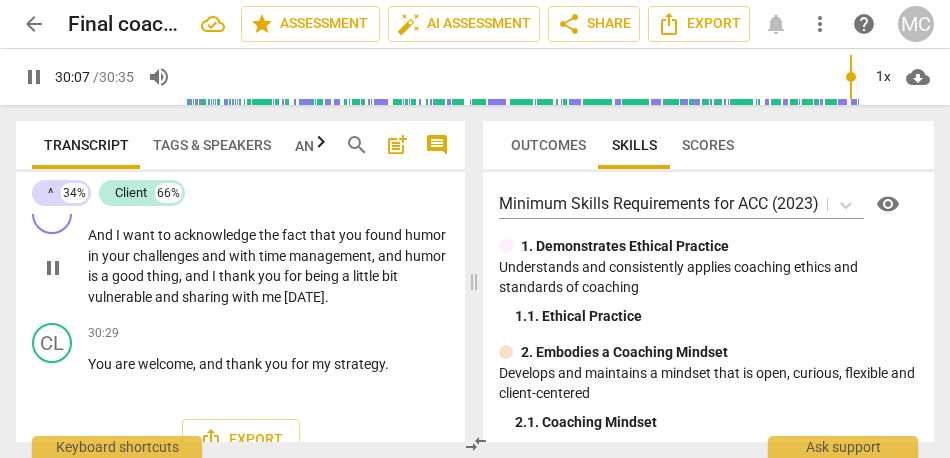scroll, scrollTop: 12820, scrollLeft: 0, axis: vertical 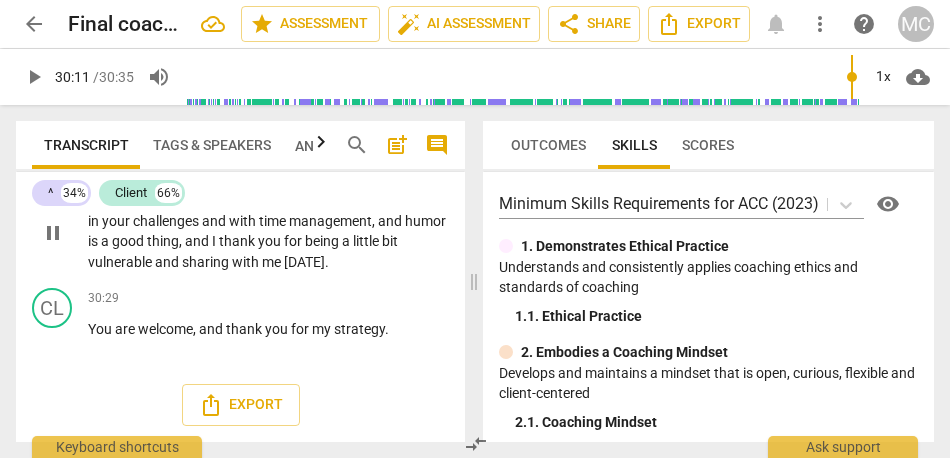 type on "1812" 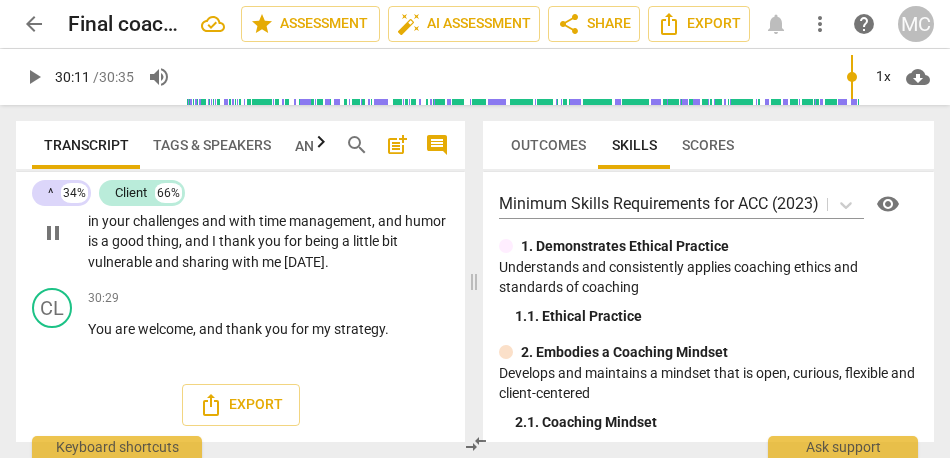 drag, startPoint x: 116, startPoint y: 285, endPoint x: 67, endPoint y: 285, distance: 49 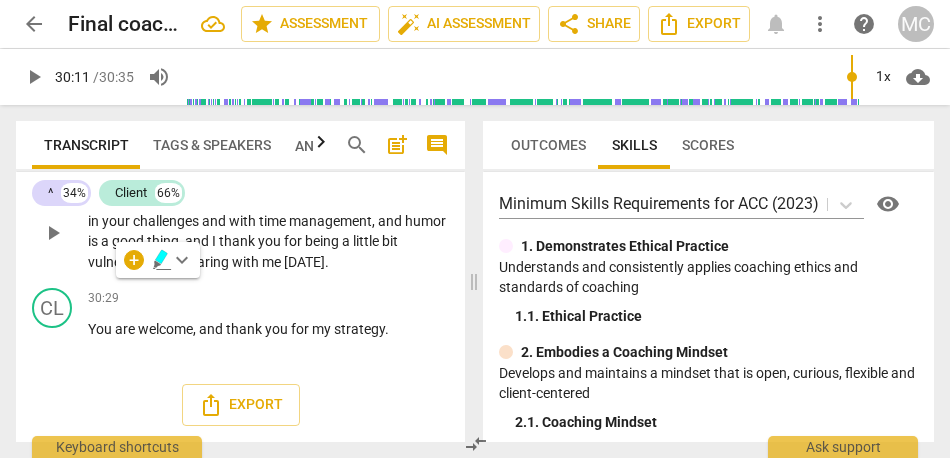 type 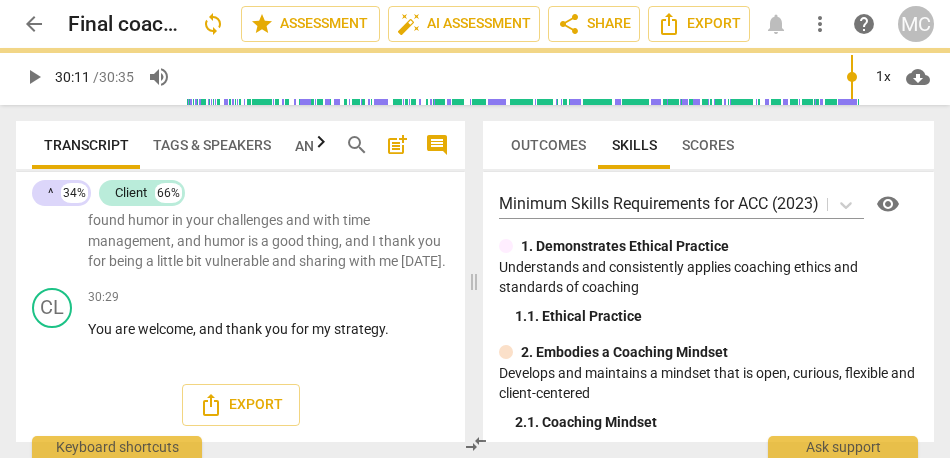 scroll, scrollTop: 12753, scrollLeft: 0, axis: vertical 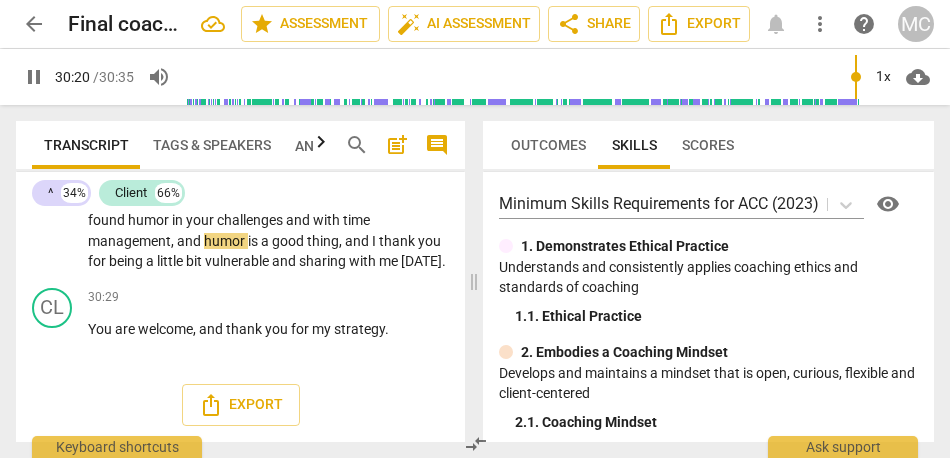 click on "humor" at bounding box center [226, 241] 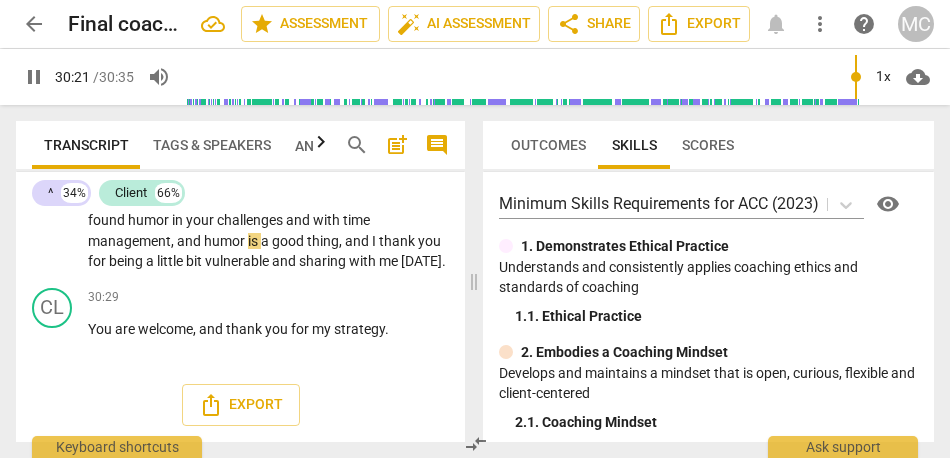 type 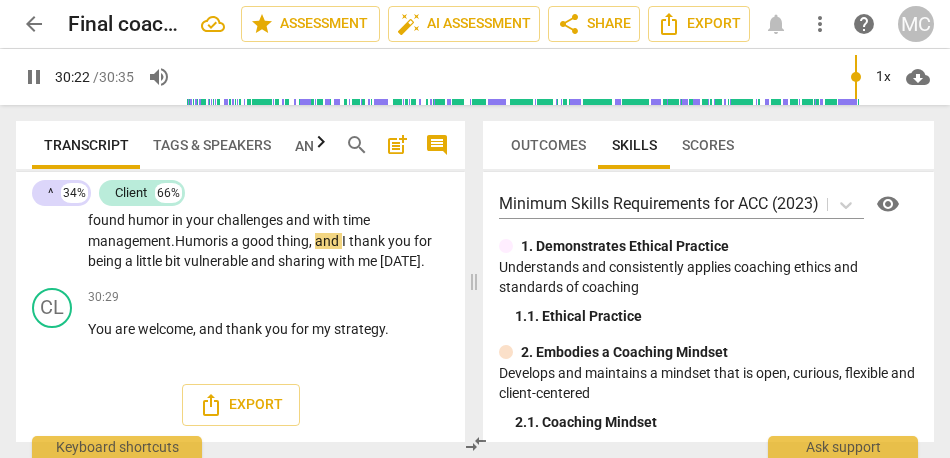click on "and" at bounding box center [328, 241] 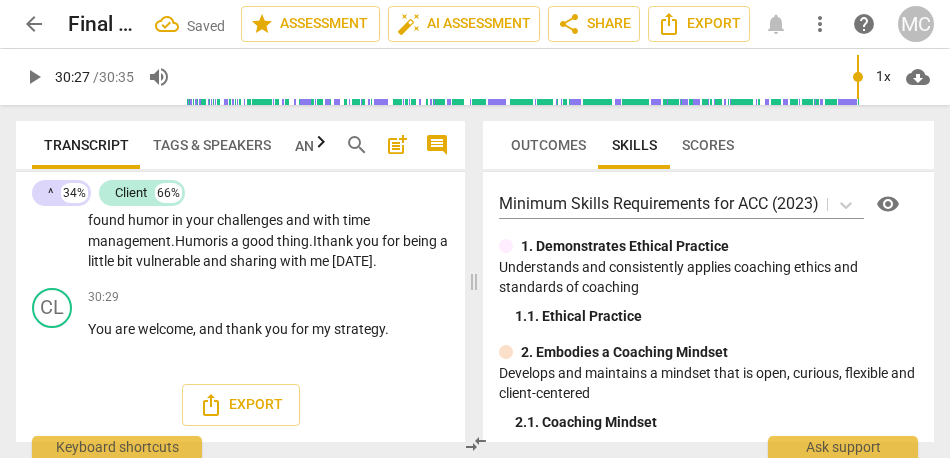 scroll, scrollTop: 12659, scrollLeft: 0, axis: vertical 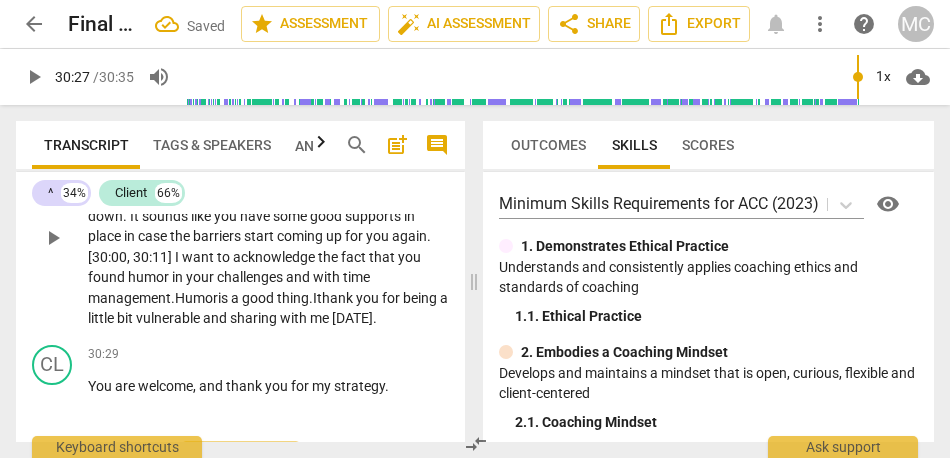 click on "Add competency" at bounding box center (401, 124) 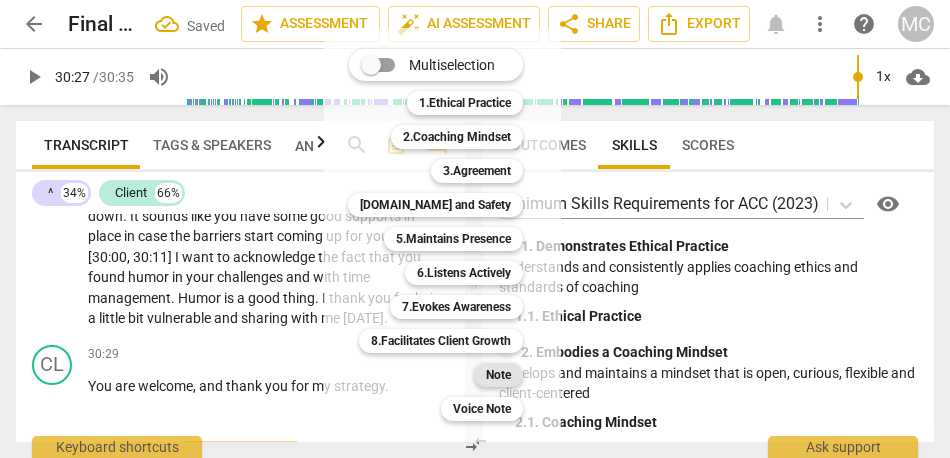 click on "Note" at bounding box center (498, 375) 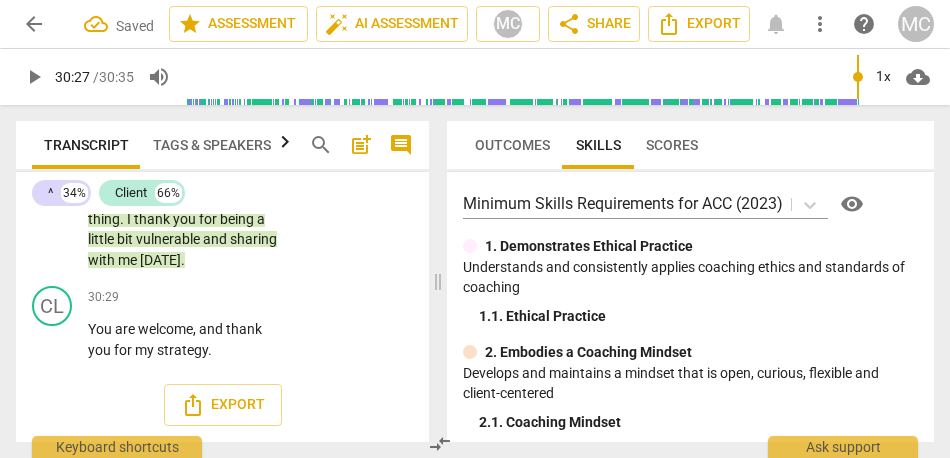 scroll, scrollTop: 17404, scrollLeft: 0, axis: vertical 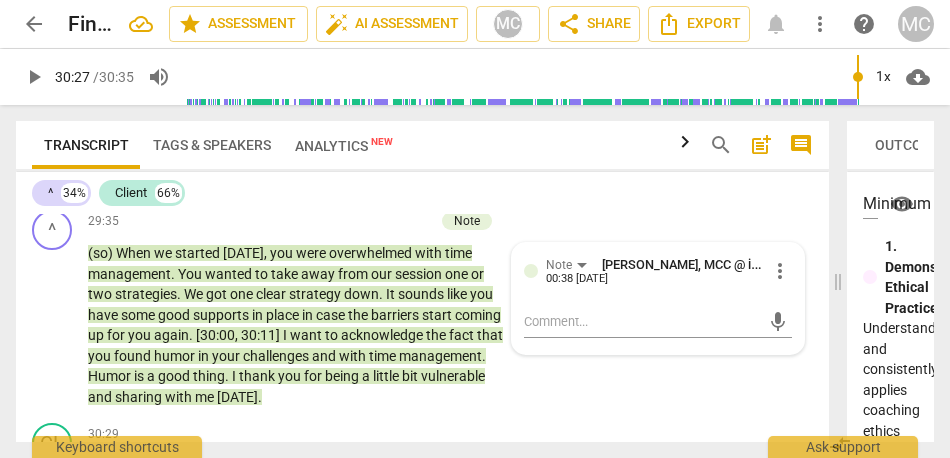 drag, startPoint x: 441, startPoint y: 280, endPoint x: 841, endPoint y: 223, distance: 404.04083 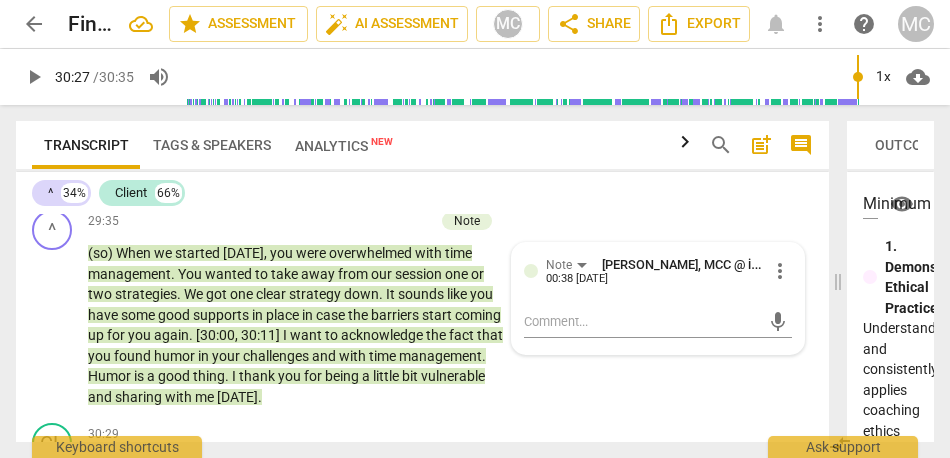 click at bounding box center (838, 281) 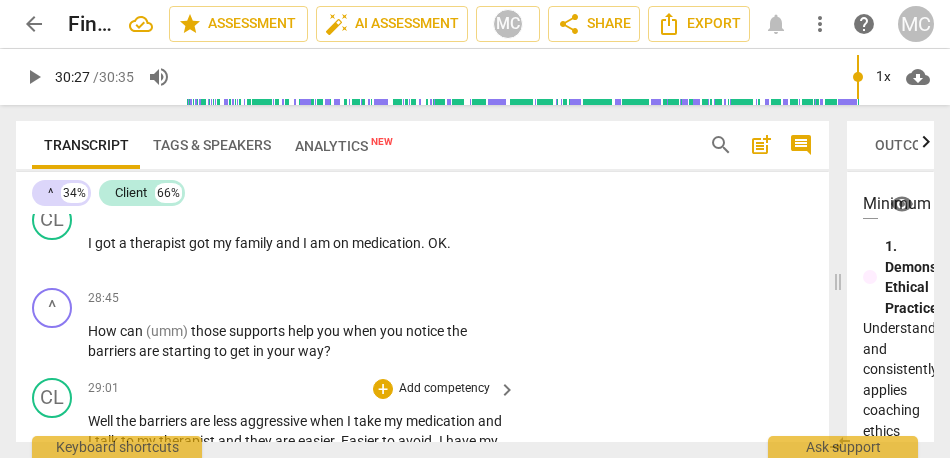 scroll, scrollTop: 11737, scrollLeft: 0, axis: vertical 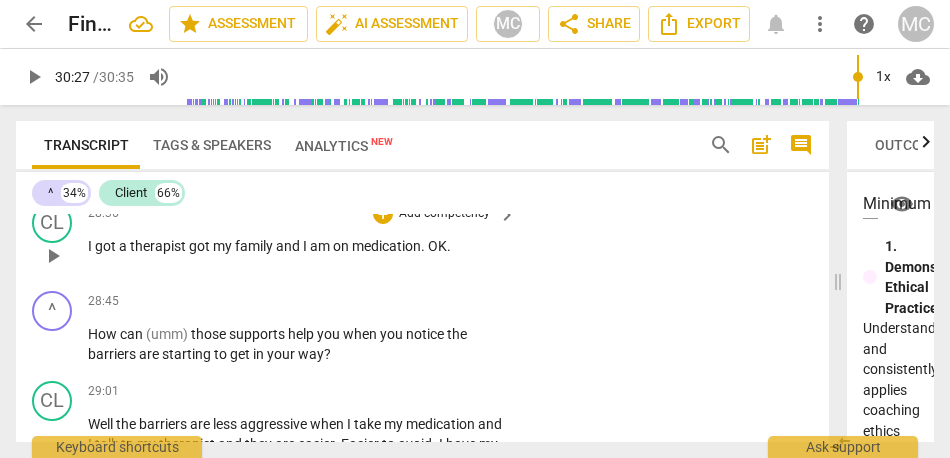 click on "on" at bounding box center [342, 246] 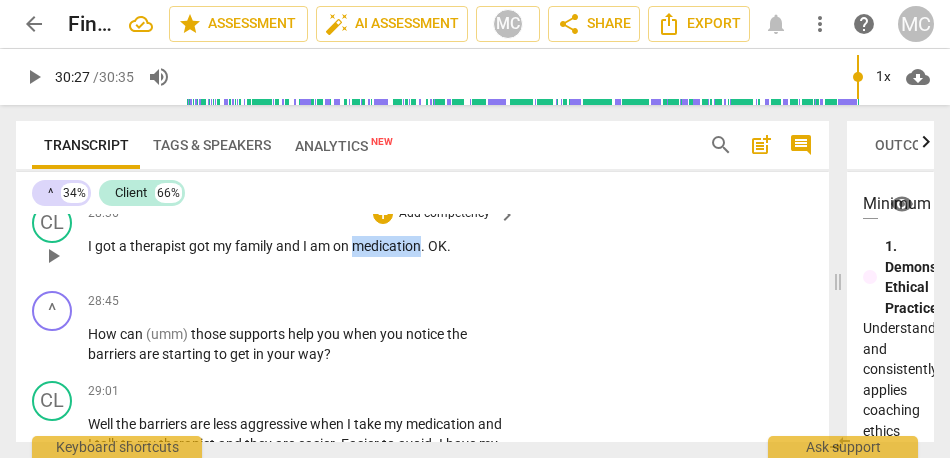 click on "on" at bounding box center [342, 246] 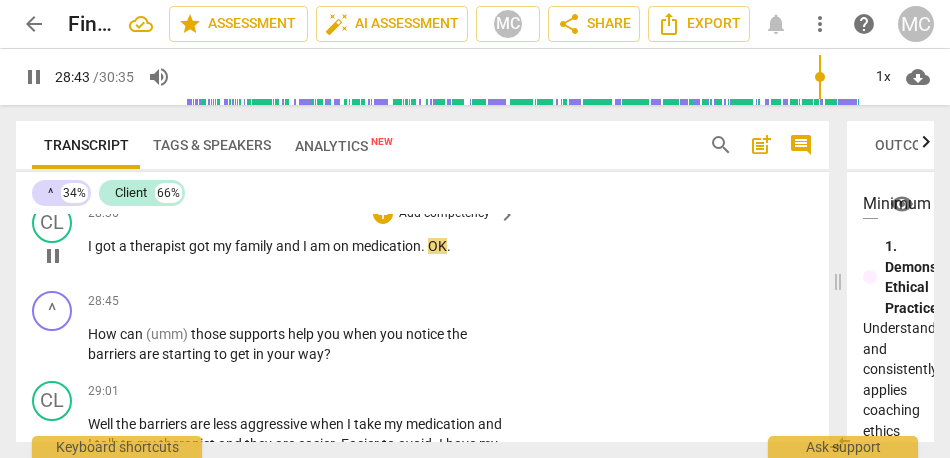 click on "OK" at bounding box center [437, 246] 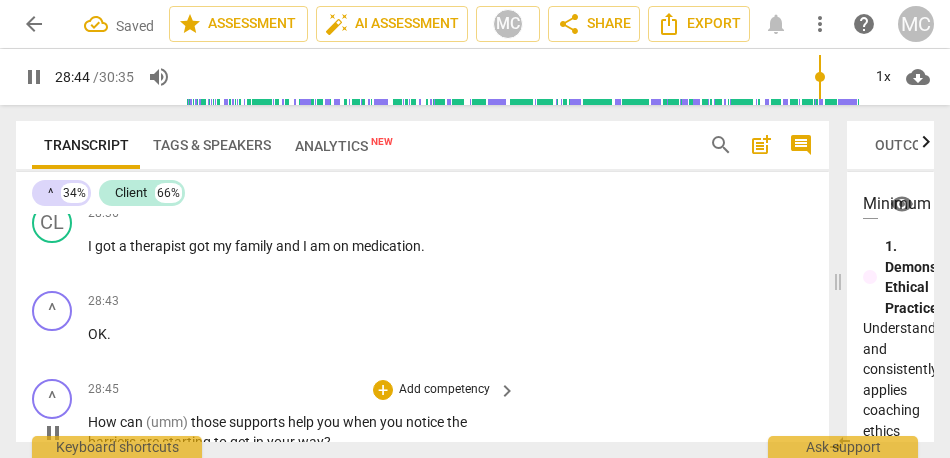 scroll, scrollTop: 11786, scrollLeft: 0, axis: vertical 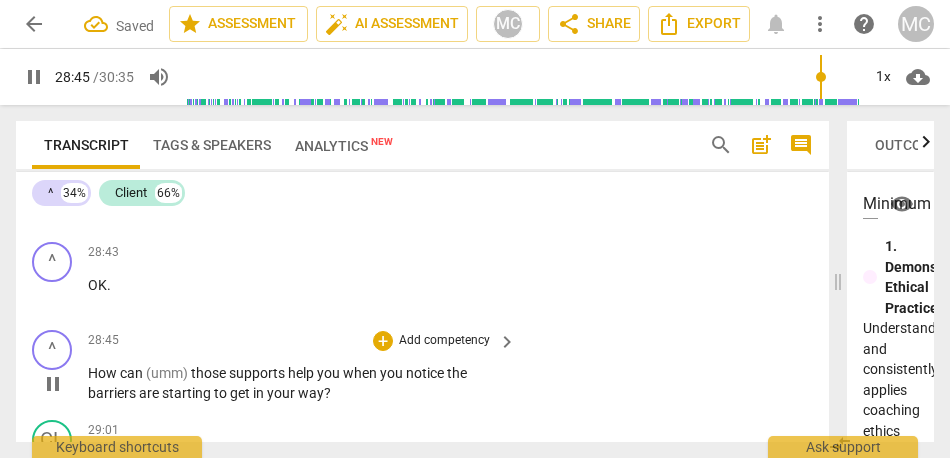 click on "How" at bounding box center [104, 373] 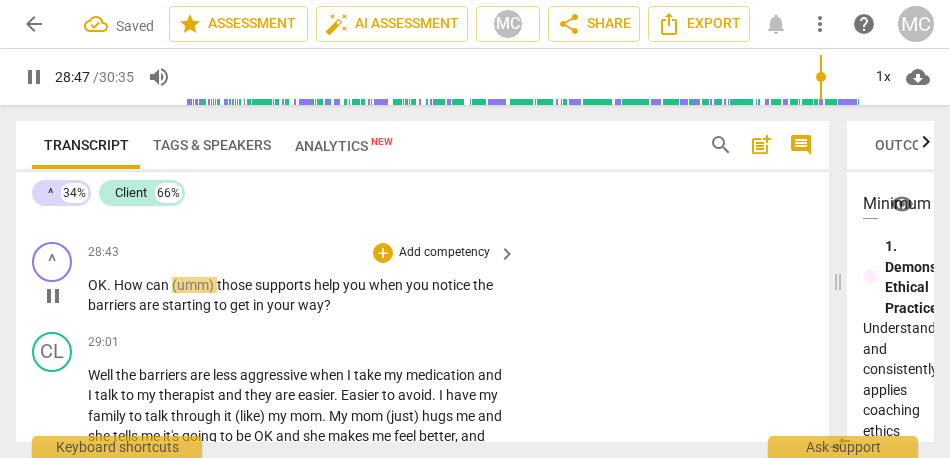 click on "those" at bounding box center [236, 285] 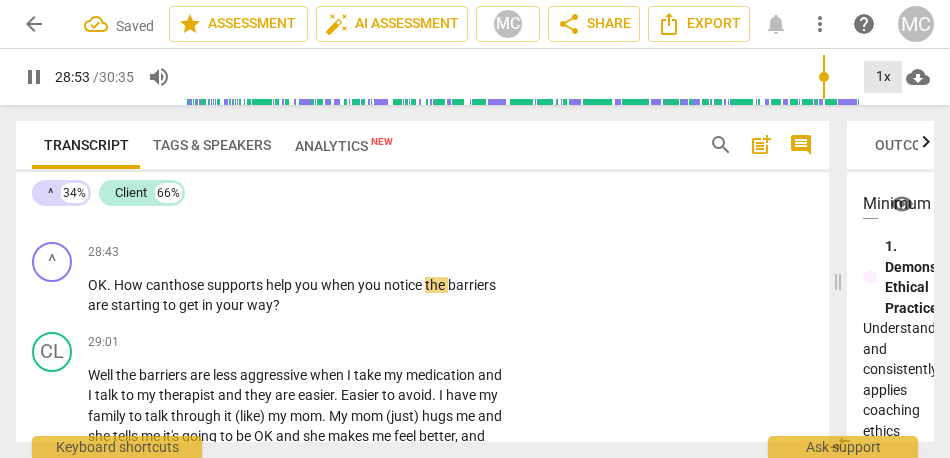 click on "1x" at bounding box center (883, 77) 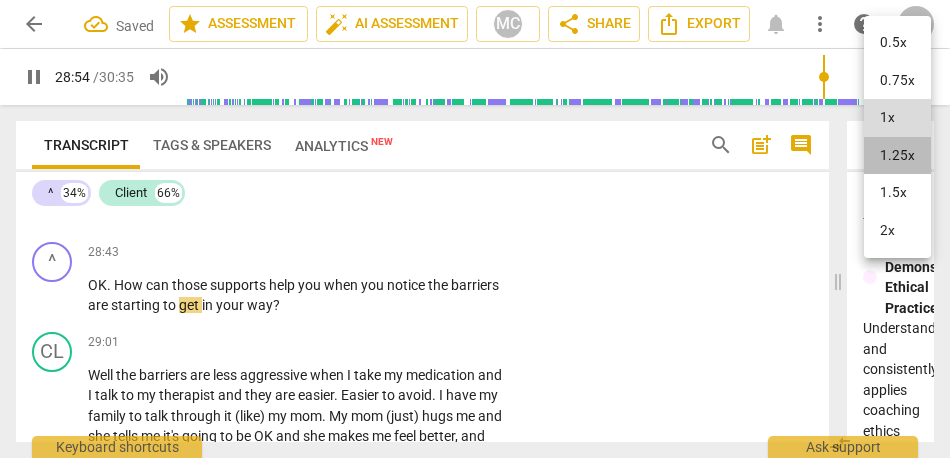 click on "1.25x" at bounding box center [897, 156] 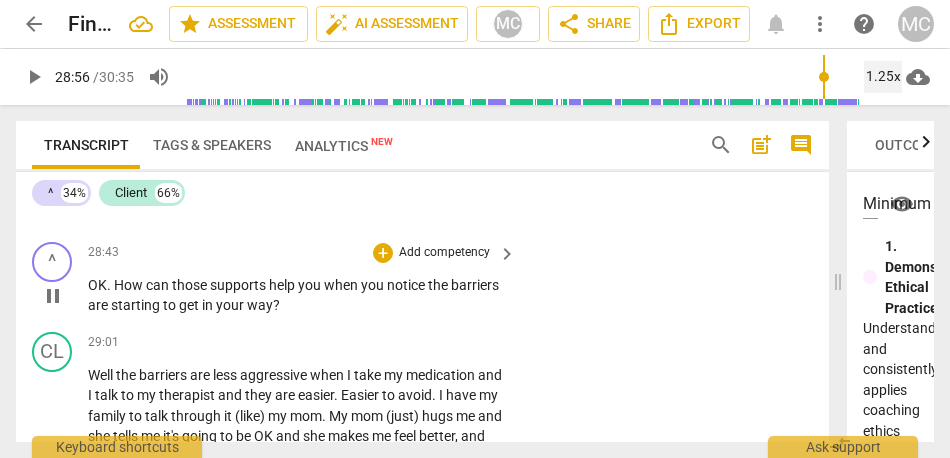 type on "1736" 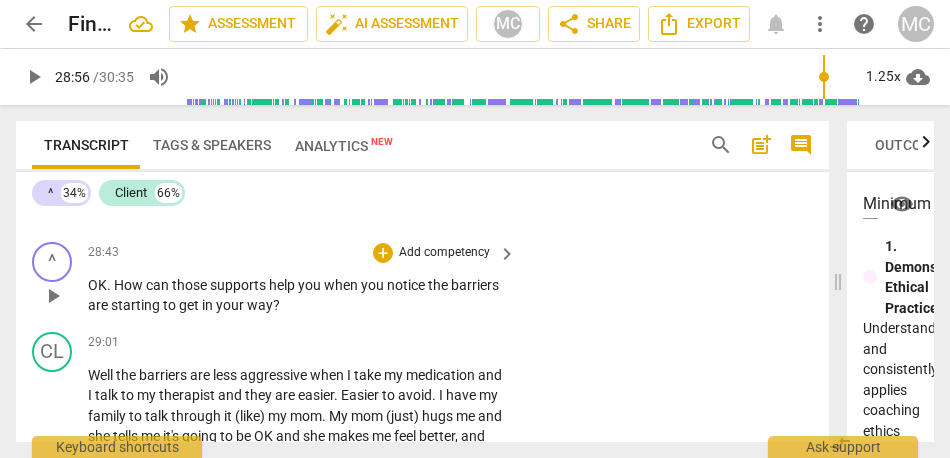 click on "way" at bounding box center (260, 305) 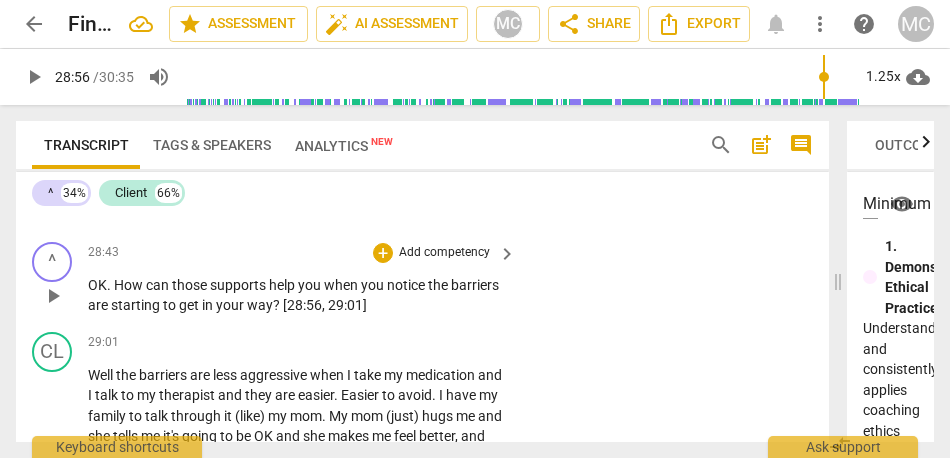 click on "Add competency" at bounding box center [444, 253] 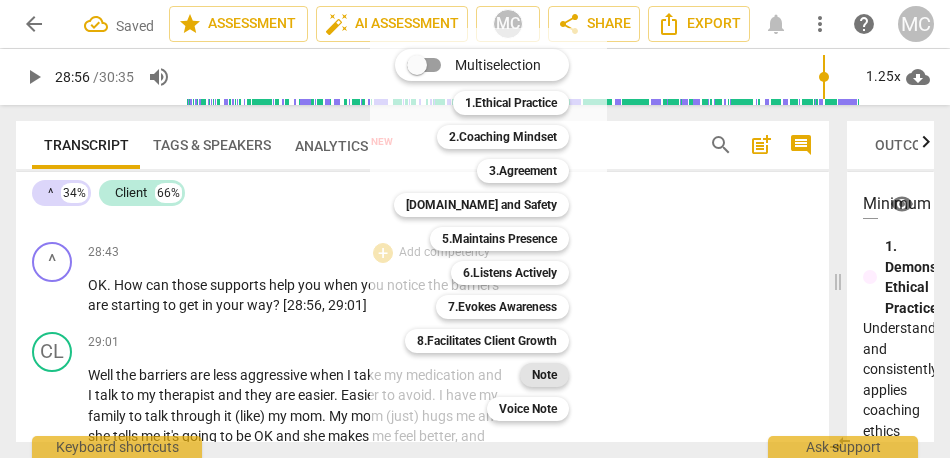 click on "Note" at bounding box center [544, 375] 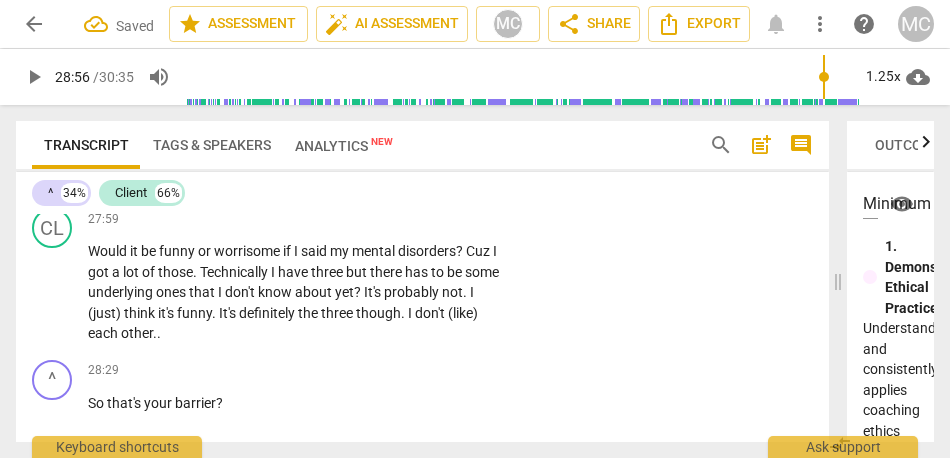 scroll, scrollTop: 11305, scrollLeft: 0, axis: vertical 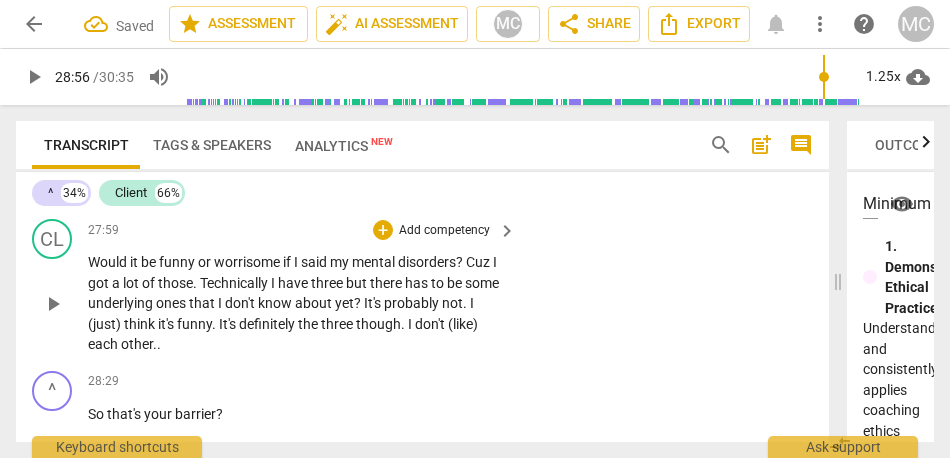 click on "each" at bounding box center (104, 344) 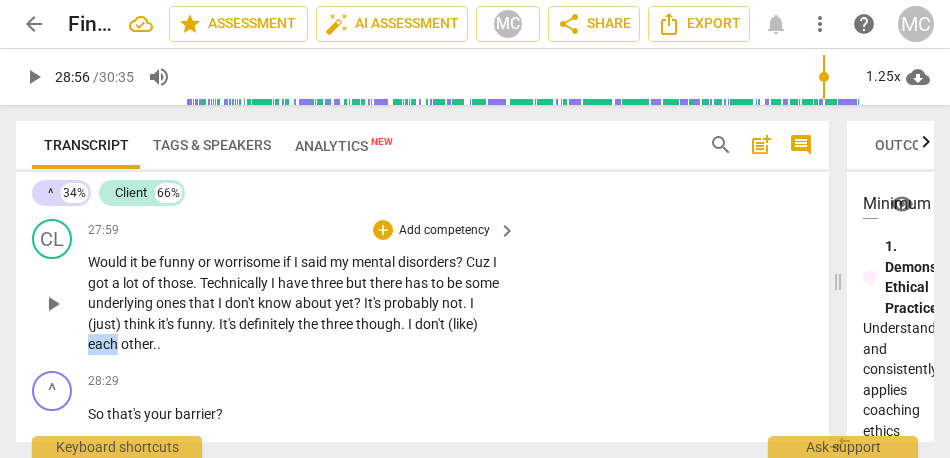 click on "each" at bounding box center (104, 344) 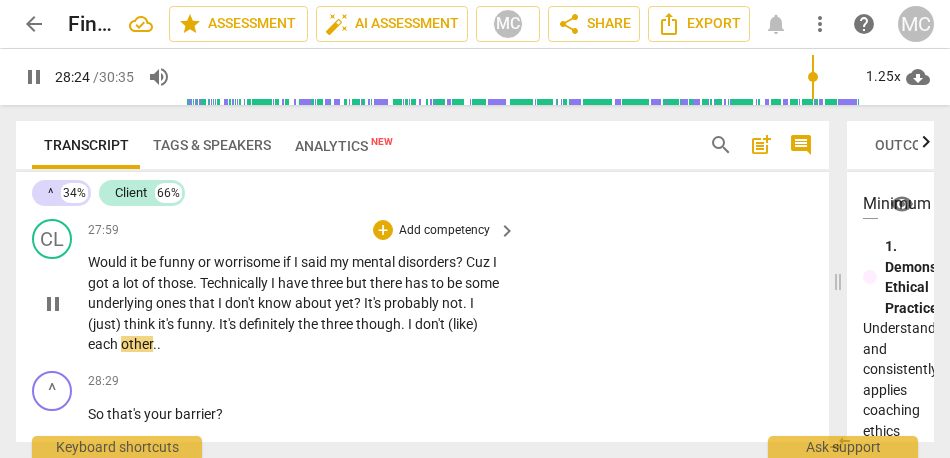 click on "Would   it   be   funny   or   worrisome   if   I   said   my   mental   disorders ?   Cuz   I   got   a   lot   of   those .   Technically   I   have   three   but   there   has   to   be   some   underlying   ones   that   I   don't   know   about   yet ?   It's   probably   not .   I   (just)   think   it's   funny .   It's   definitely   the   three   though .   I   don't   (like)   each   other . ." at bounding box center [297, 303] 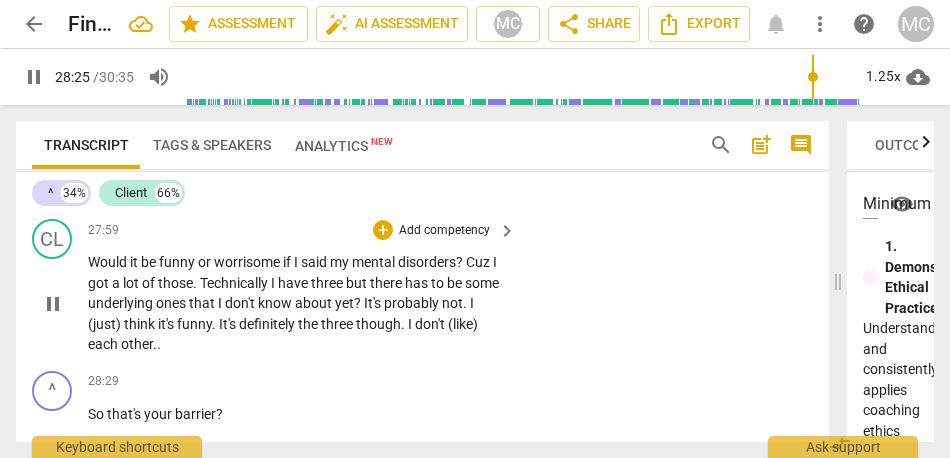 type 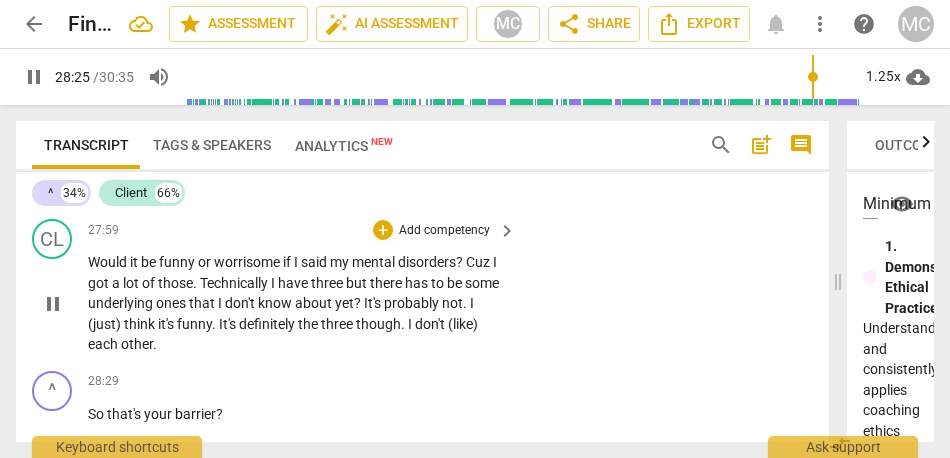 scroll, scrollTop: 11372, scrollLeft: 0, axis: vertical 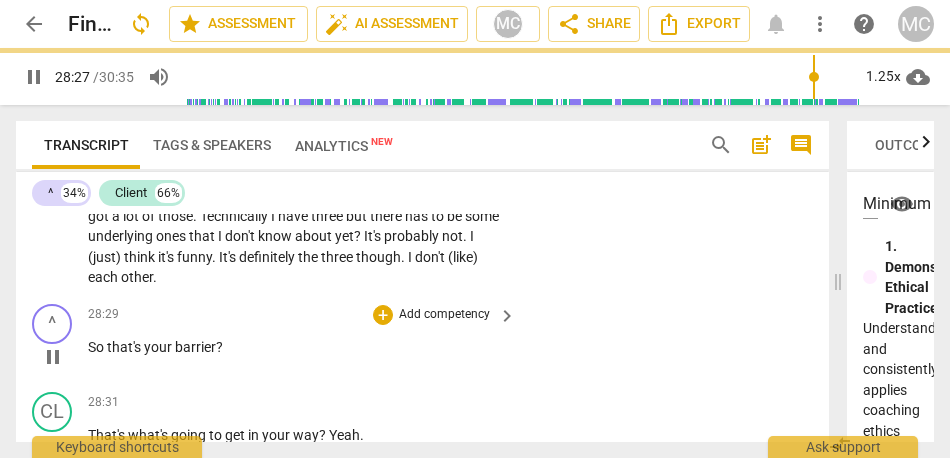 click on "So" at bounding box center [97, 347] 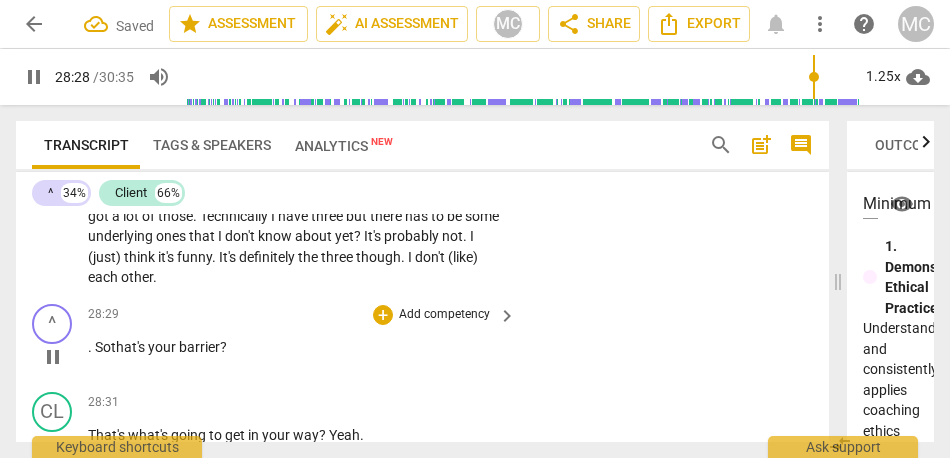 type on "1708" 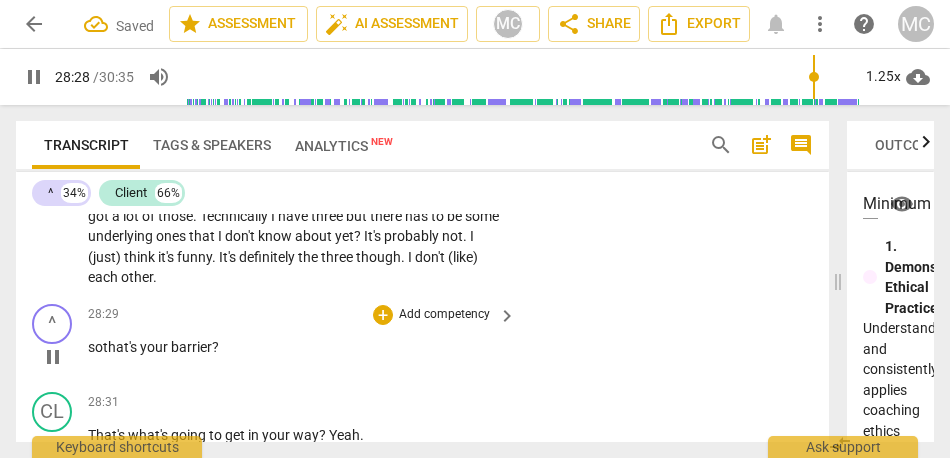 type 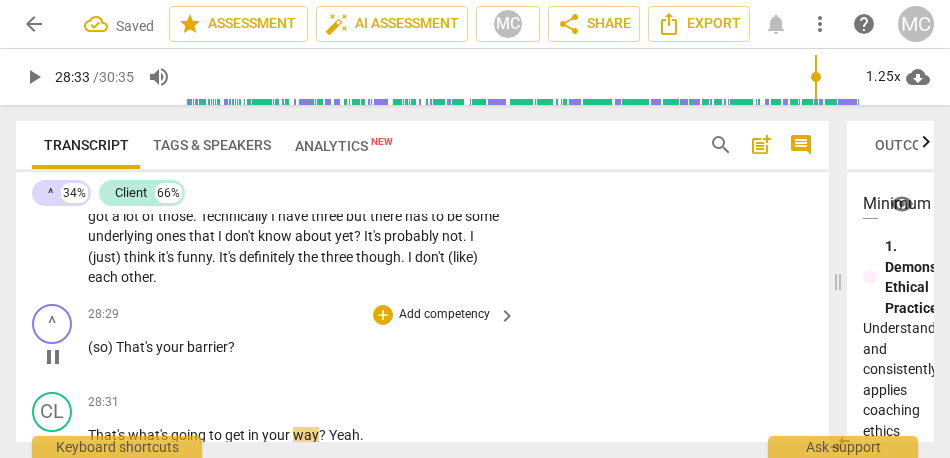 click on "hat's" at bounding box center [140, 347] 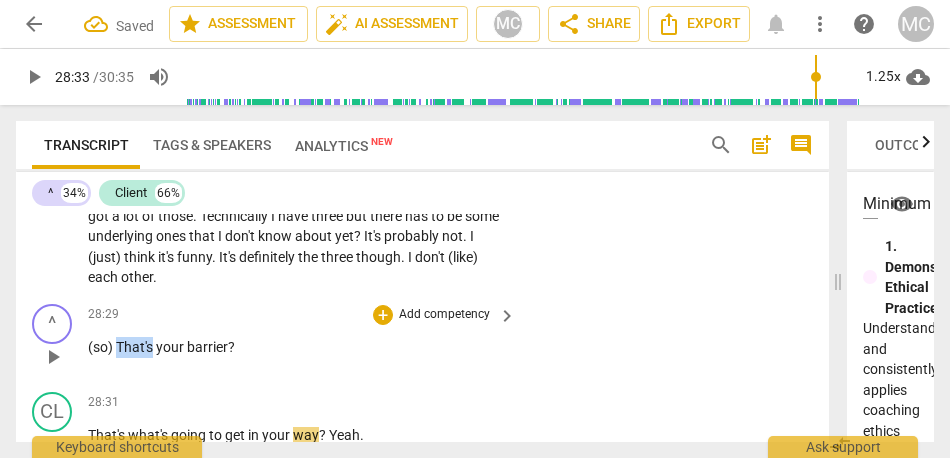 click on "hat's" at bounding box center [140, 347] 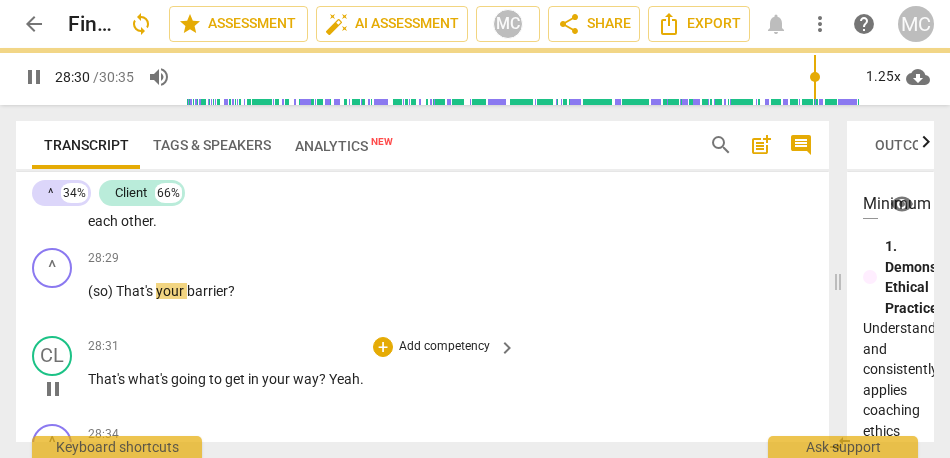 scroll, scrollTop: 11428, scrollLeft: 0, axis: vertical 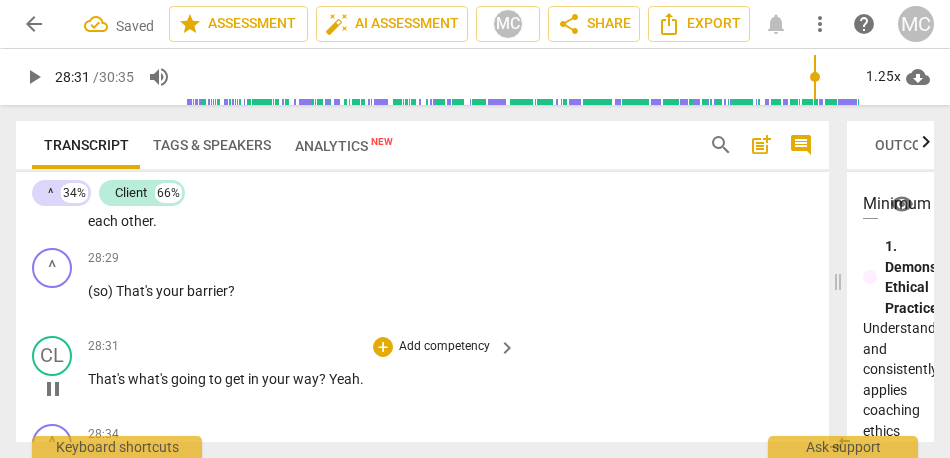 click on "That's" at bounding box center (108, 379) 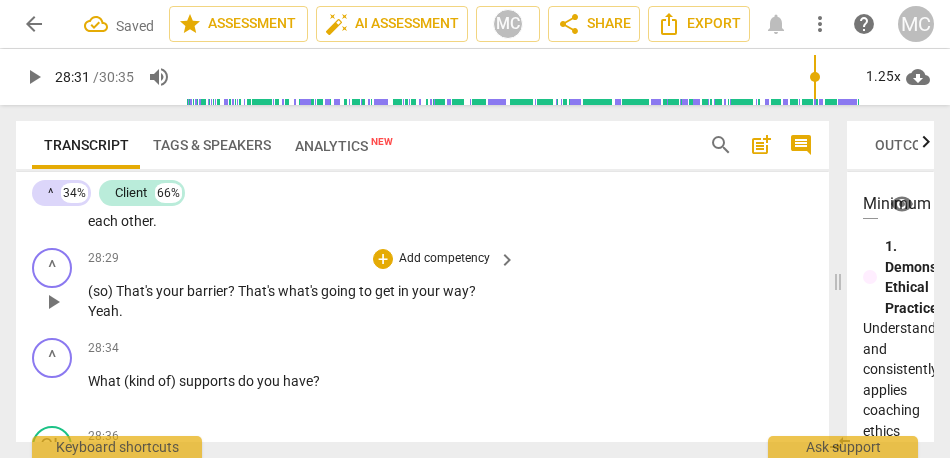 click on "That's" at bounding box center [258, 291] 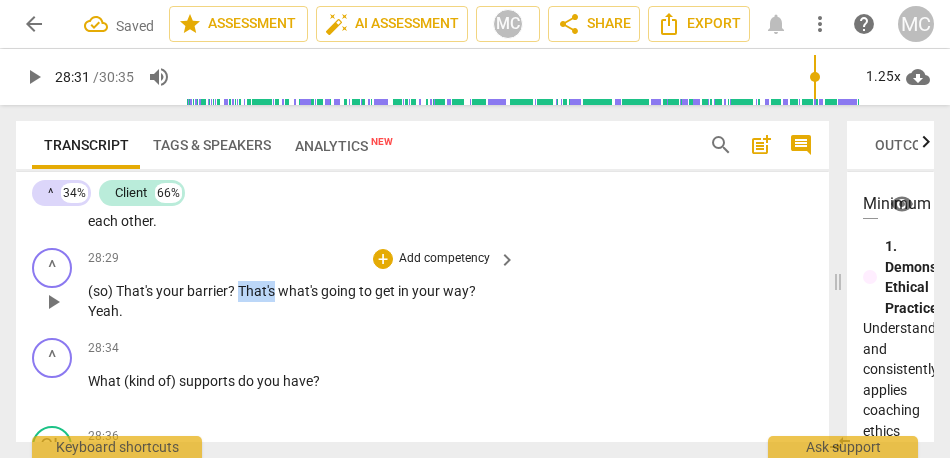 click on "That's" at bounding box center (258, 291) 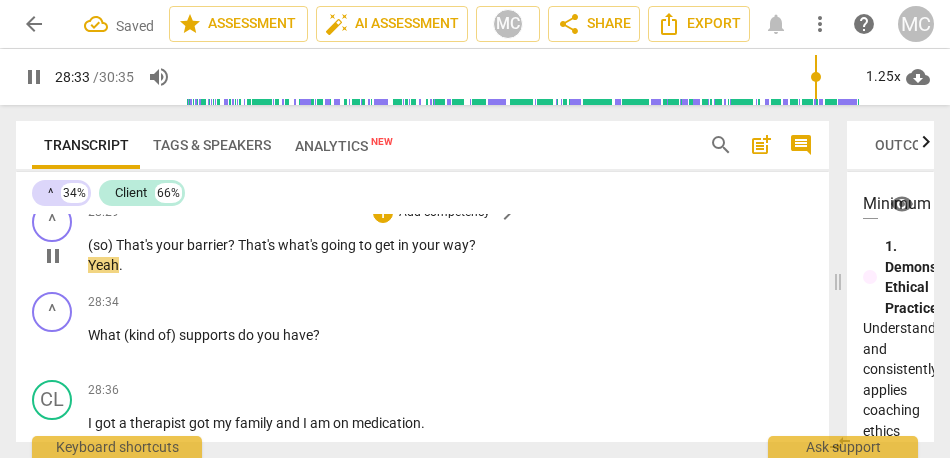 scroll, scrollTop: 11477, scrollLeft: 0, axis: vertical 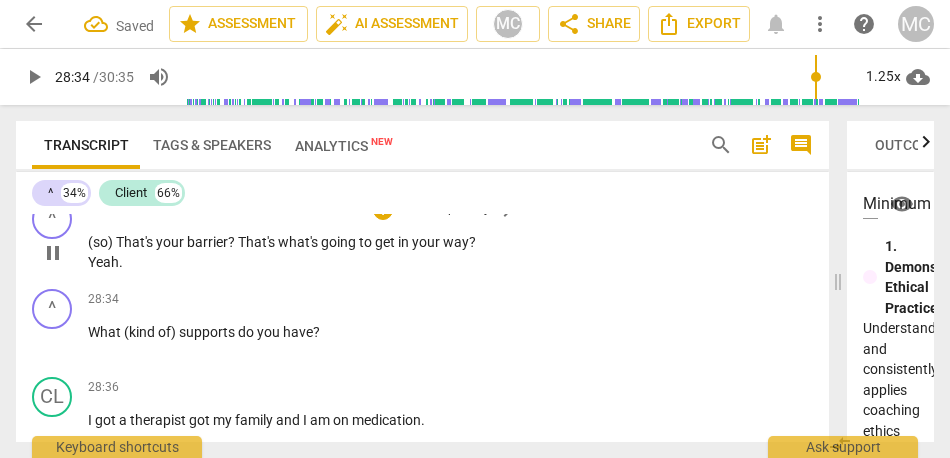 click on "play_arrow pause" at bounding box center [62, 253] 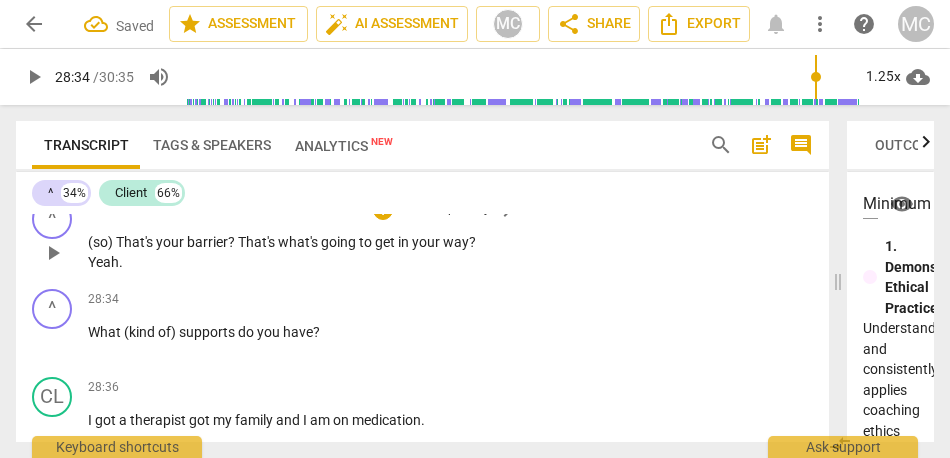 click on "Yeah" at bounding box center [103, 262] 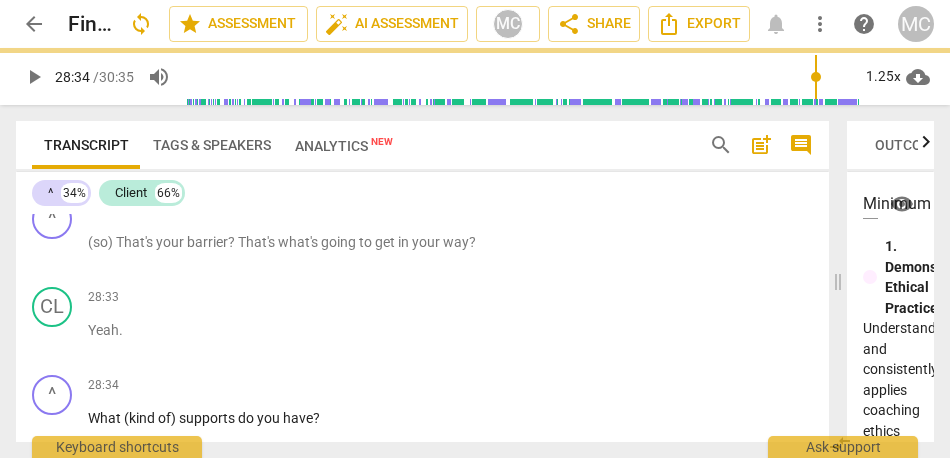 scroll, scrollTop: 11563, scrollLeft: 0, axis: vertical 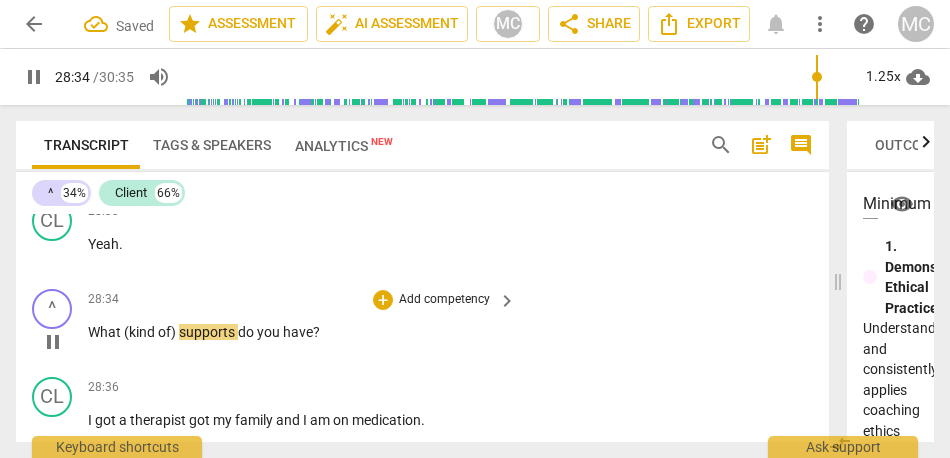 click on "(kind" at bounding box center (141, 332) 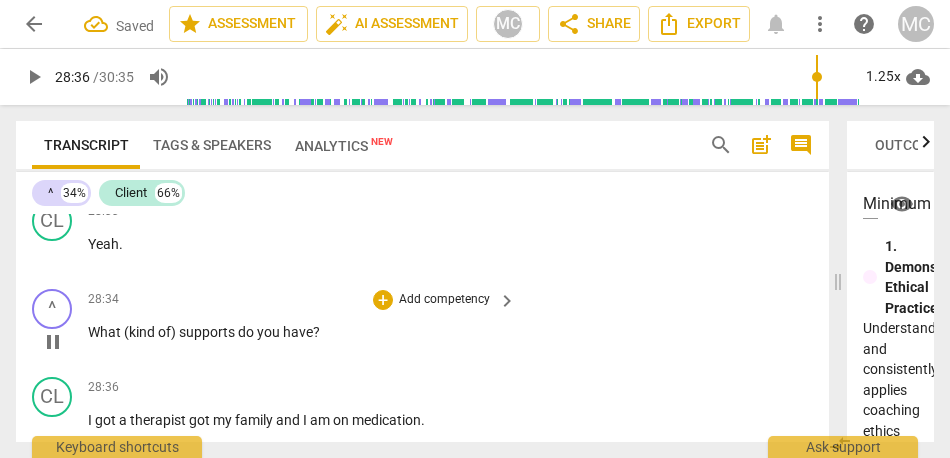 type on "1716" 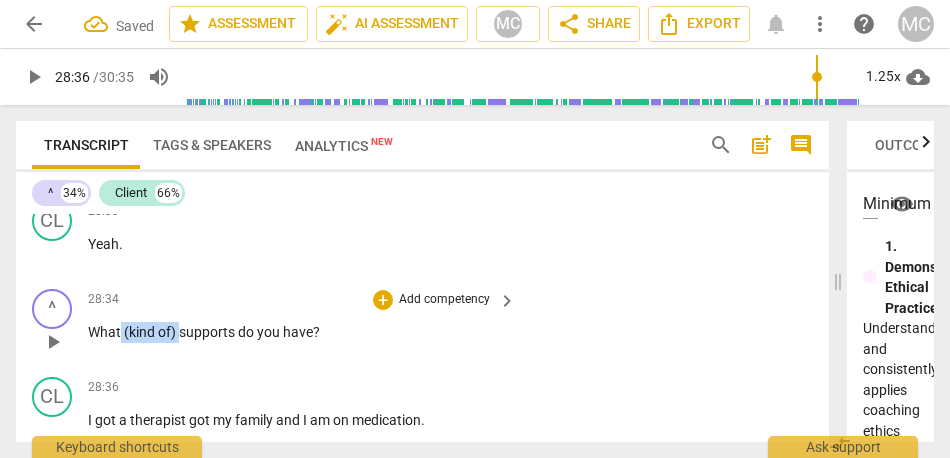 drag, startPoint x: 180, startPoint y: 353, endPoint x: 119, endPoint y: 357, distance: 61.13101 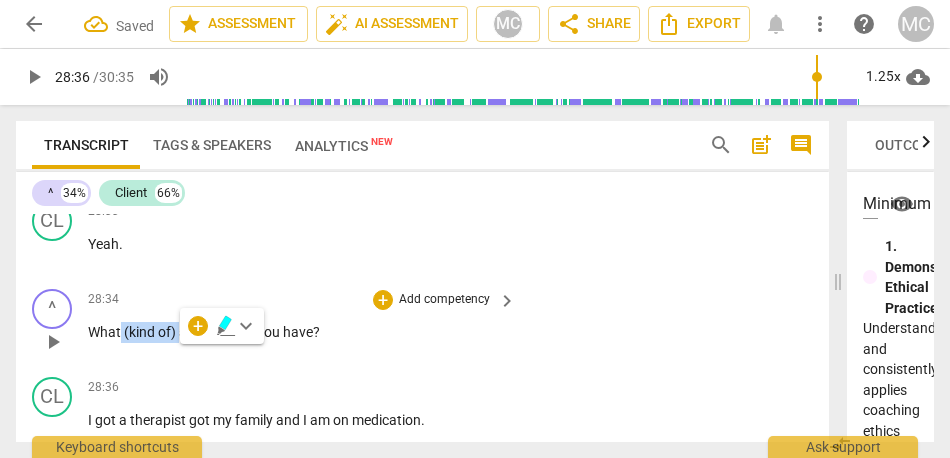 type 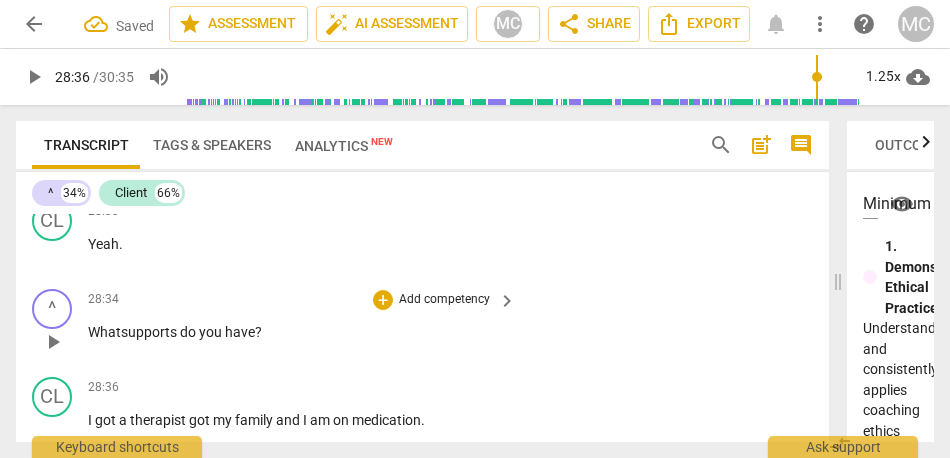 click on "supports" at bounding box center (150, 332) 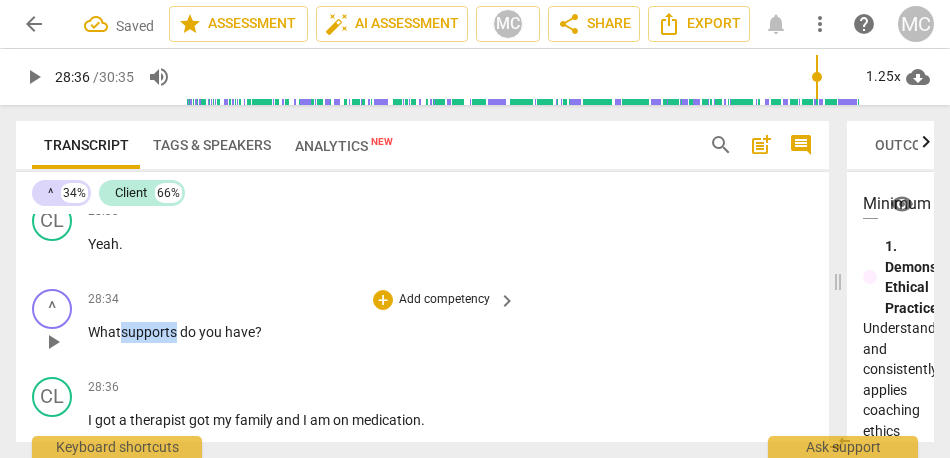 click on "supports" at bounding box center (150, 332) 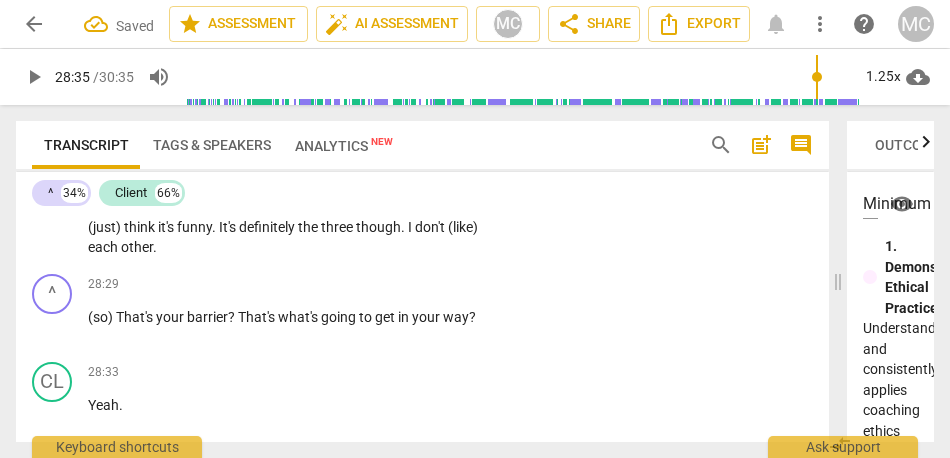 scroll, scrollTop: 11399, scrollLeft: 0, axis: vertical 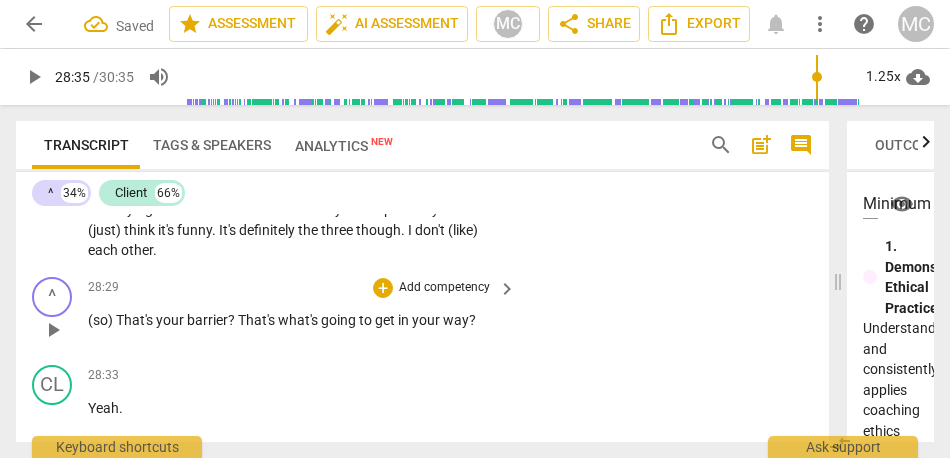 click on "Add competency" at bounding box center [444, 288] 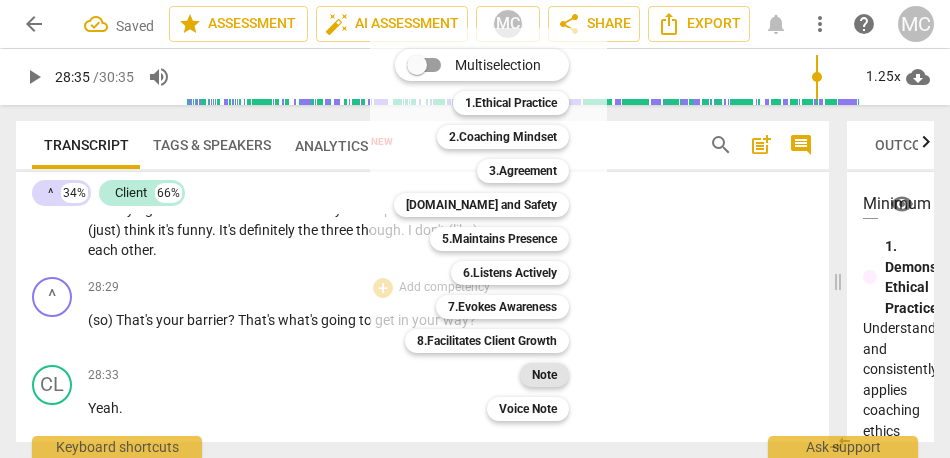 click on "Note" at bounding box center [544, 375] 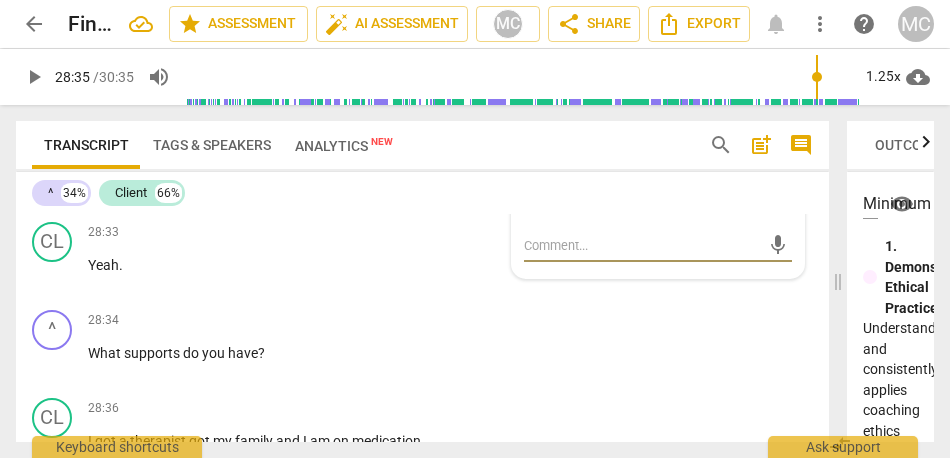scroll, scrollTop: 11543, scrollLeft: 0, axis: vertical 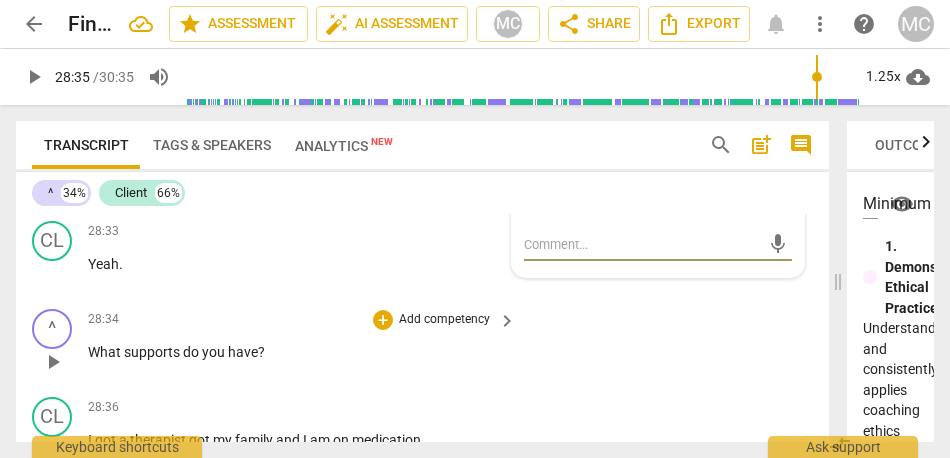 click on "Add competency" at bounding box center (444, 320) 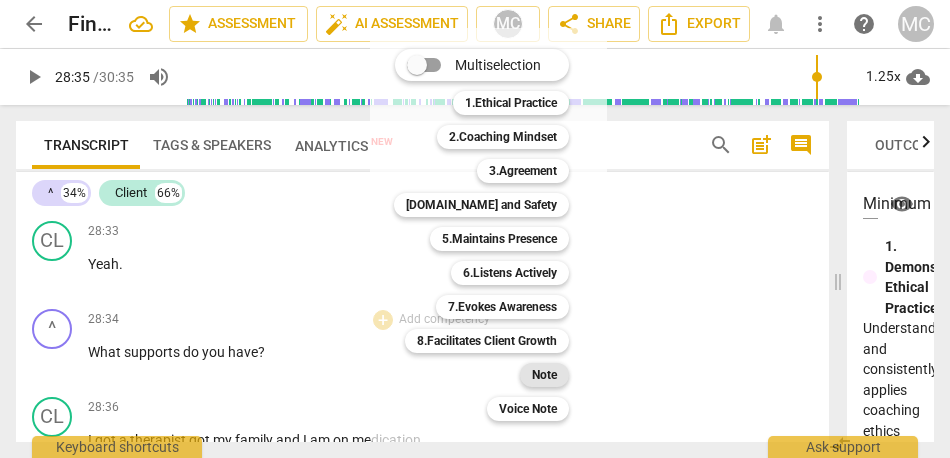 click on "Note" at bounding box center (544, 375) 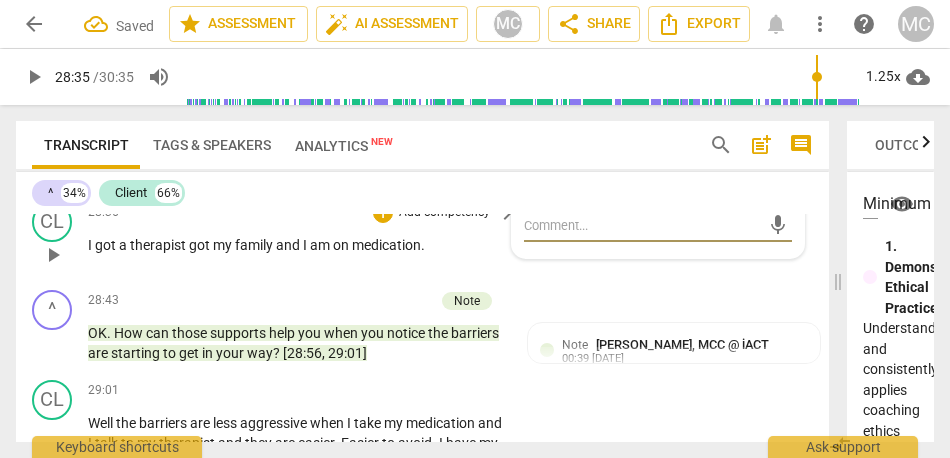 scroll, scrollTop: 11750, scrollLeft: 0, axis: vertical 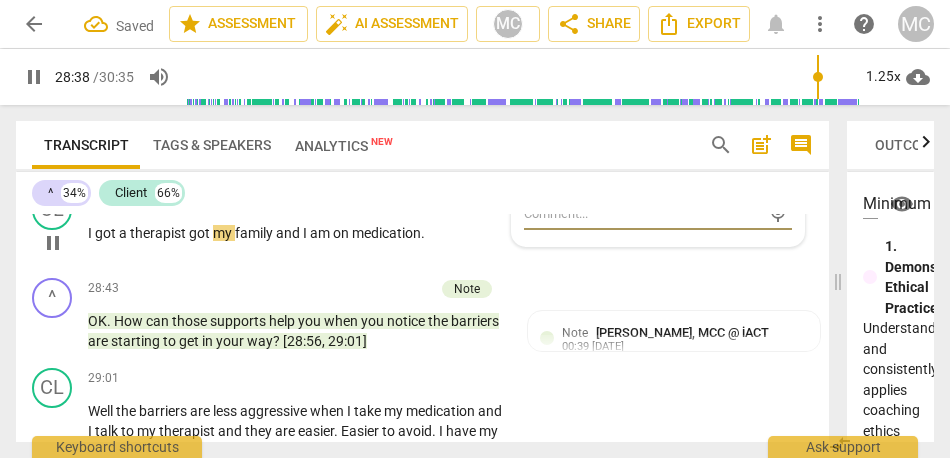 click on "I" at bounding box center (306, 233) 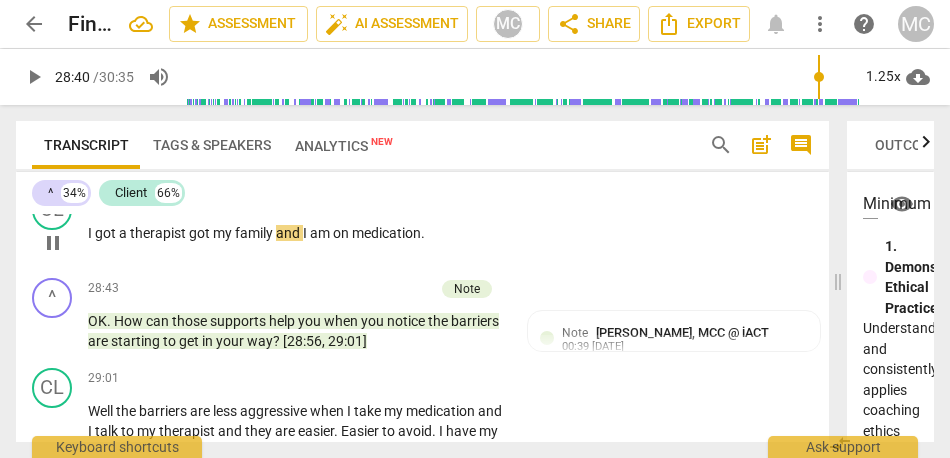 type on "1721" 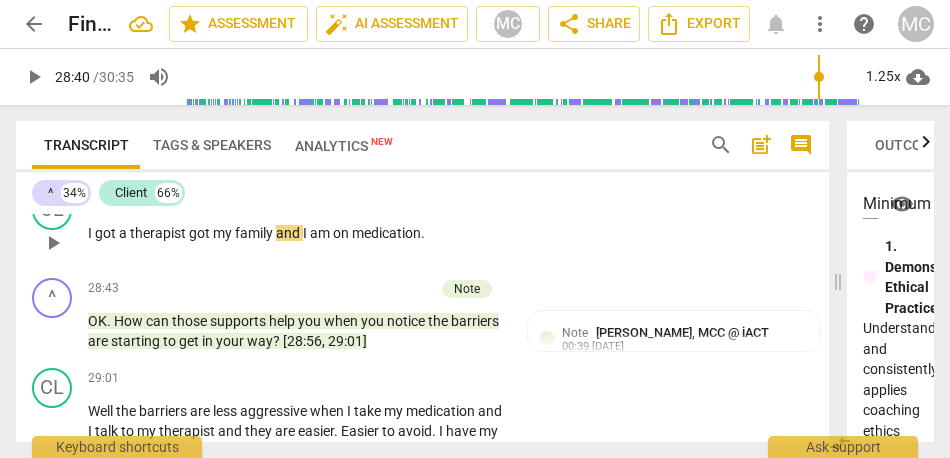 click on "therapist" at bounding box center [159, 233] 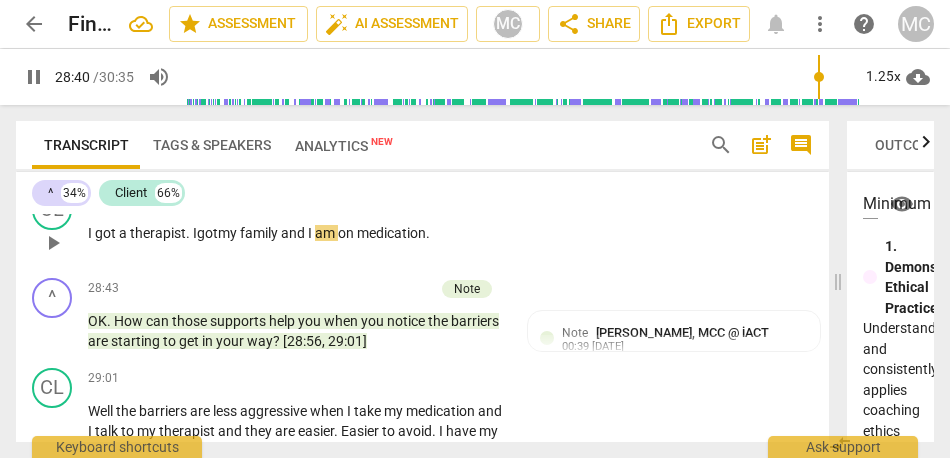 click on "and" at bounding box center (294, 233) 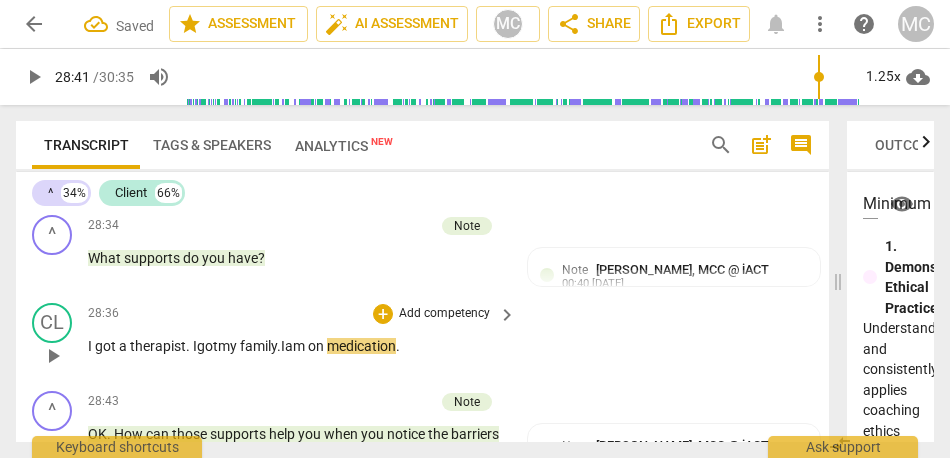 scroll, scrollTop: 11632, scrollLeft: 0, axis: vertical 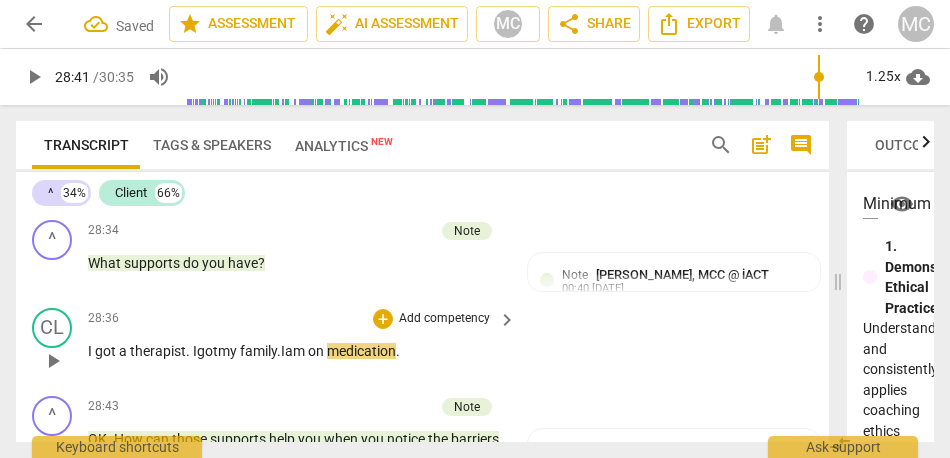 click on "Add competency" at bounding box center (444, 319) 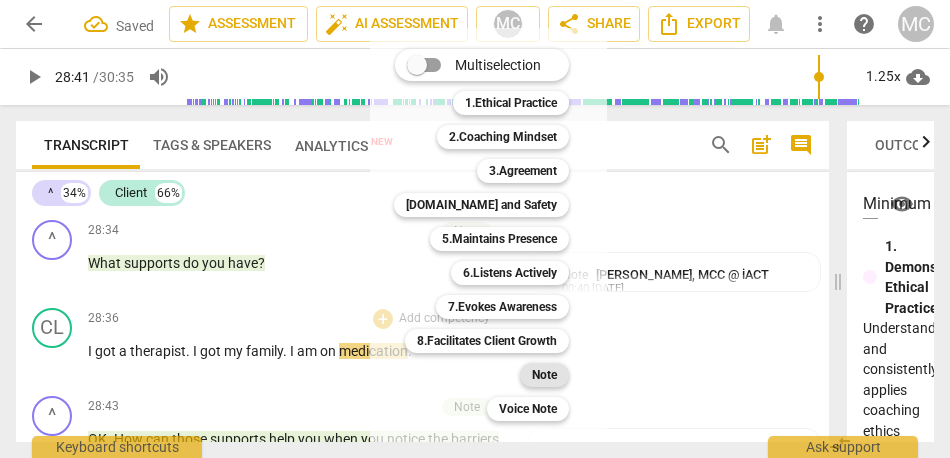 click on "Note" at bounding box center (544, 375) 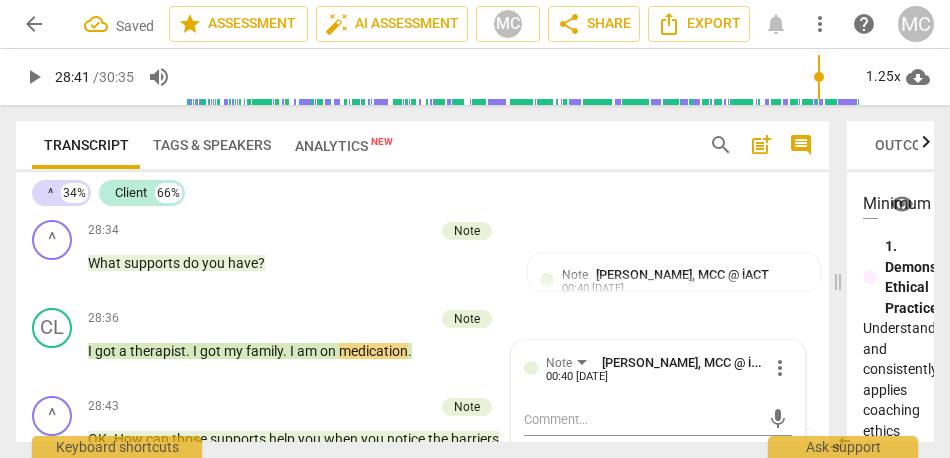 scroll, scrollTop: 11636, scrollLeft: 0, axis: vertical 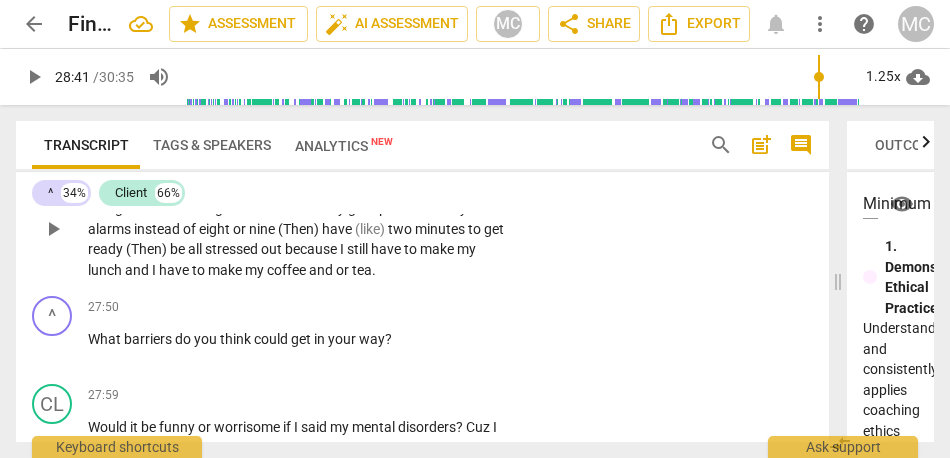 click on "make" at bounding box center [226, 270] 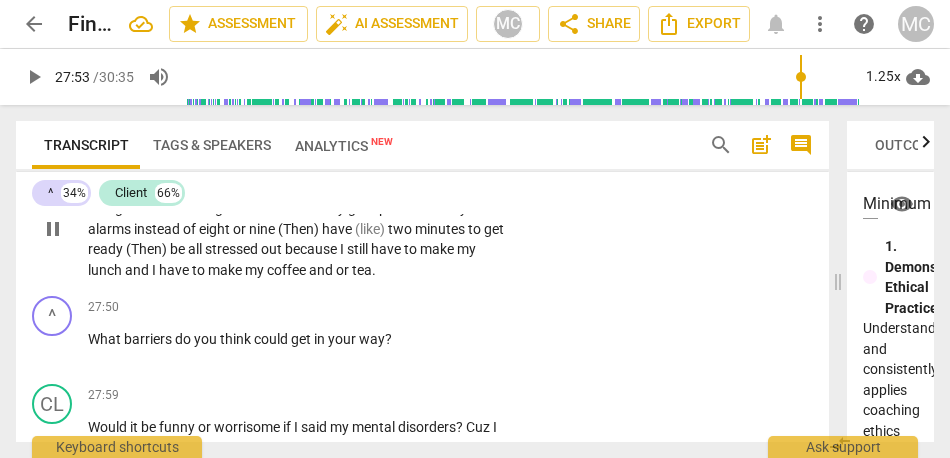type on "1673" 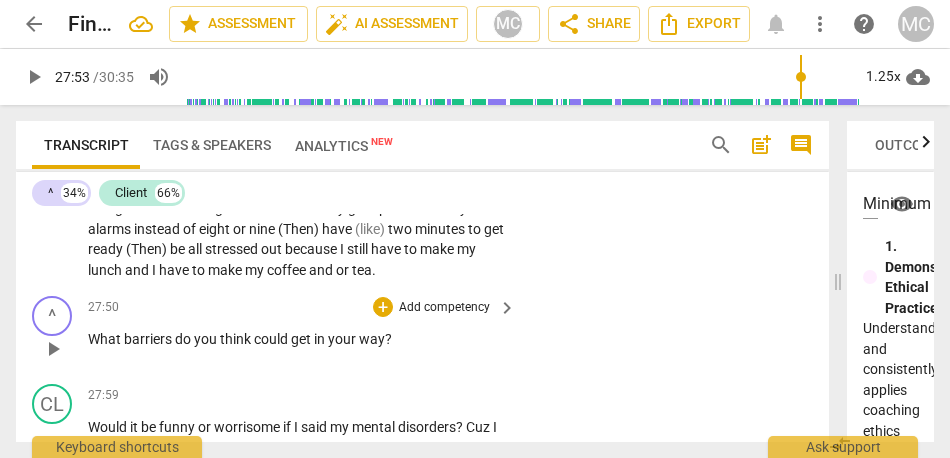 click on "way" at bounding box center (372, 339) 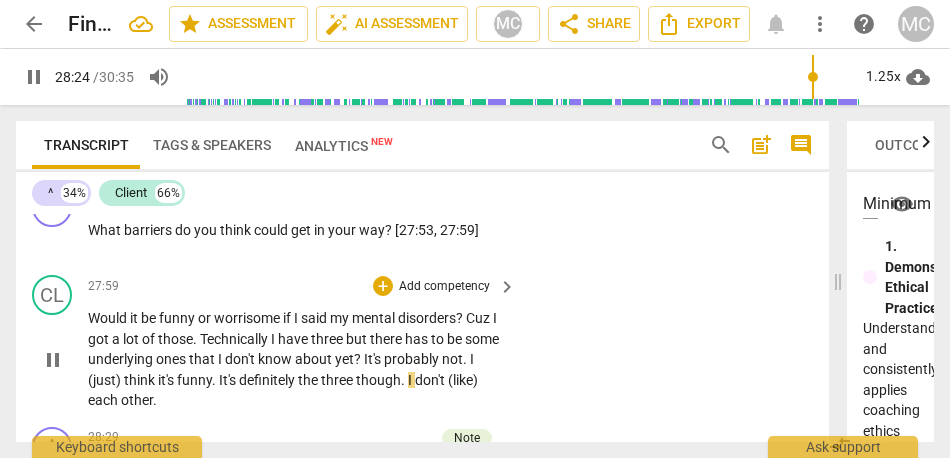 scroll, scrollTop: 11316, scrollLeft: 0, axis: vertical 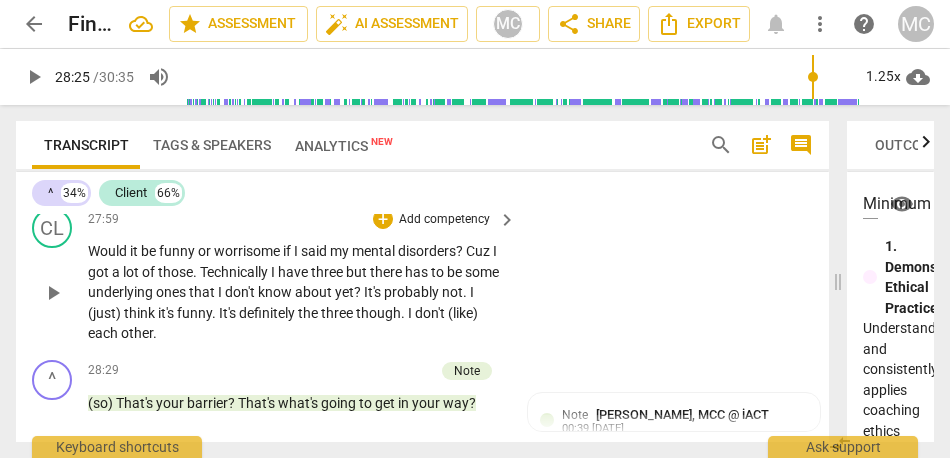 click on "Add competency" at bounding box center (444, 220) 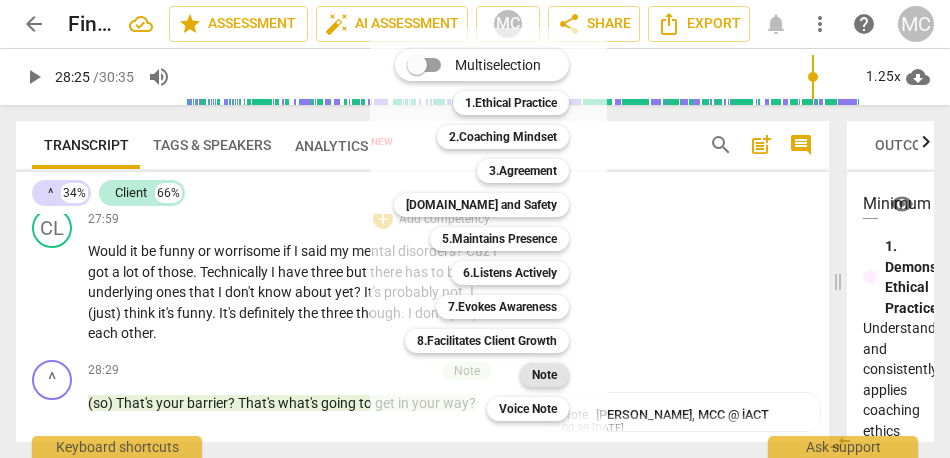click on "Note" at bounding box center (544, 375) 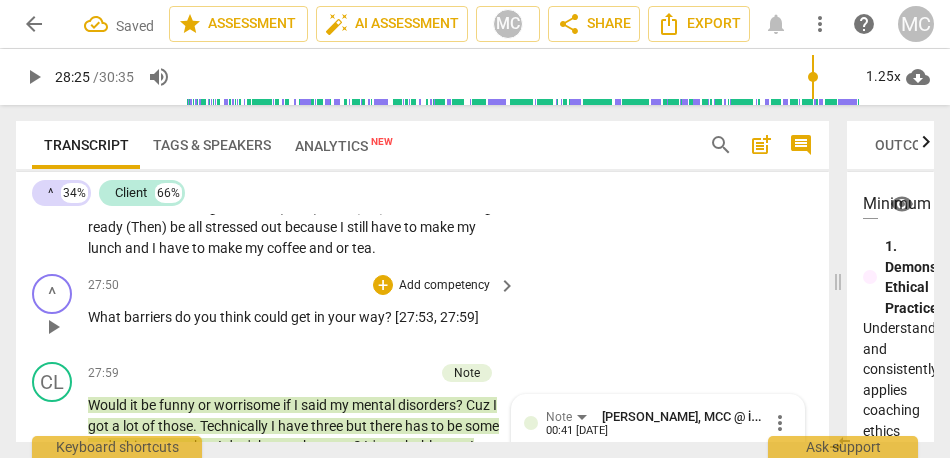 scroll, scrollTop: 11150, scrollLeft: 0, axis: vertical 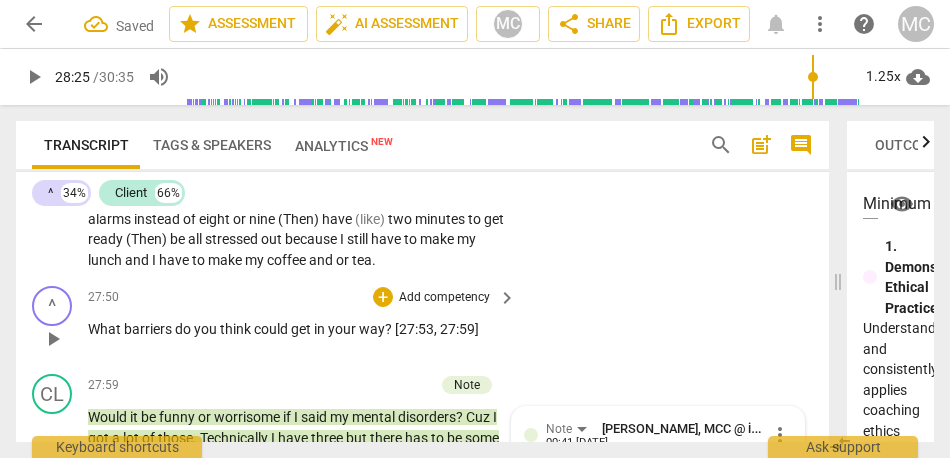 click on "+ Add competency" at bounding box center [432, 297] 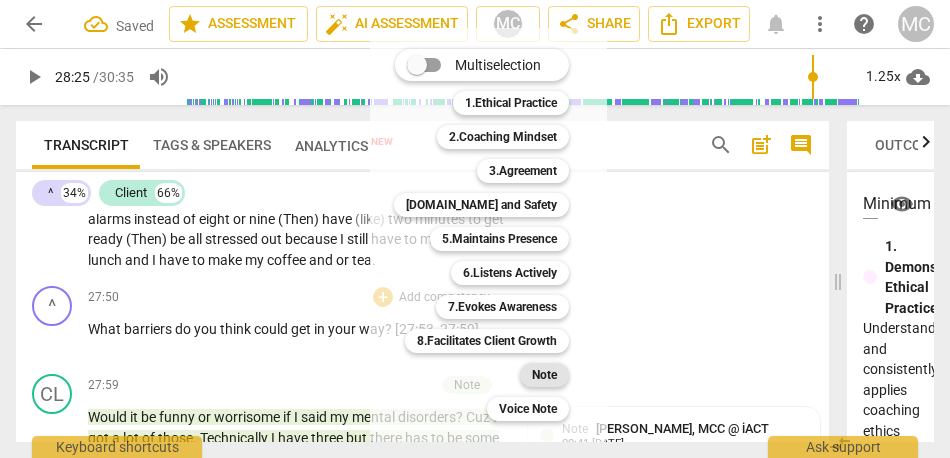 click on "Note" at bounding box center [544, 375] 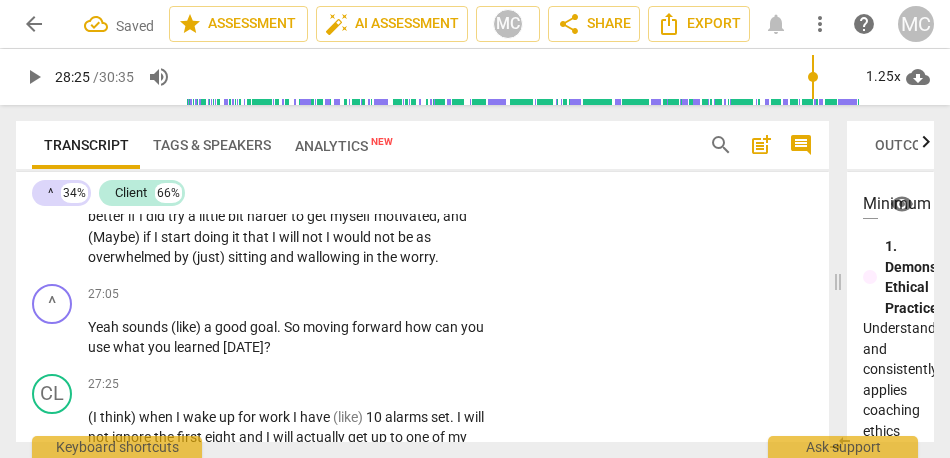 scroll, scrollTop: 10885, scrollLeft: 0, axis: vertical 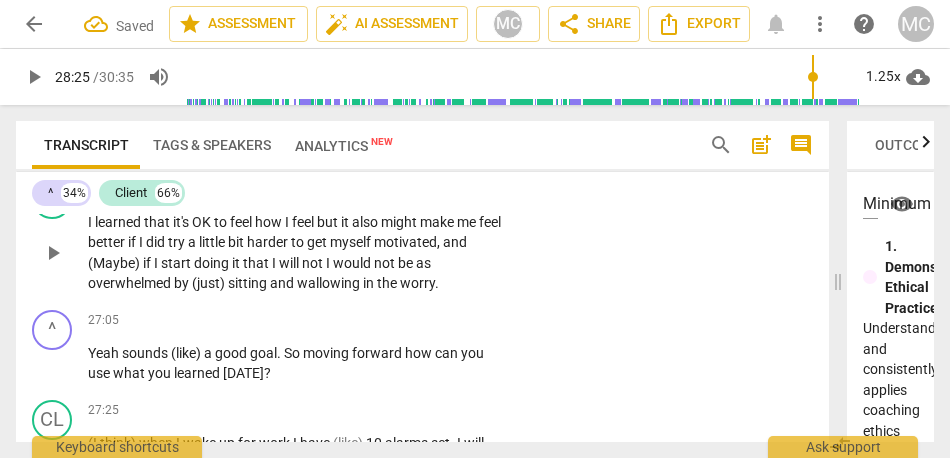 click on "wallowing" at bounding box center (330, 283) 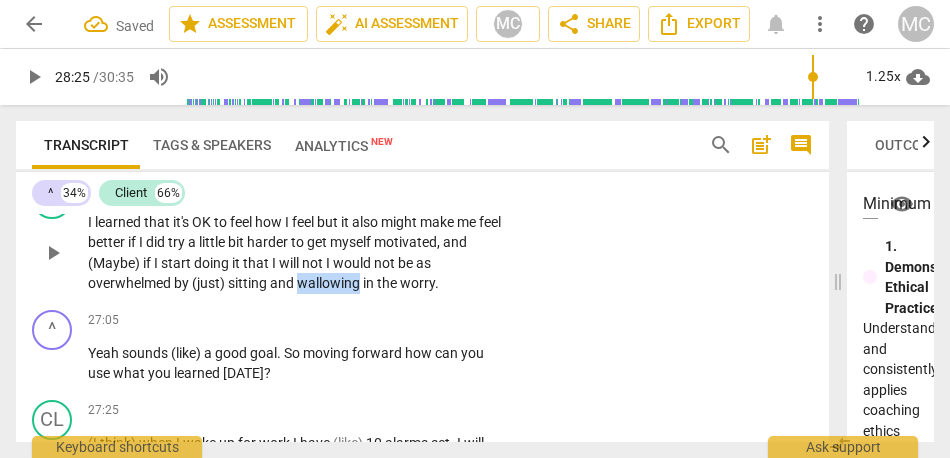 click on "wallowing" at bounding box center (330, 283) 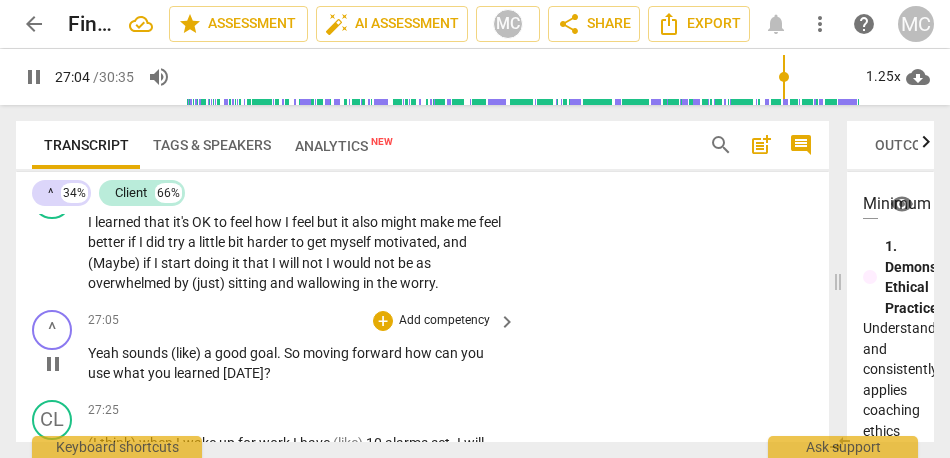 click on "sounds" at bounding box center (146, 353) 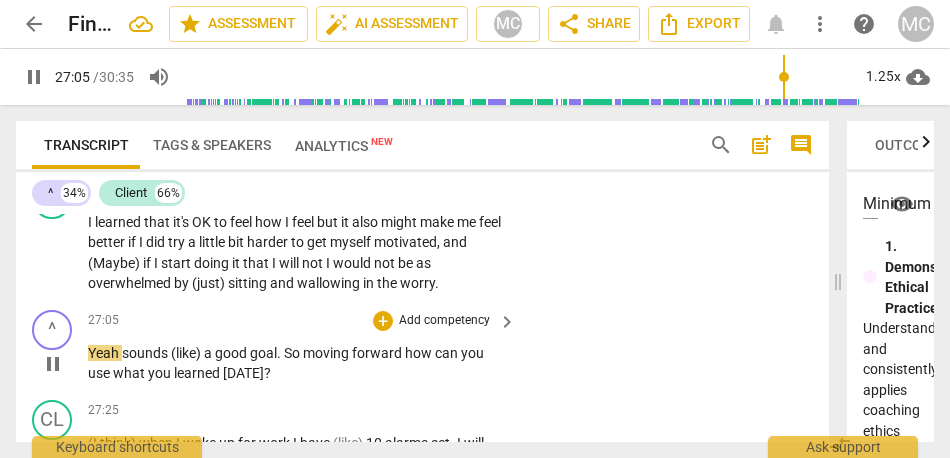 type 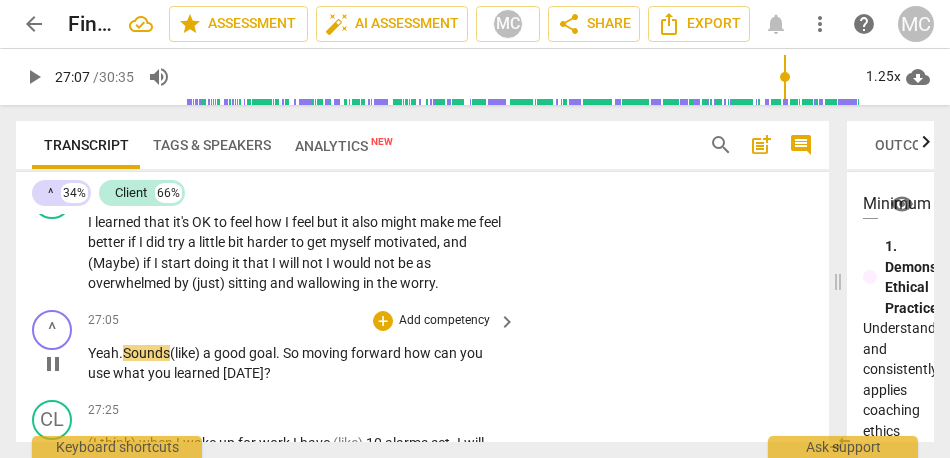 click on "Yeah." at bounding box center [105, 353] 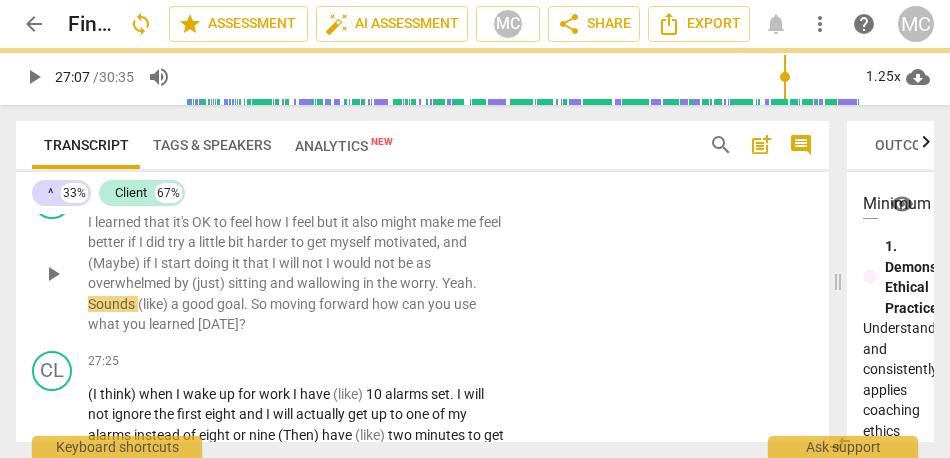 scroll, scrollTop: 10836, scrollLeft: 0, axis: vertical 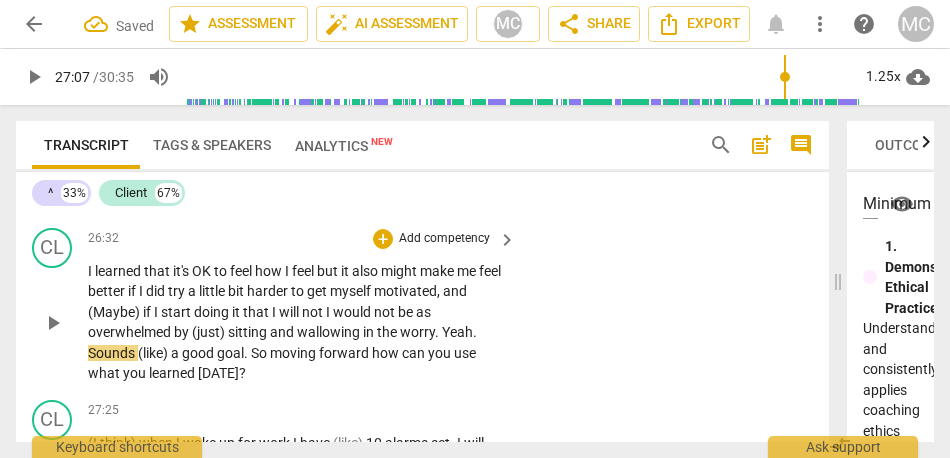 click on "worry" at bounding box center [417, 332] 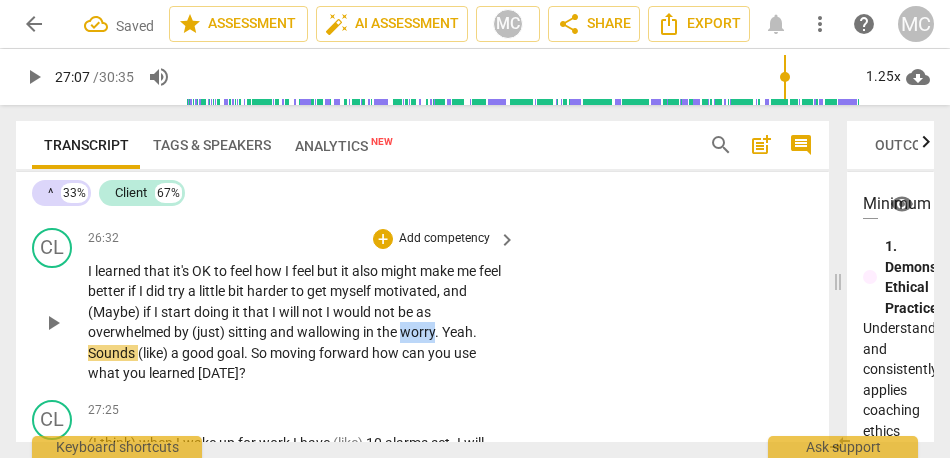click on "worry" at bounding box center [417, 332] 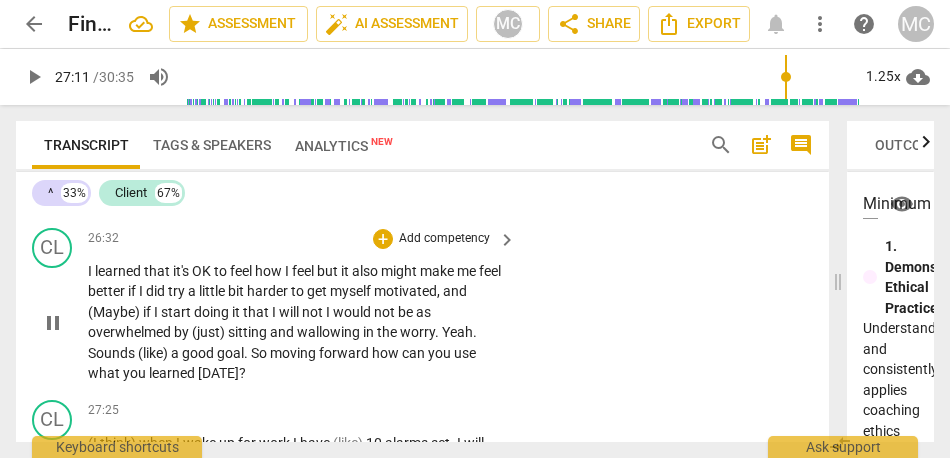 click on "Yeah" at bounding box center (457, 332) 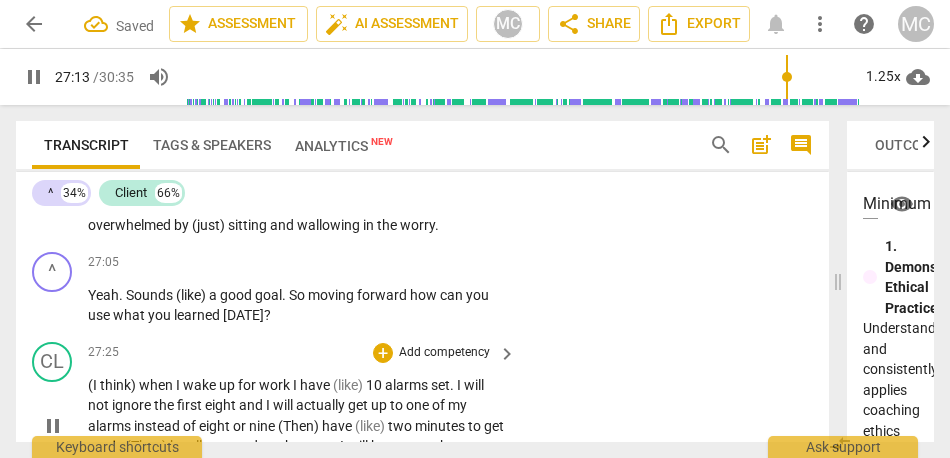 scroll, scrollTop: 10947, scrollLeft: 0, axis: vertical 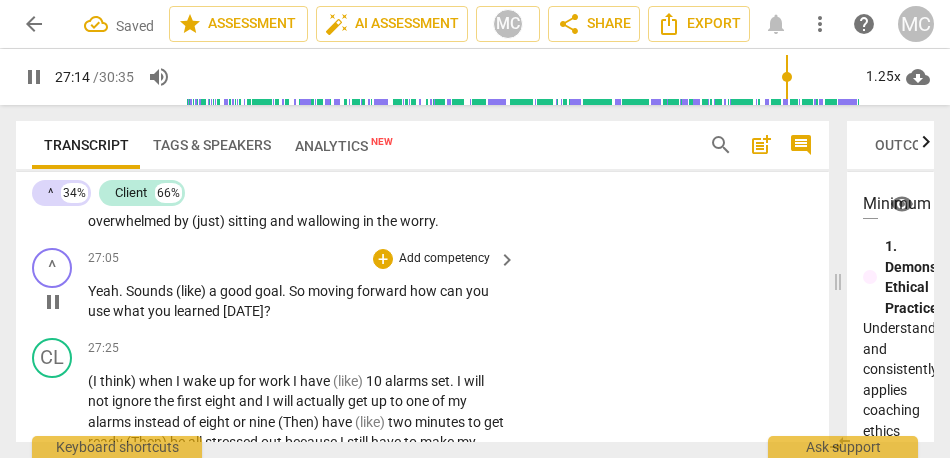 click on "Sounds" at bounding box center (151, 291) 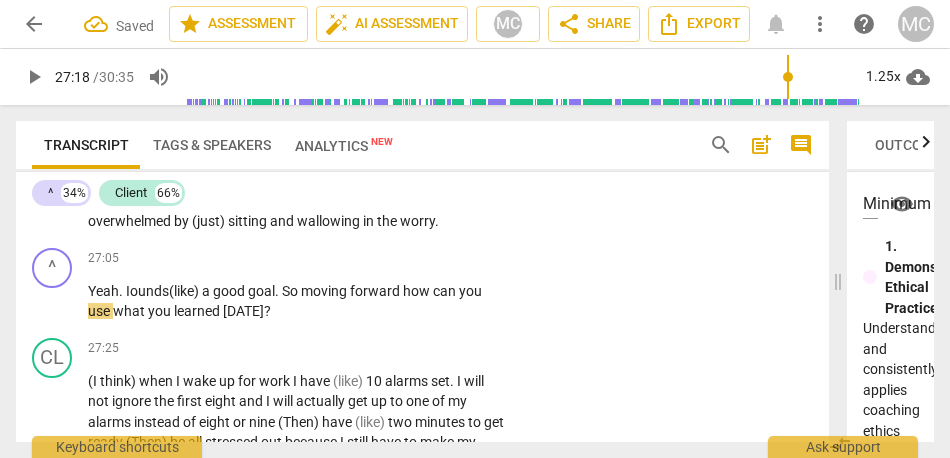 click on "wallowing" at bounding box center [330, 221] 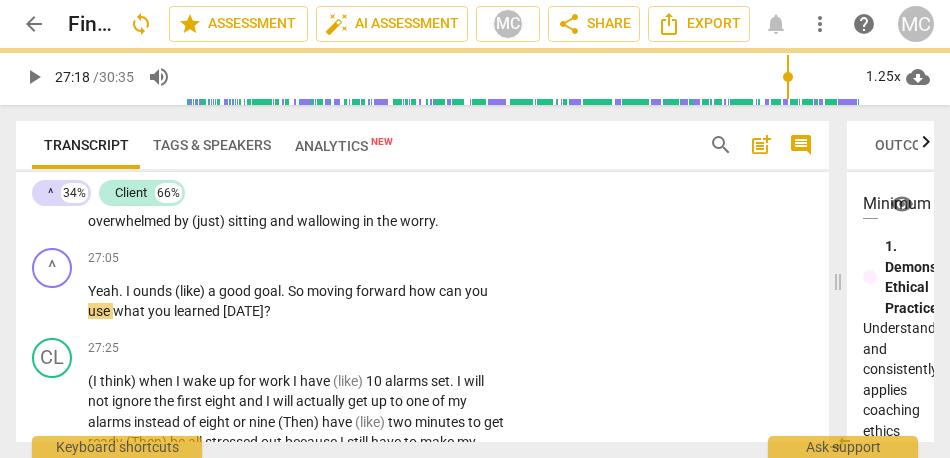 click on "wallowing" at bounding box center [330, 221] 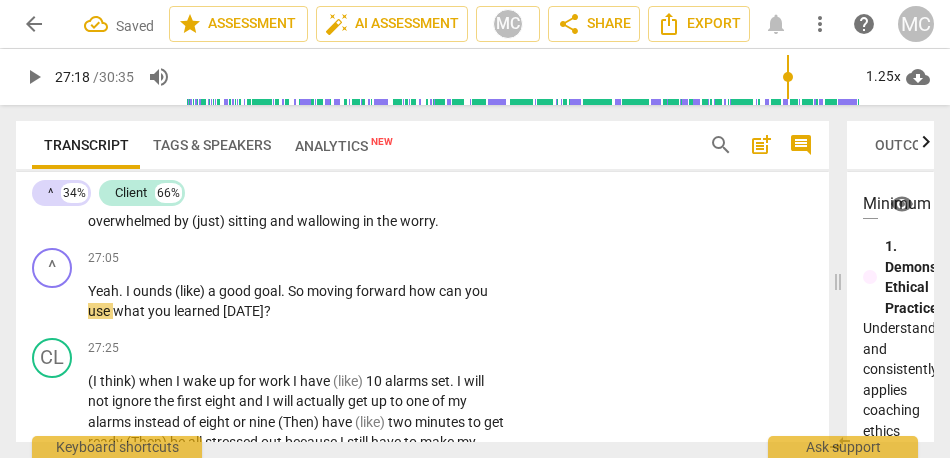 click on "wallowing" at bounding box center (330, 221) 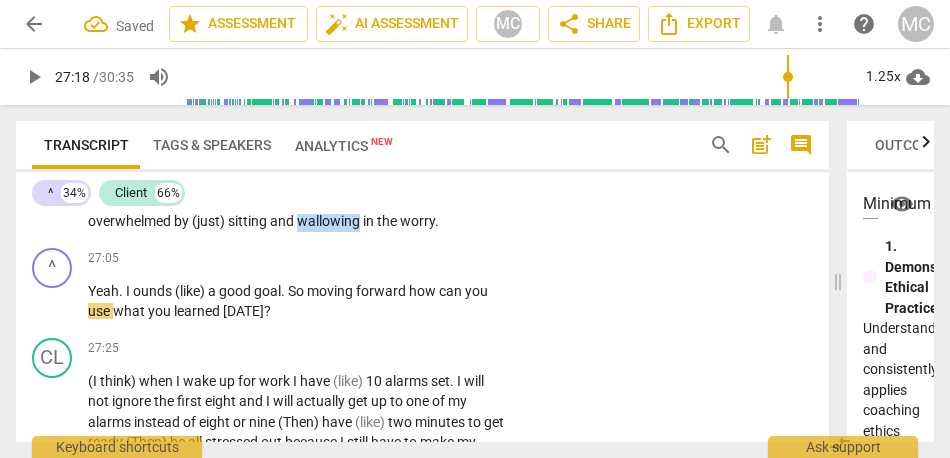 click on "wallowing" at bounding box center (330, 221) 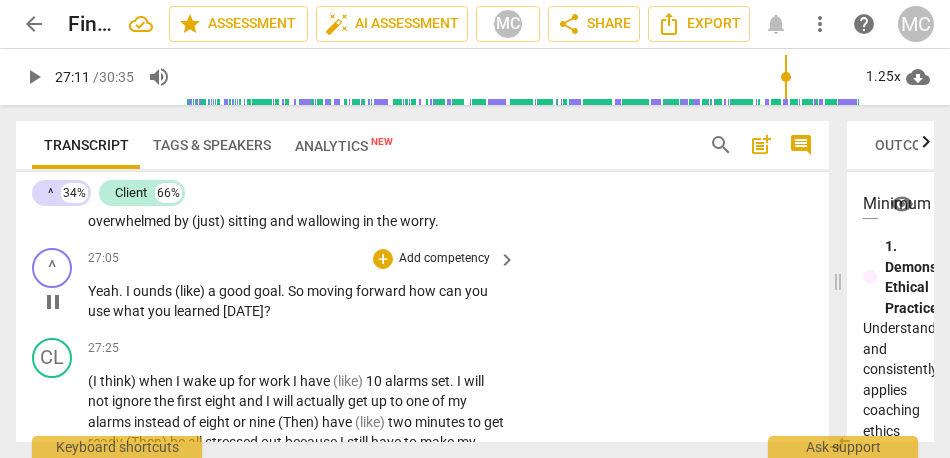 type on "1632" 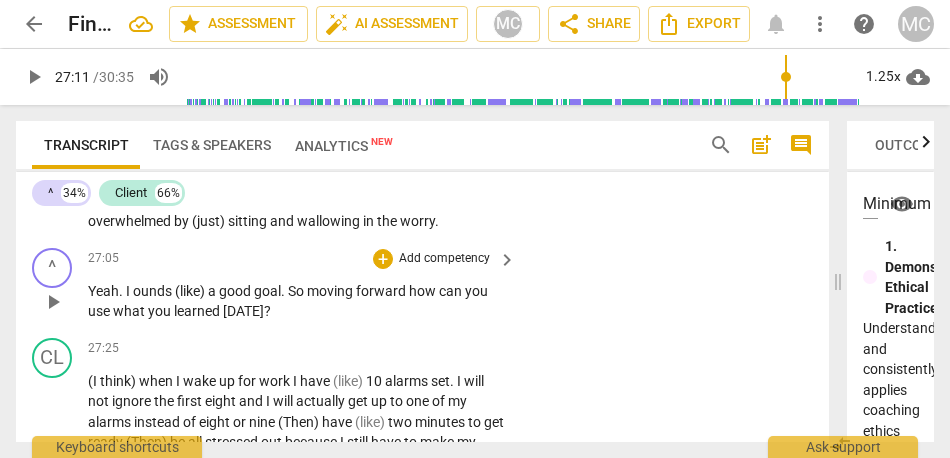 click on "I" at bounding box center (129, 291) 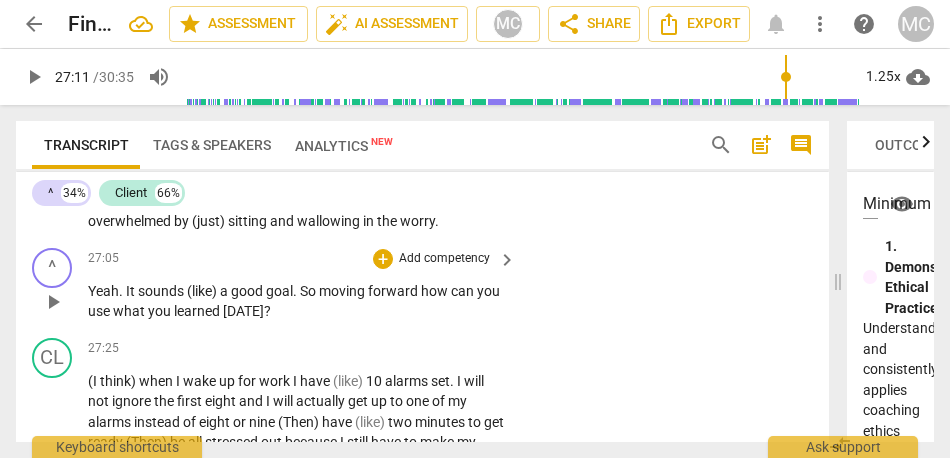 click on "(like)" at bounding box center [203, 291] 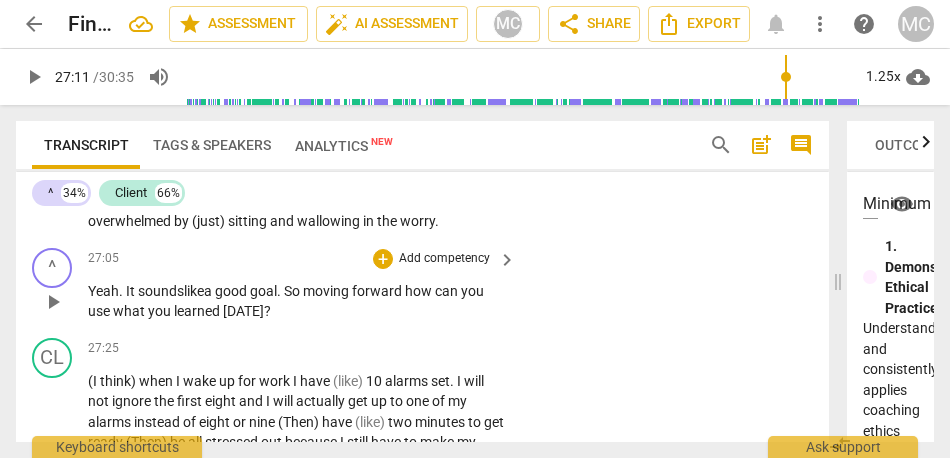 click on "ounds  like" at bounding box center (174, 291) 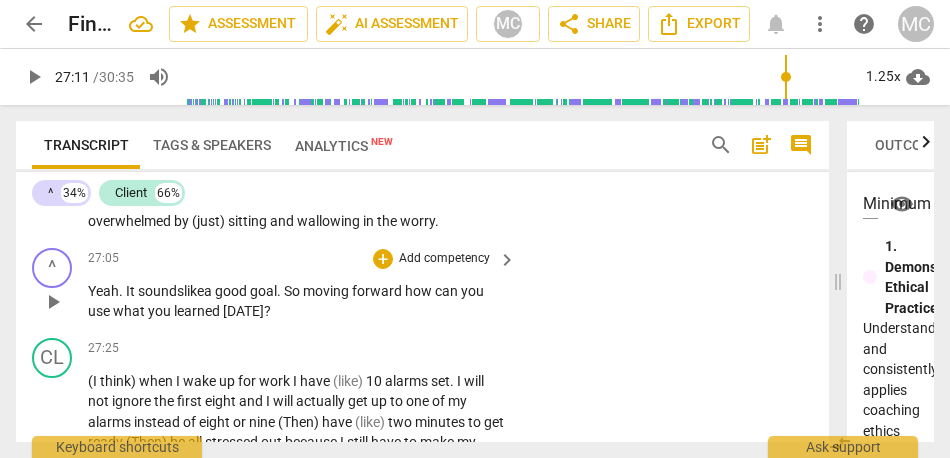 click on "ounds  like" at bounding box center (174, 291) 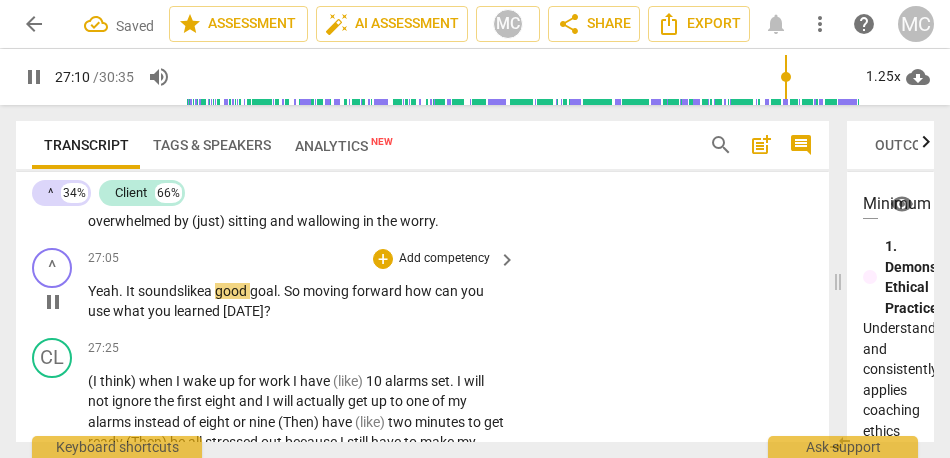 click on "So" at bounding box center [293, 291] 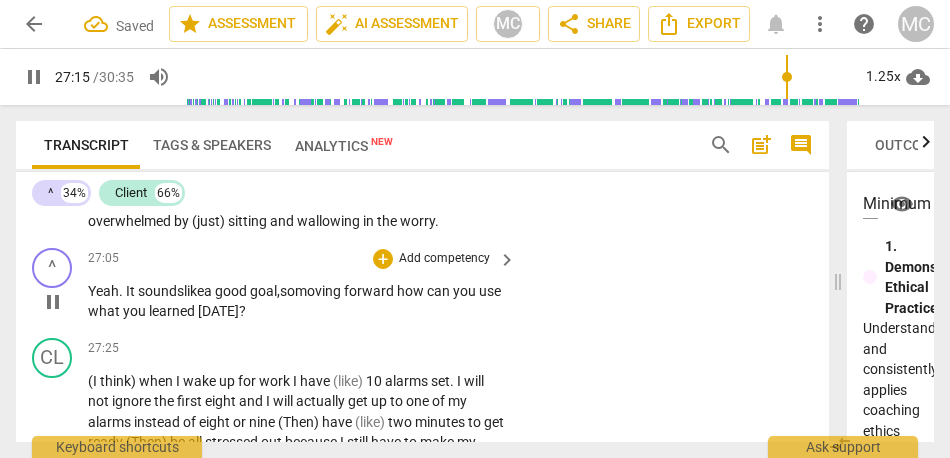 click on "moving" at bounding box center [319, 291] 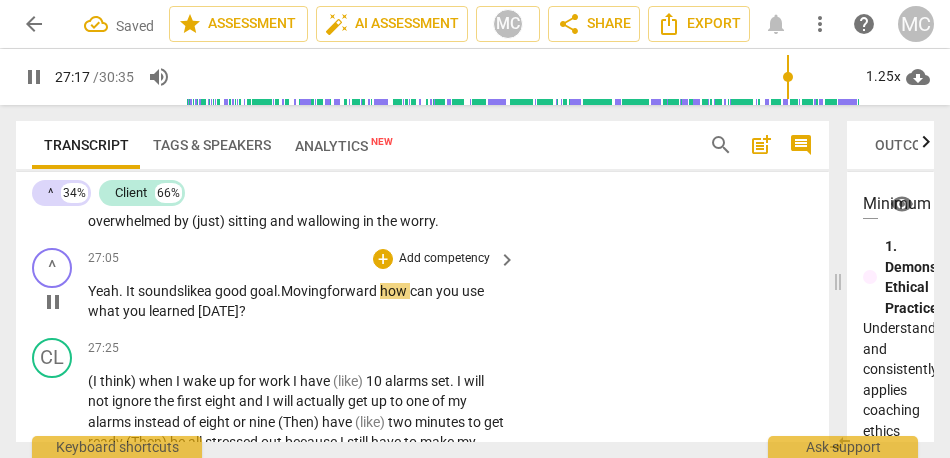 click on "how" at bounding box center (395, 291) 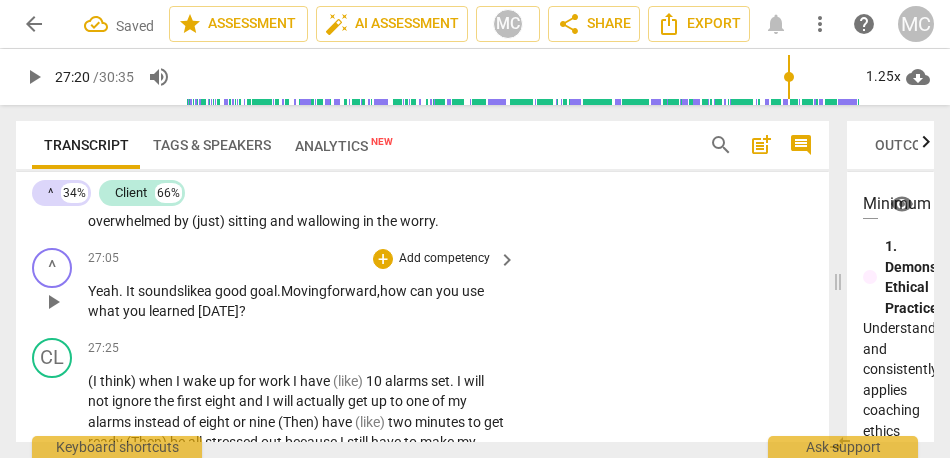 click on "[DATE]" at bounding box center (218, 311) 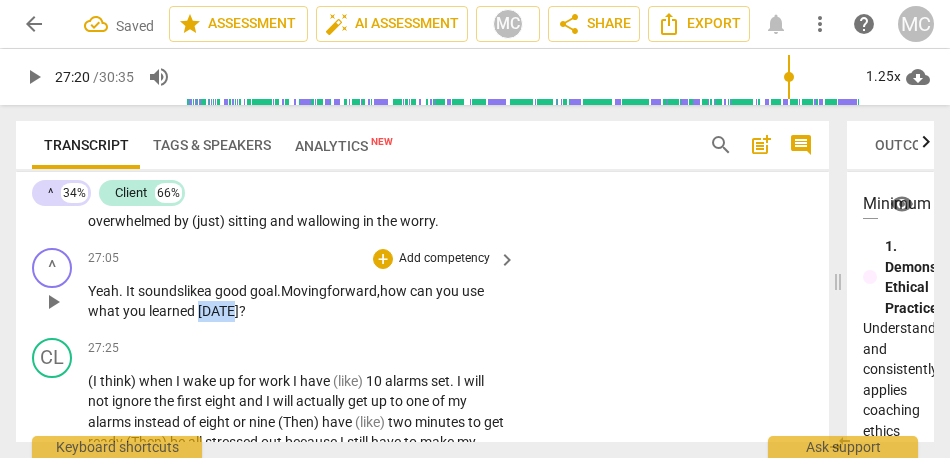 click on "[DATE]" at bounding box center (218, 311) 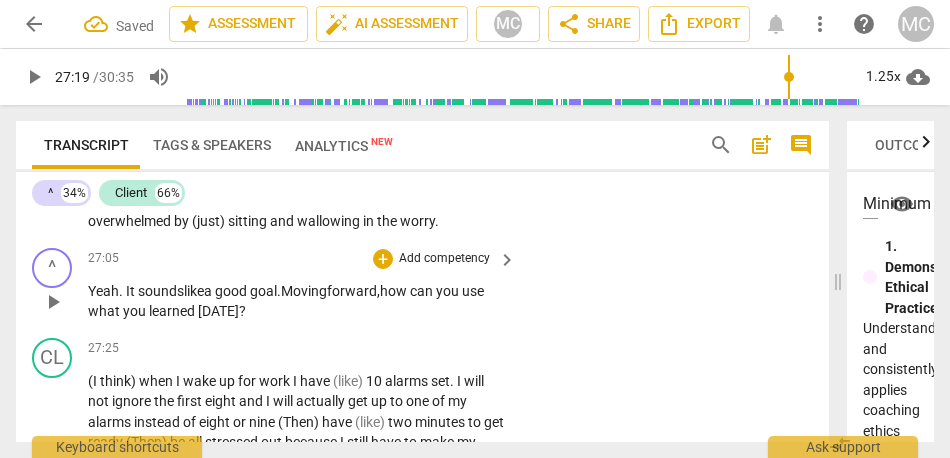 click on "[DATE]" at bounding box center [218, 311] 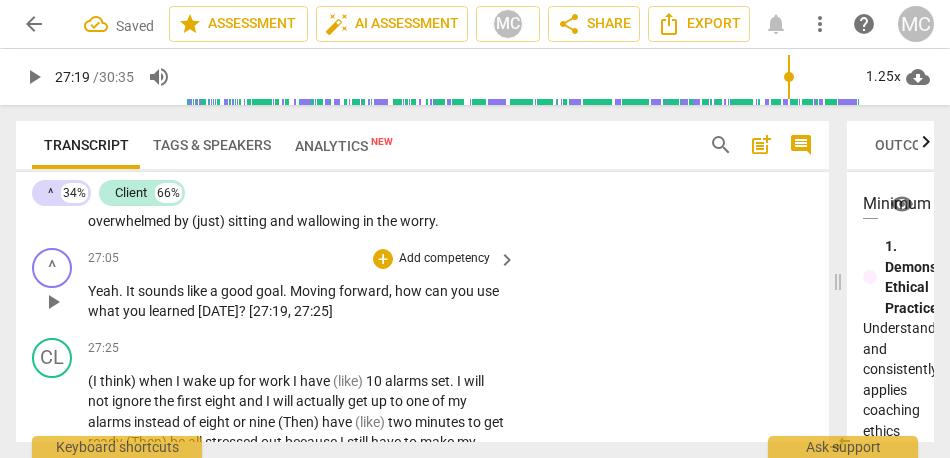 click on "Add competency" at bounding box center (444, 259) 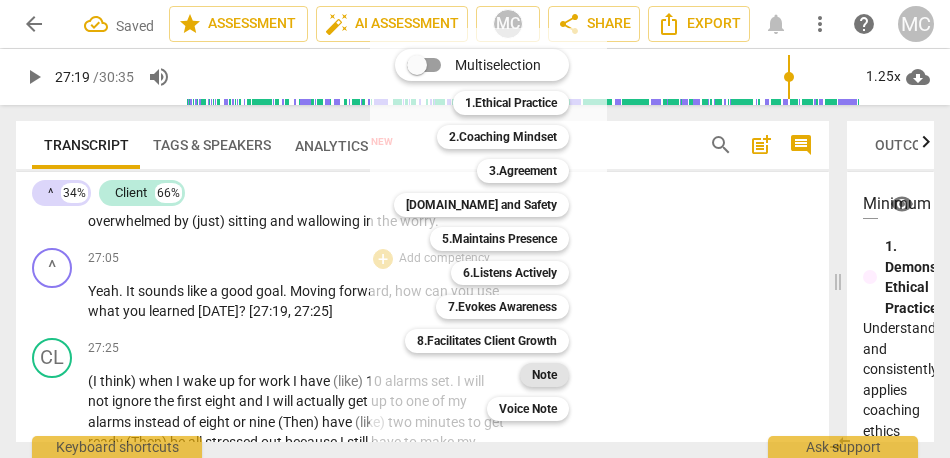 click on "Note" at bounding box center [544, 375] 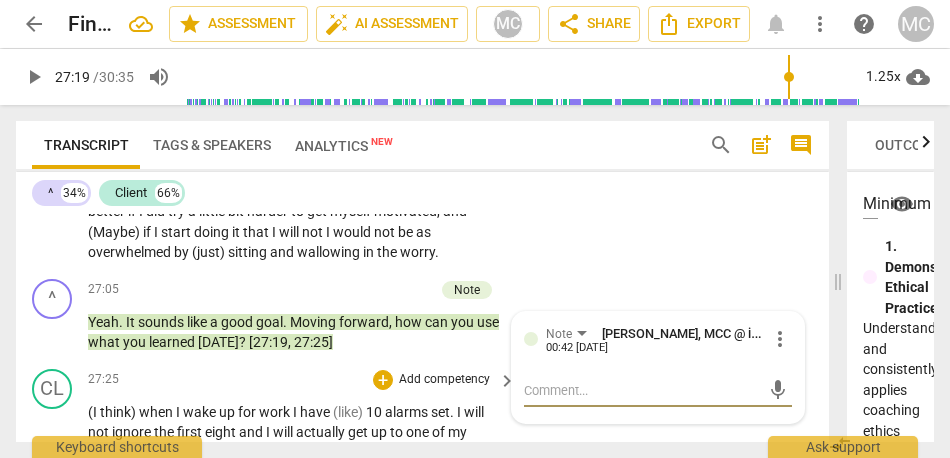 scroll, scrollTop: 10897, scrollLeft: 0, axis: vertical 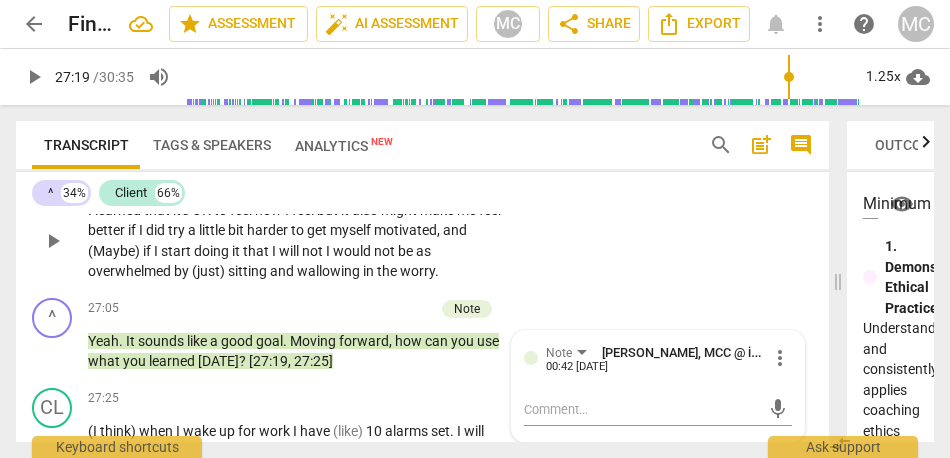 click on "wallowing" at bounding box center (330, 271) 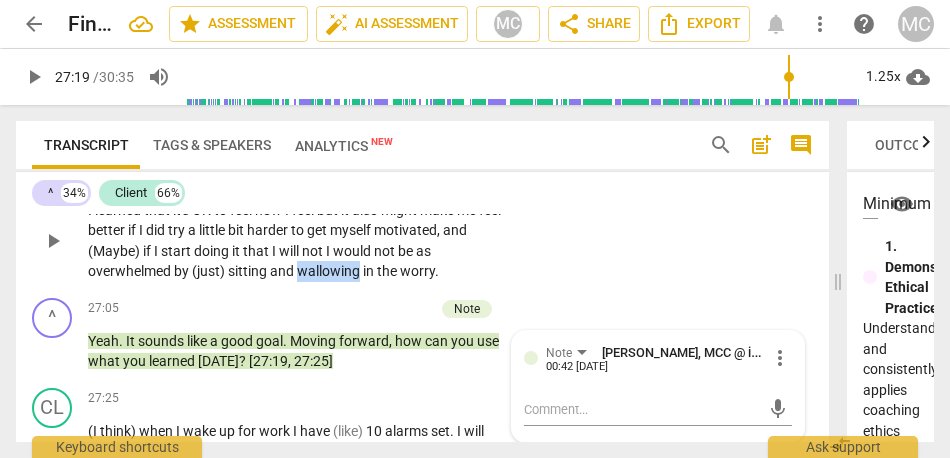 click on "wallowing" at bounding box center [330, 271] 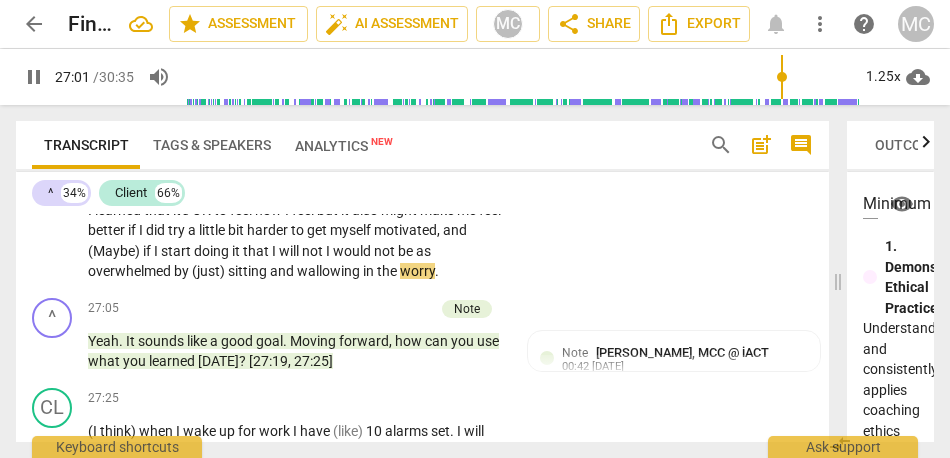 click on "pause" at bounding box center [34, 77] 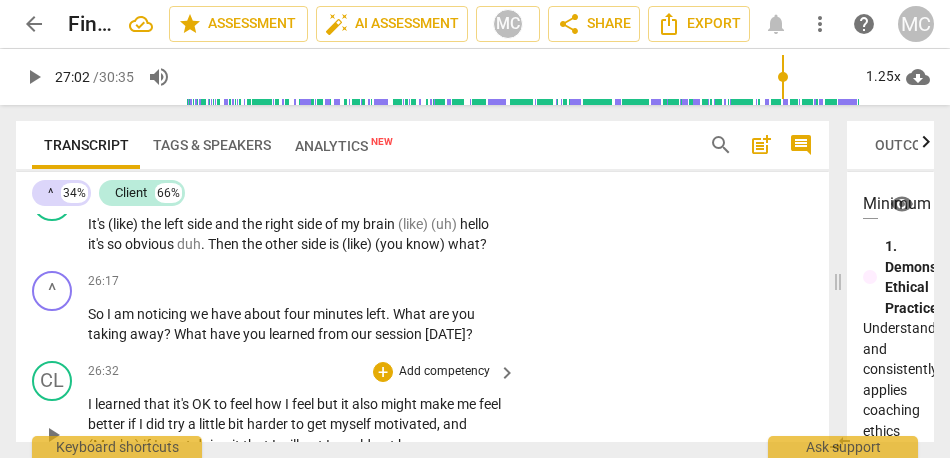 scroll, scrollTop: 10689, scrollLeft: 0, axis: vertical 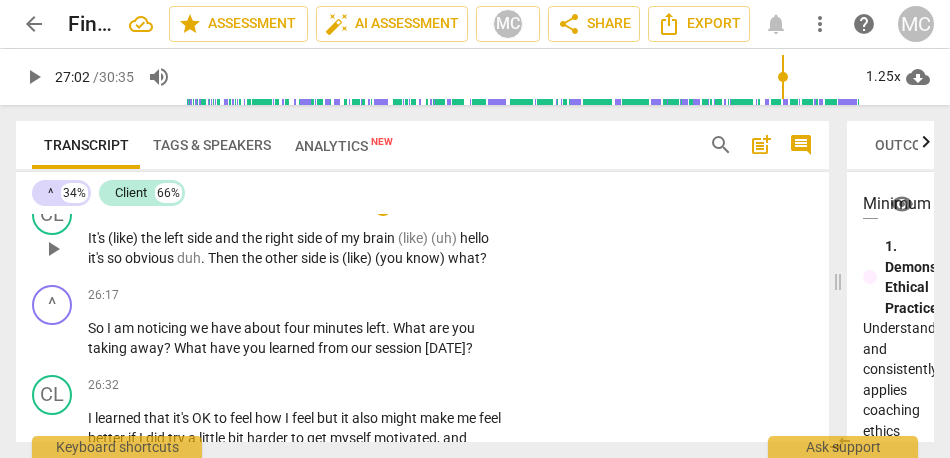 click on "other" at bounding box center [283, 258] 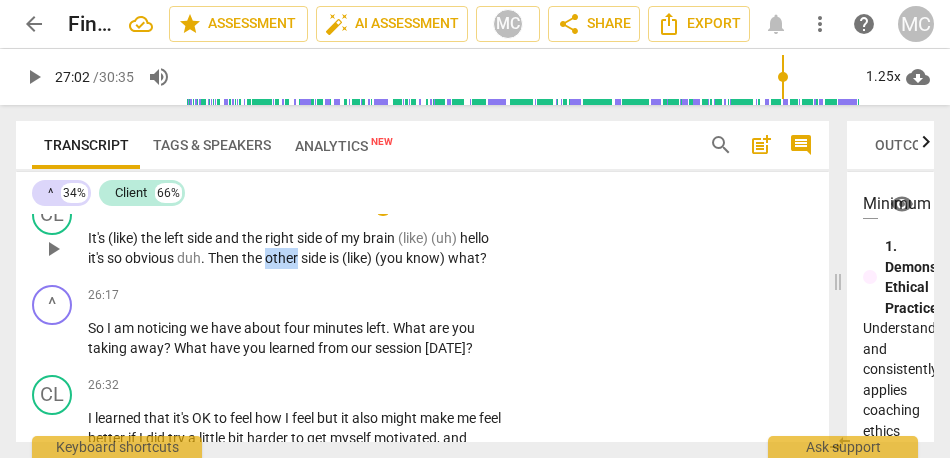 click on "other" at bounding box center [283, 258] 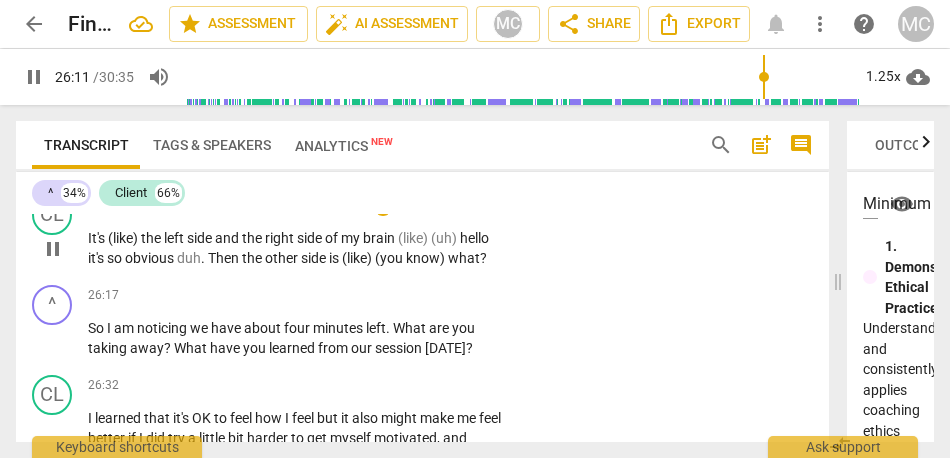 click on "(like)" at bounding box center [358, 258] 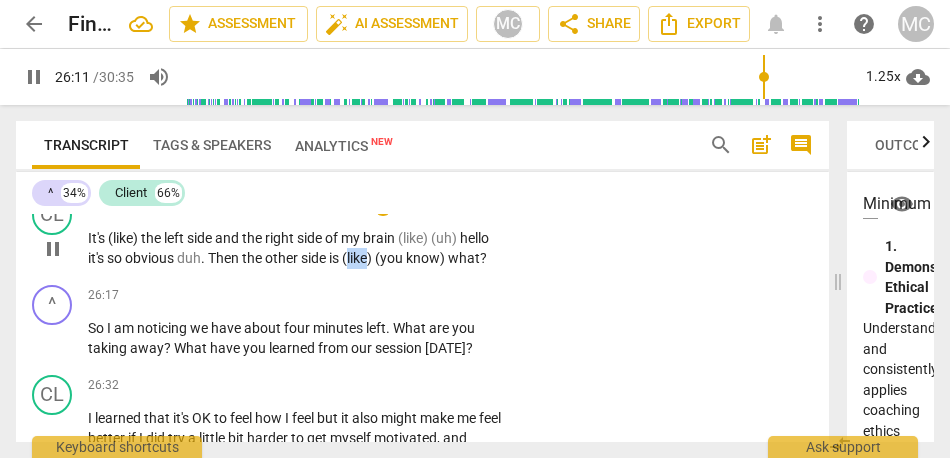 click on "(like)" at bounding box center [358, 258] 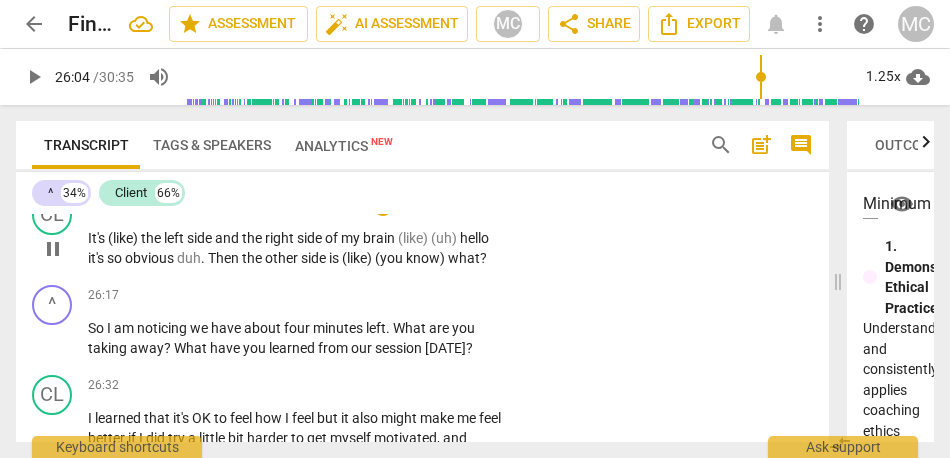 click on "what" at bounding box center (464, 258) 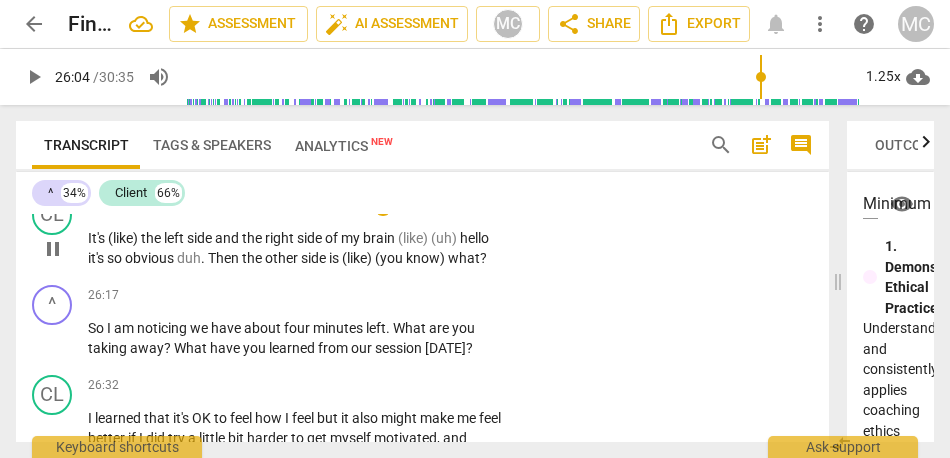 type on "1565" 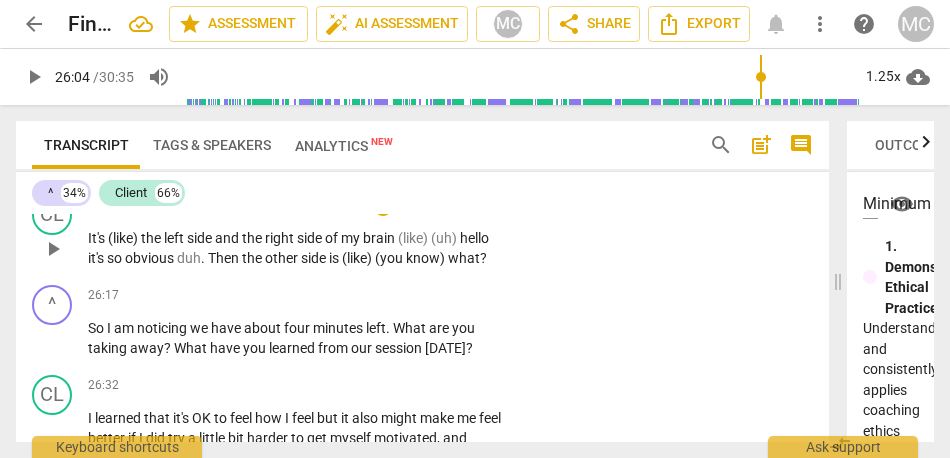 type 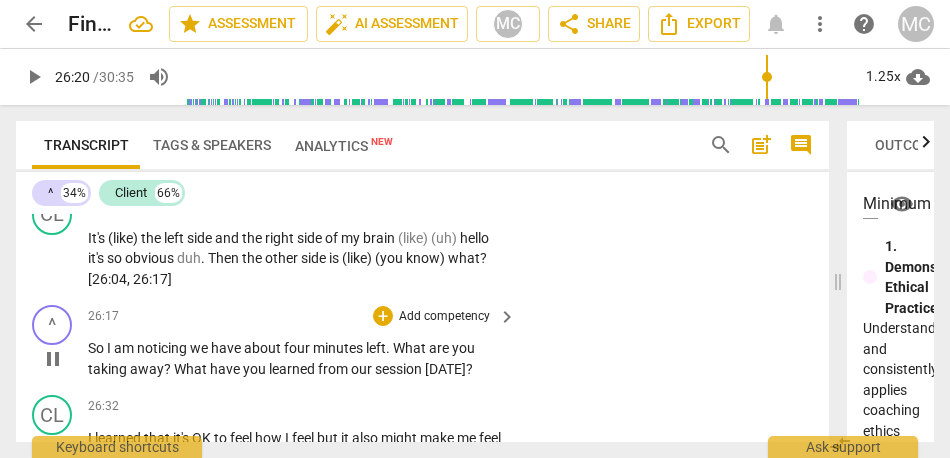 type on "1580" 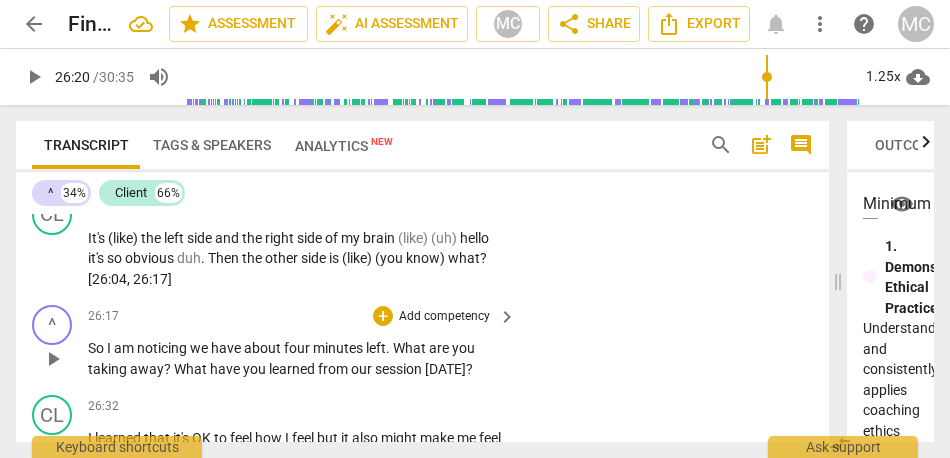 click on "So" at bounding box center [97, 348] 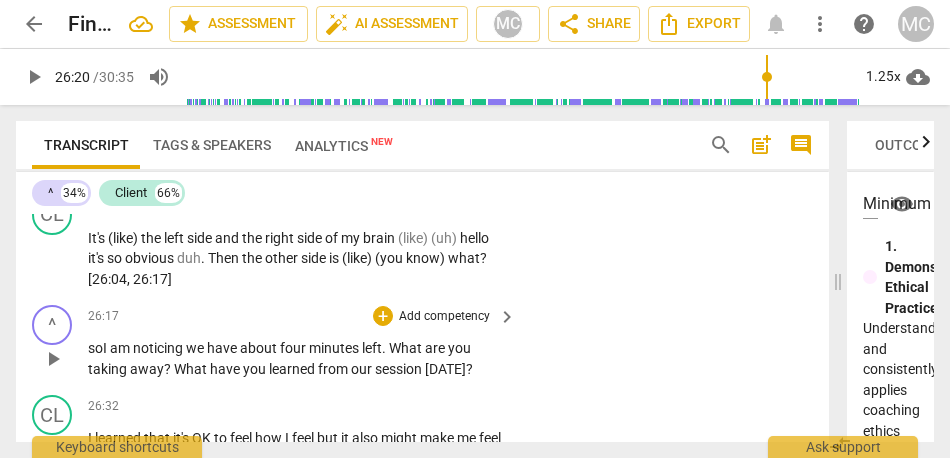 type 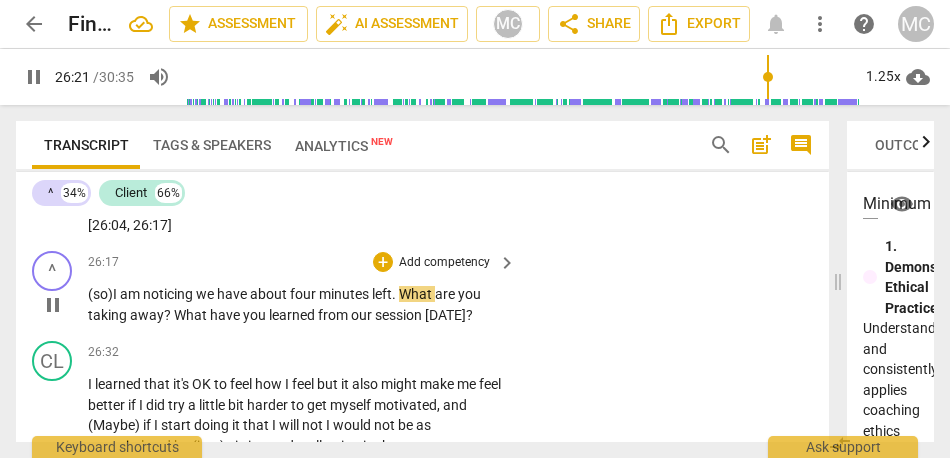 scroll, scrollTop: 10767, scrollLeft: 0, axis: vertical 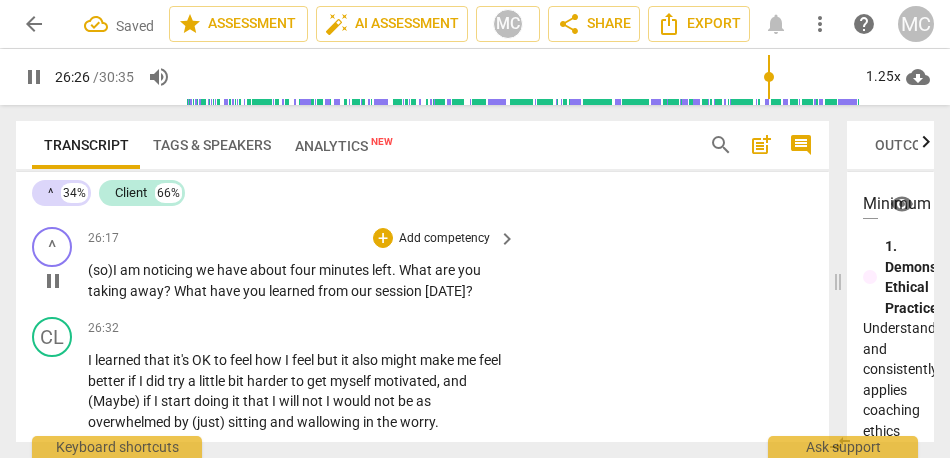 click on "away" at bounding box center (147, 291) 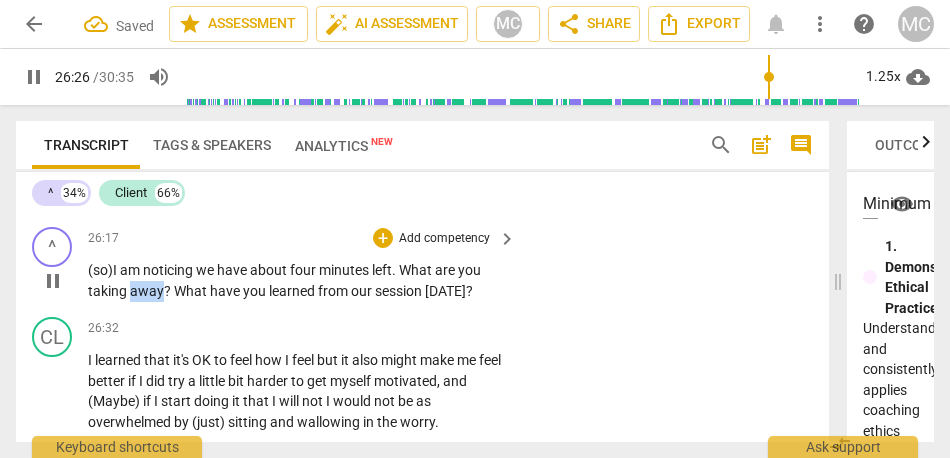 click on "away" at bounding box center [147, 291] 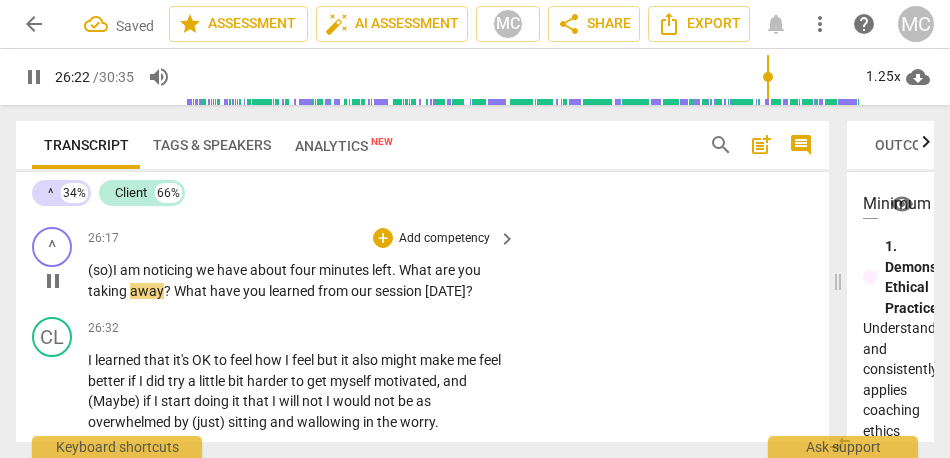 click on "What" at bounding box center [192, 291] 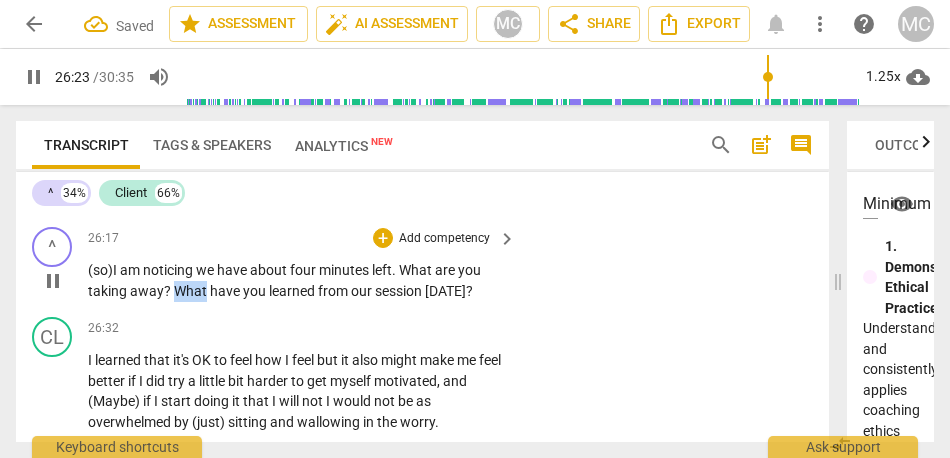 click on "What" at bounding box center (192, 291) 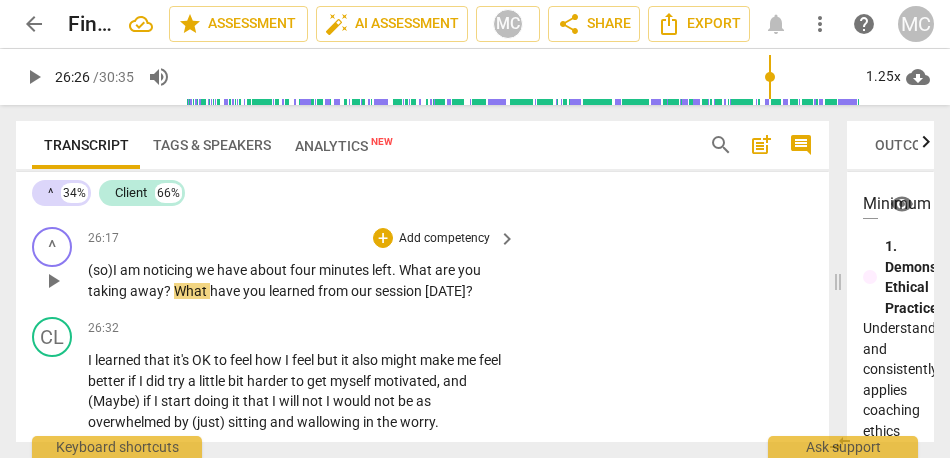 click on "away" at bounding box center (147, 291) 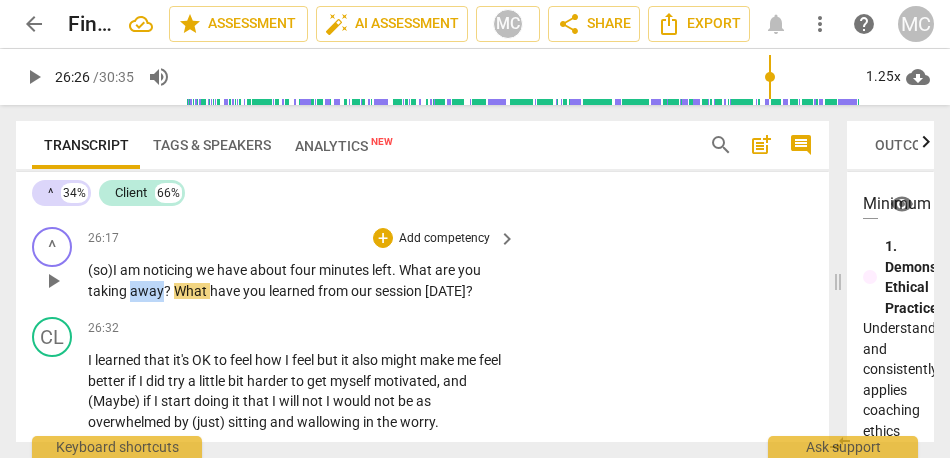 click on "away" at bounding box center [147, 291] 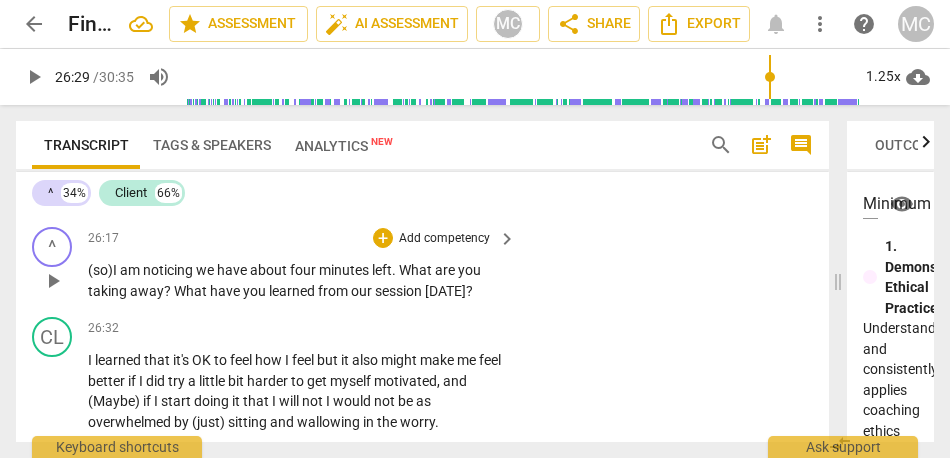 click on "Add competency" at bounding box center [444, 239] 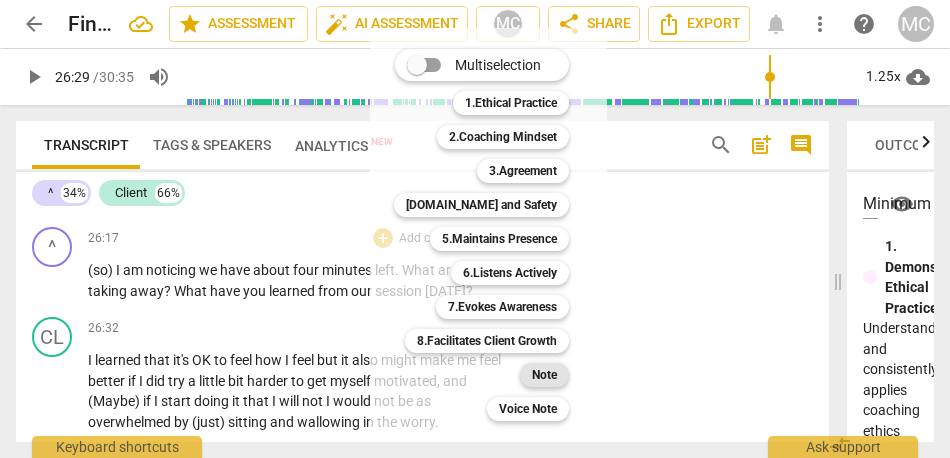click on "Note" at bounding box center (544, 375) 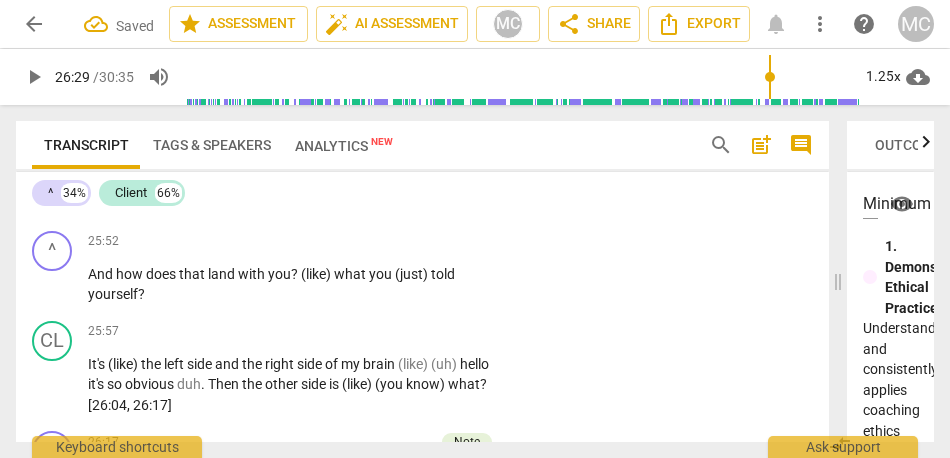 scroll, scrollTop: 10525, scrollLeft: 0, axis: vertical 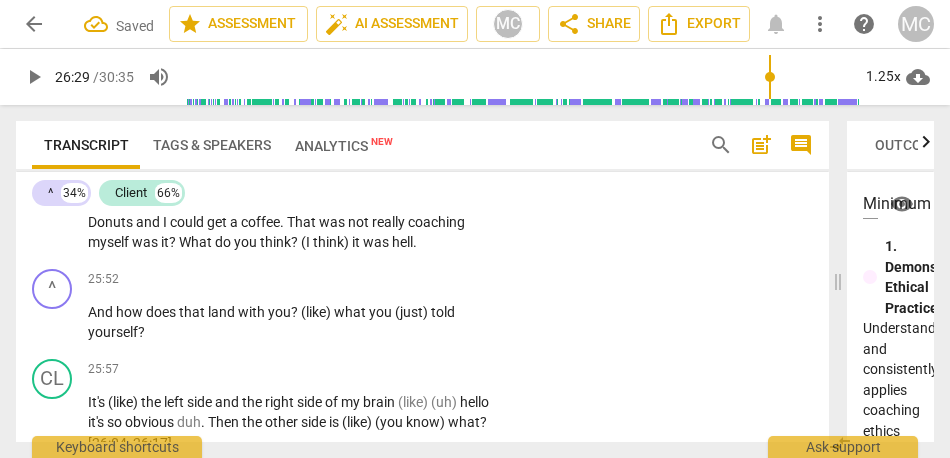 click on "think" at bounding box center (275, 242) 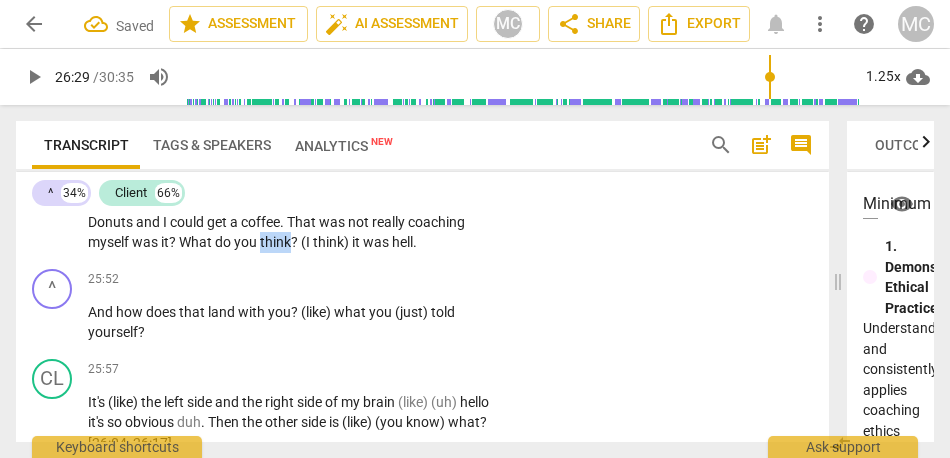 click on "think" at bounding box center (275, 242) 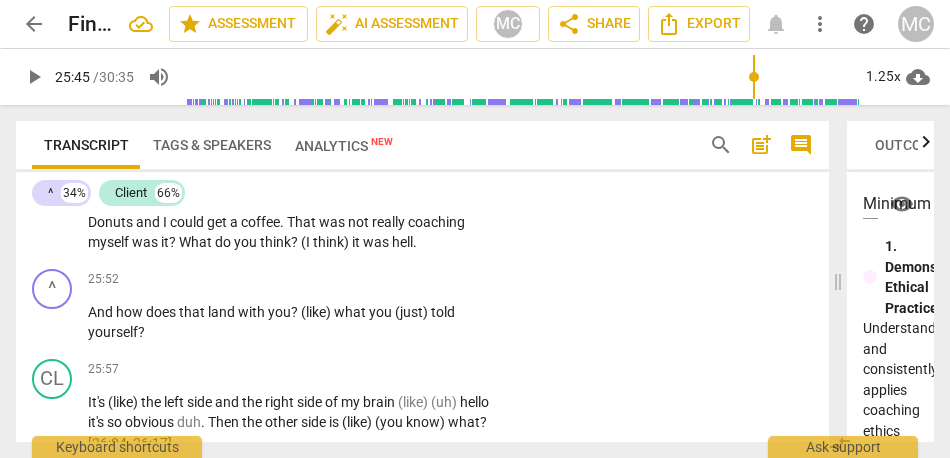 click on "it" at bounding box center (357, 242) 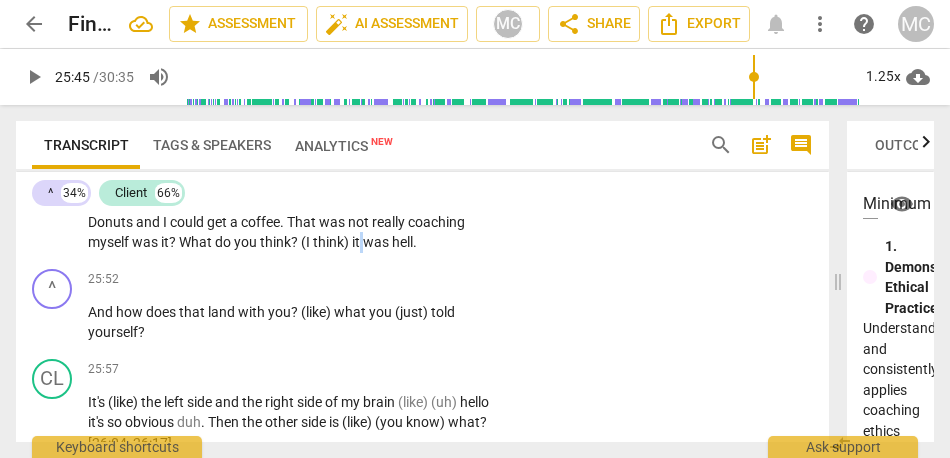 click on "it" at bounding box center (357, 242) 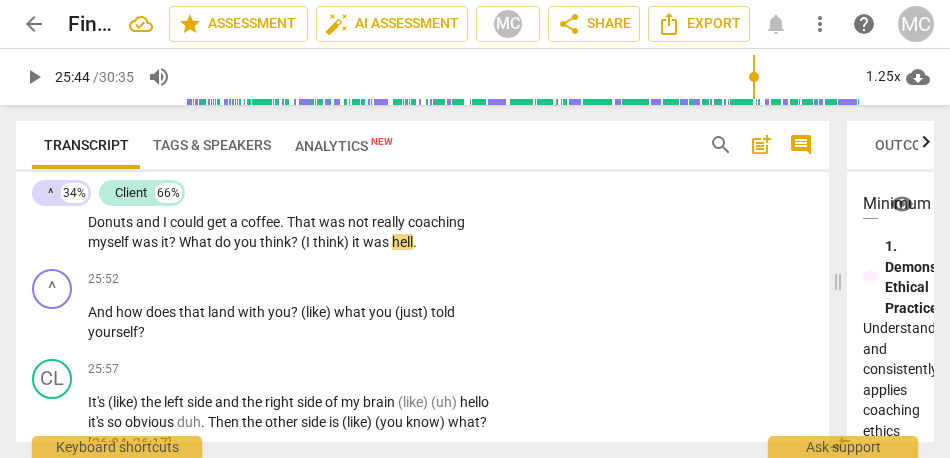 click on "hell" at bounding box center (402, 242) 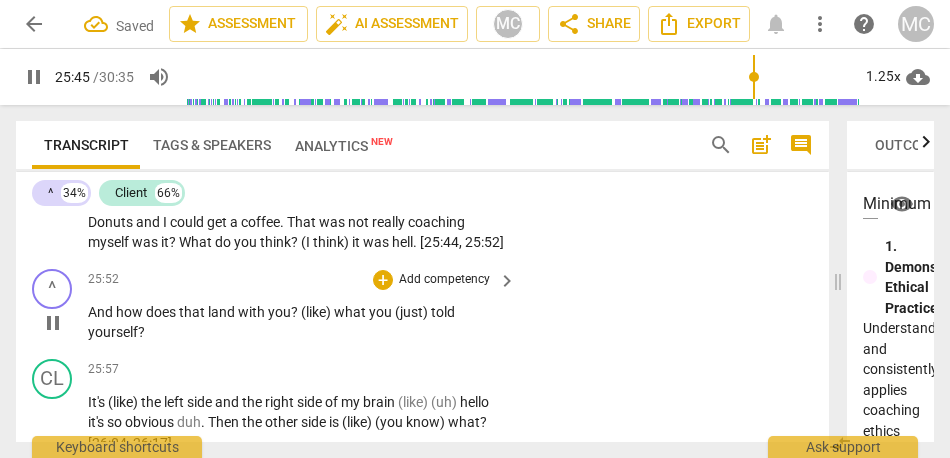 click on "play_arrow pause" at bounding box center (62, 323) 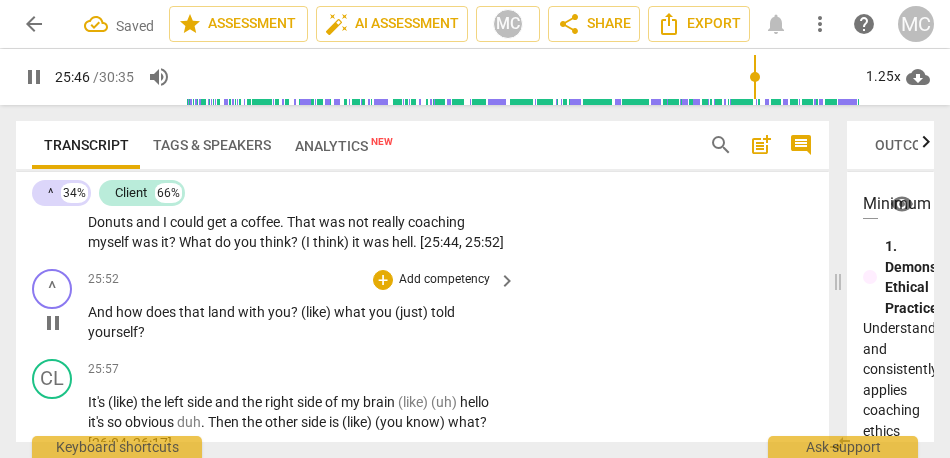 click on "And" at bounding box center (102, 312) 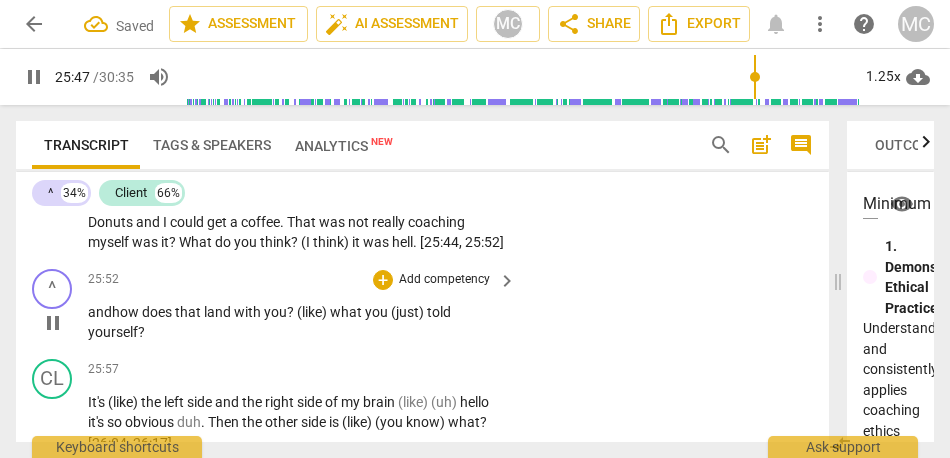 type on "1548" 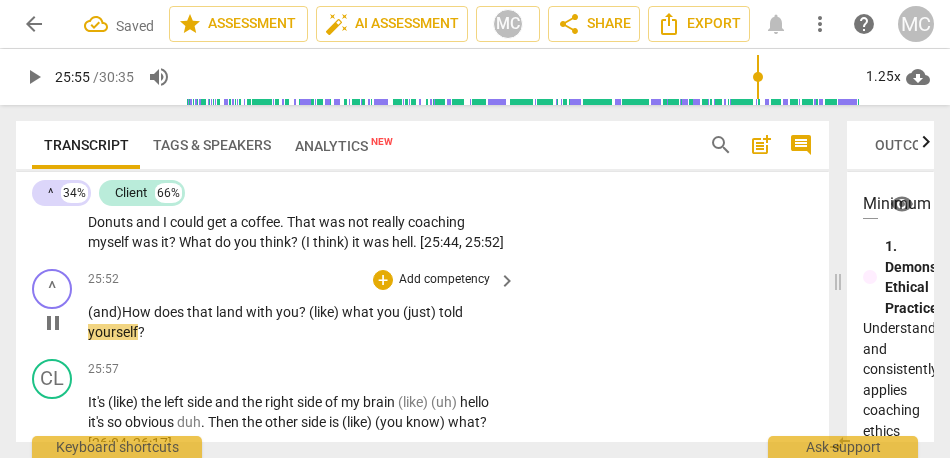 click on "what" at bounding box center [359, 312] 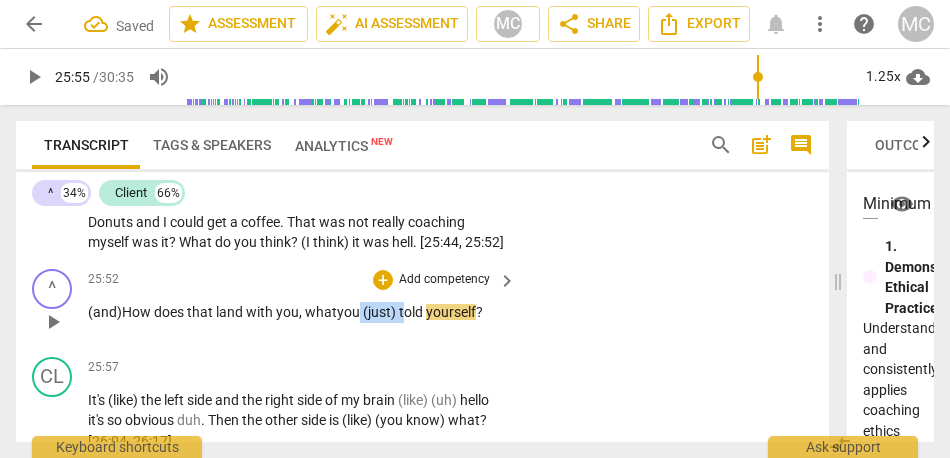 drag, startPoint x: 363, startPoint y: 353, endPoint x: 406, endPoint y: 353, distance: 43 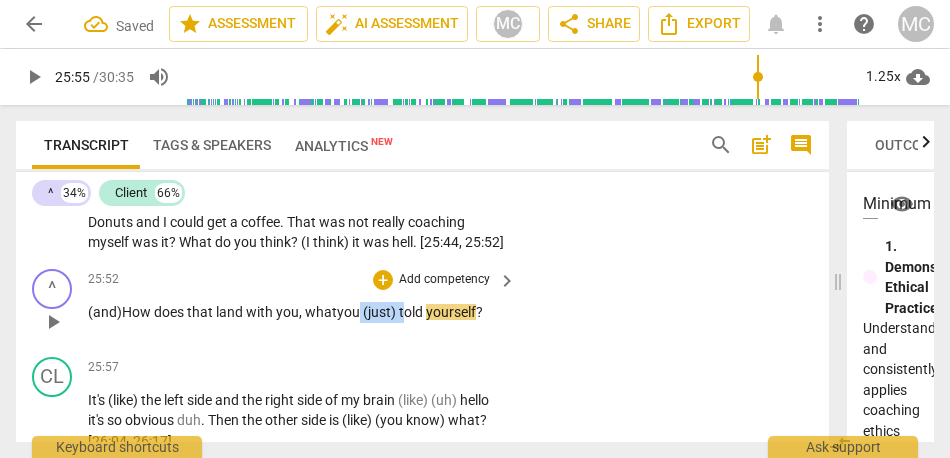 click on "(and)  How   does   that   land   with   you, w hat  you   (just)   told   yourself ?" at bounding box center (297, 312) 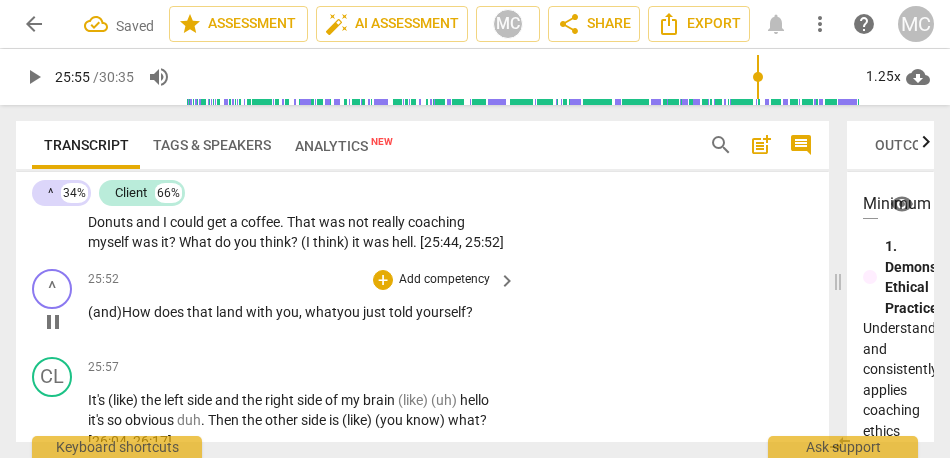 click on "Add competency" at bounding box center (444, 280) 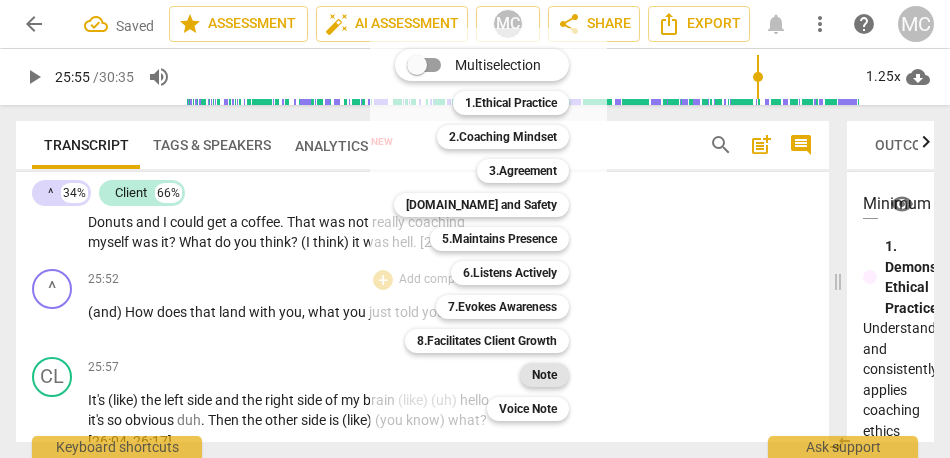 click on "Note" at bounding box center [544, 375] 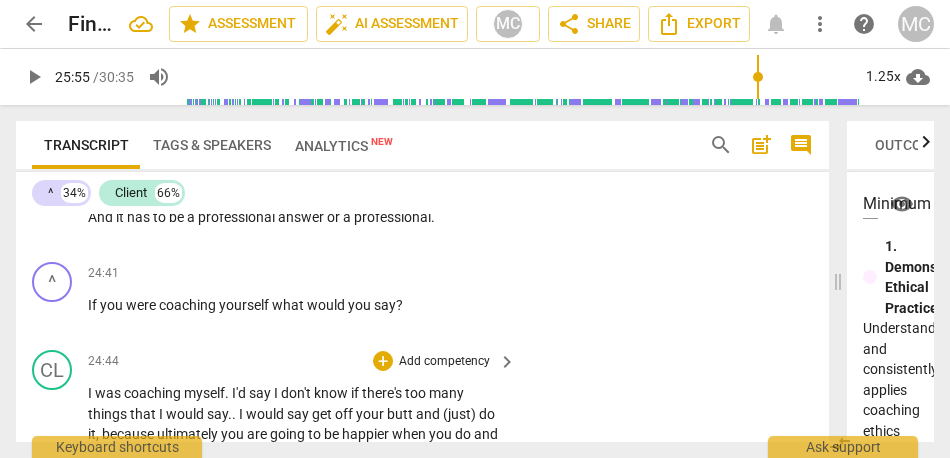 scroll, scrollTop: 10209, scrollLeft: 0, axis: vertical 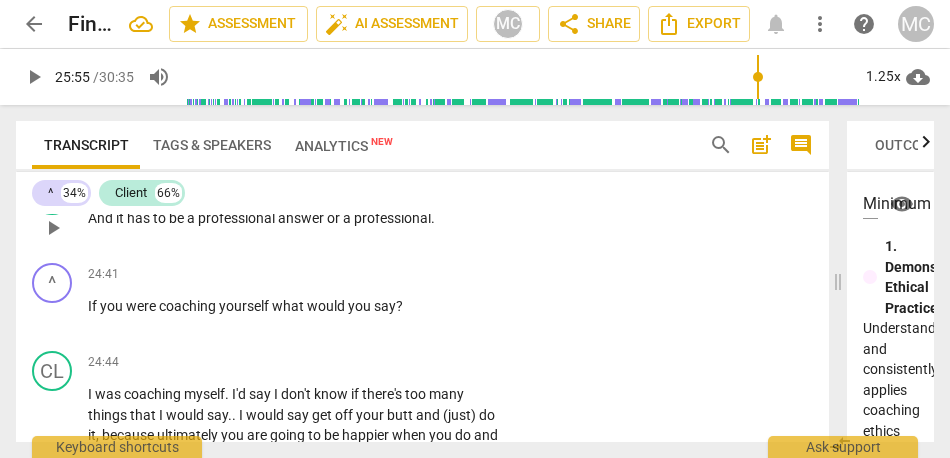 click on "or" at bounding box center [335, 218] 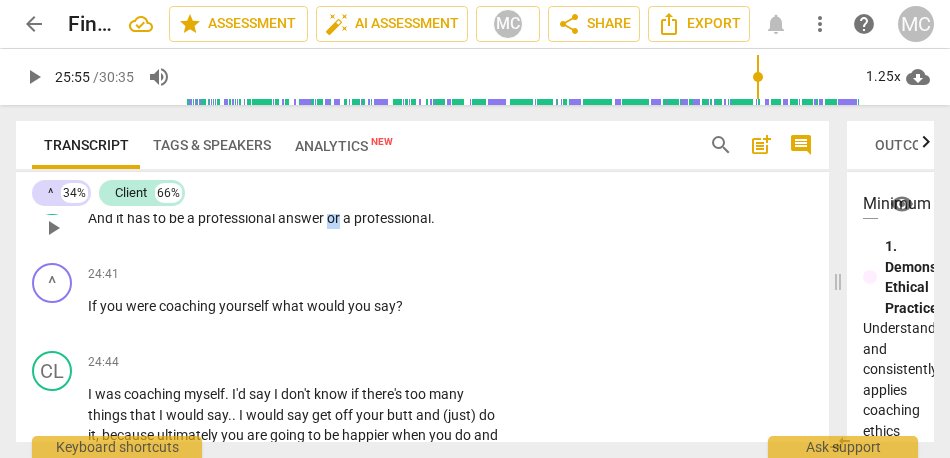 click on "or" at bounding box center (335, 218) 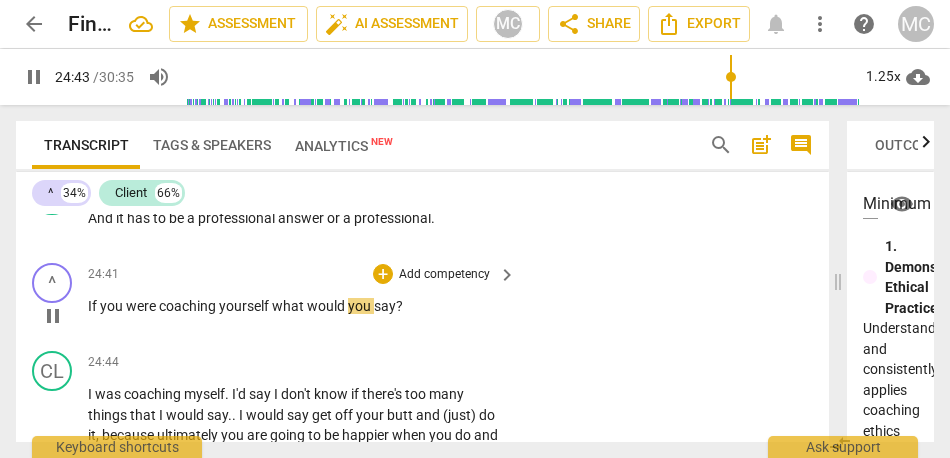 click on "yourself" at bounding box center (245, 306) 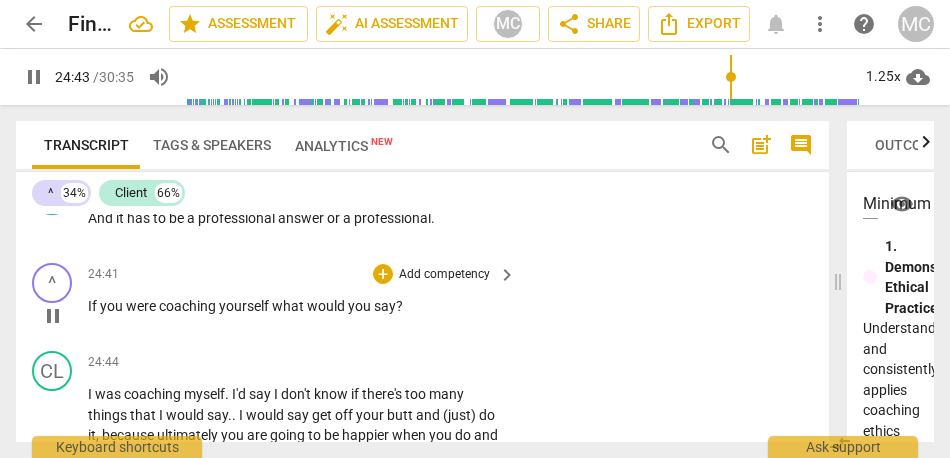 type 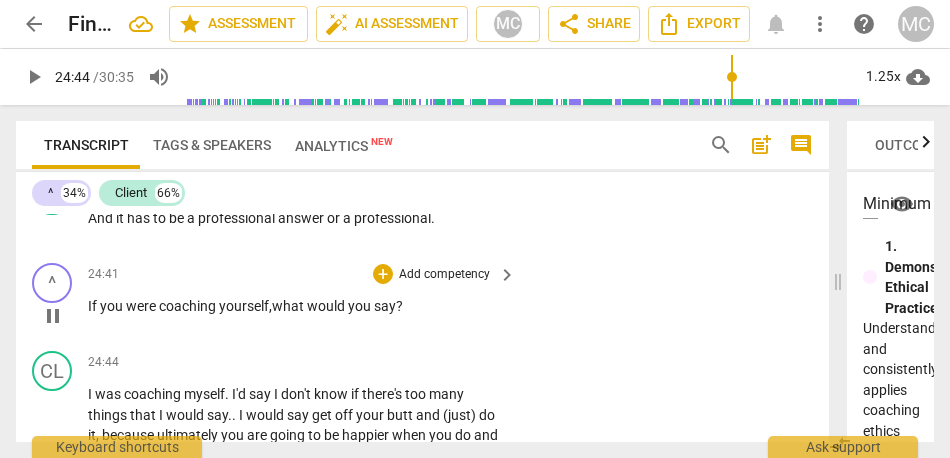 click on "Add competency" at bounding box center (444, 275) 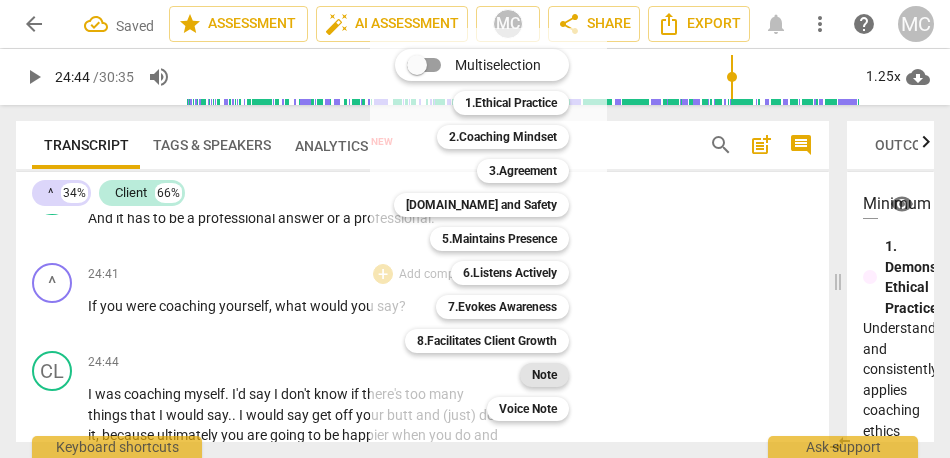 click on "Note" at bounding box center (544, 375) 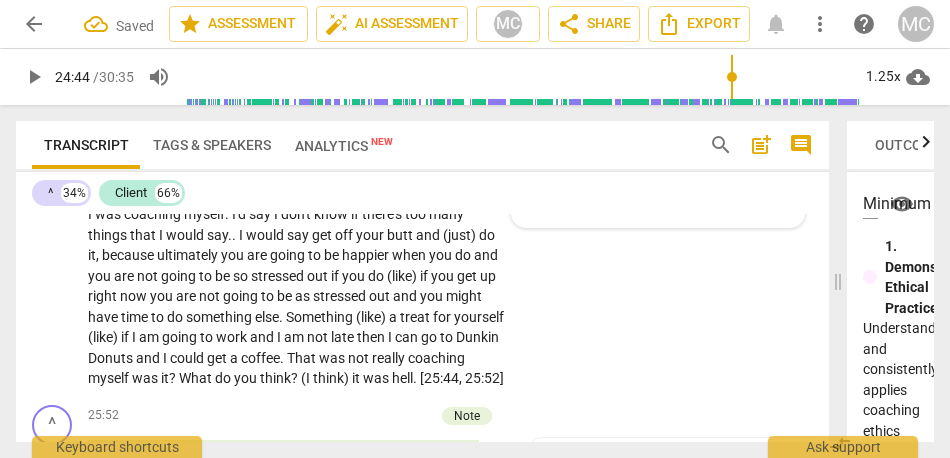 scroll, scrollTop: 10388, scrollLeft: 0, axis: vertical 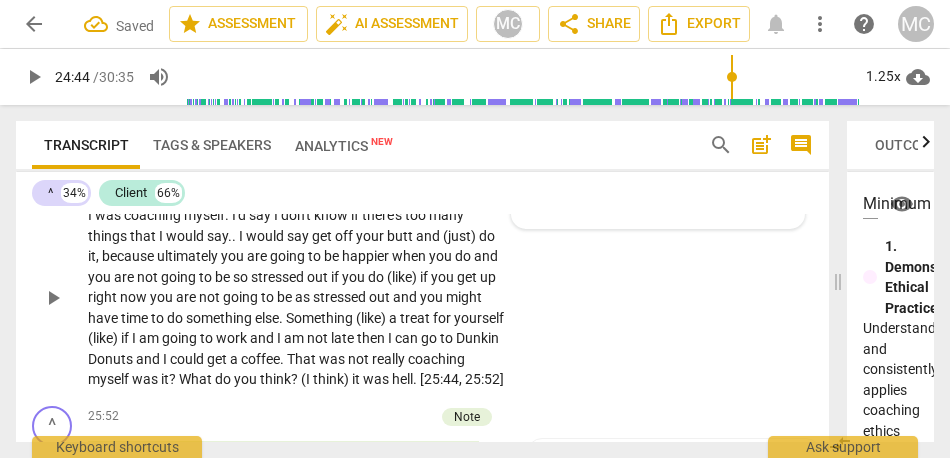 click on "be" at bounding box center (286, 297) 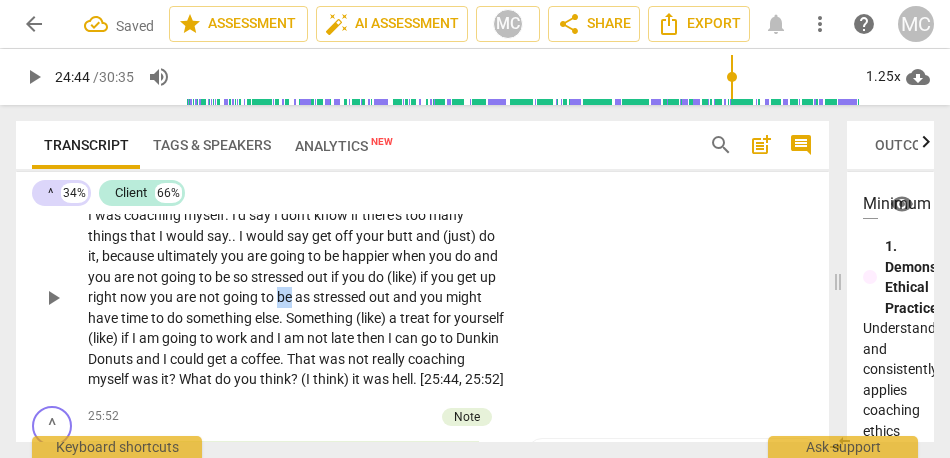 click on "be" at bounding box center [286, 297] 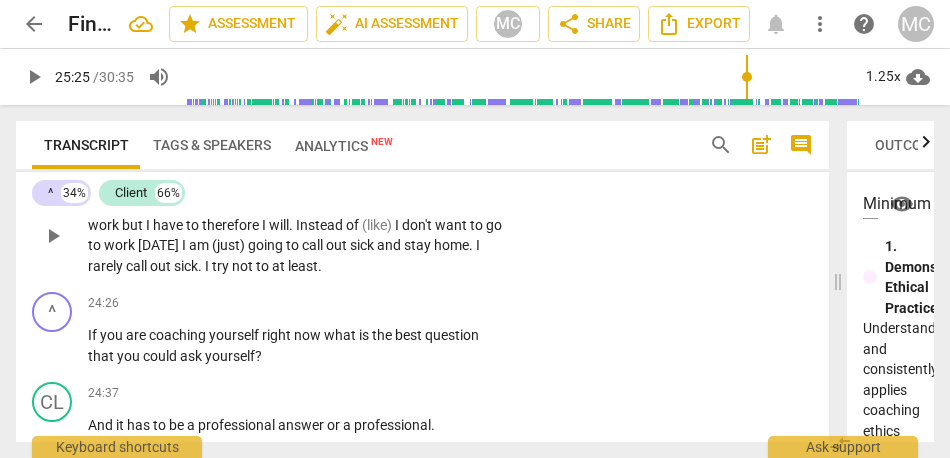 scroll, scrollTop: 10003, scrollLeft: 0, axis: vertical 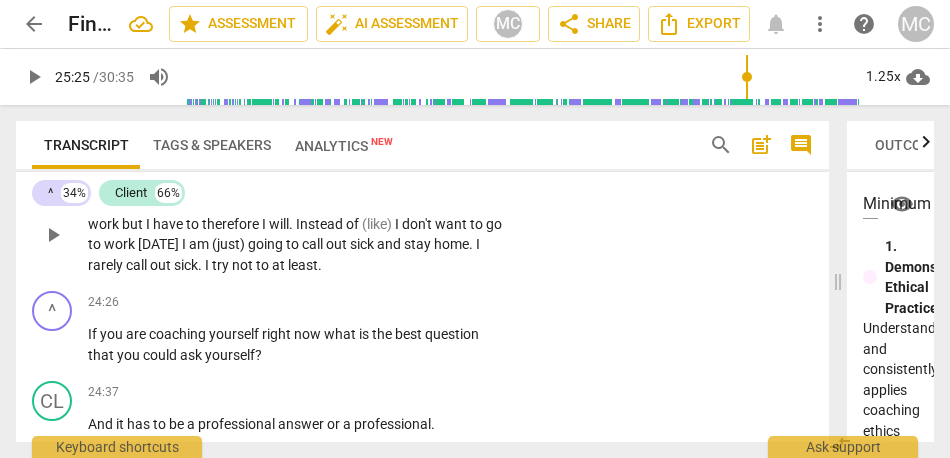 click on "Oh   that's   (just)   something   stupid   (like)   I   (uh)   don't   want   to   go   to   work   but   I   have   to   therefore   I   will .   Instead   of   (like)   I   don't   want   to   go   to   work   [DATE]   I   am   (just)   going   to   call   out   sick   and   stay   home .   I   rarely   call   out   sick .   I   try   not   to   at   least ." at bounding box center [297, 234] 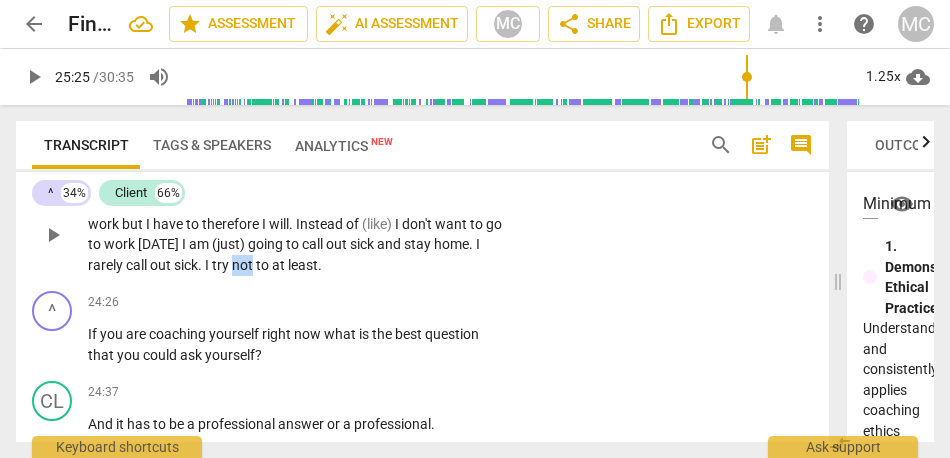 click on "Oh   that's   (just)   something   stupid   (like)   I   (uh)   don't   want   to   go   to   work   but   I   have   to   therefore   I   will .   Instead   of   (like)   I   don't   want   to   go   to   work   [DATE]   I   am   (just)   going   to   call   out   sick   and   stay   home .   I   rarely   call   out   sick .   I   try   not   to   at   least ." at bounding box center [297, 234] 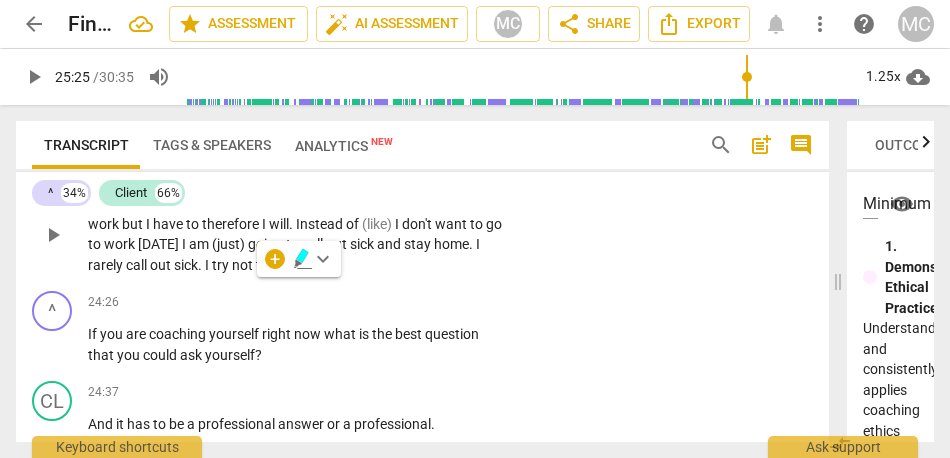 click on "not" at bounding box center [244, 265] 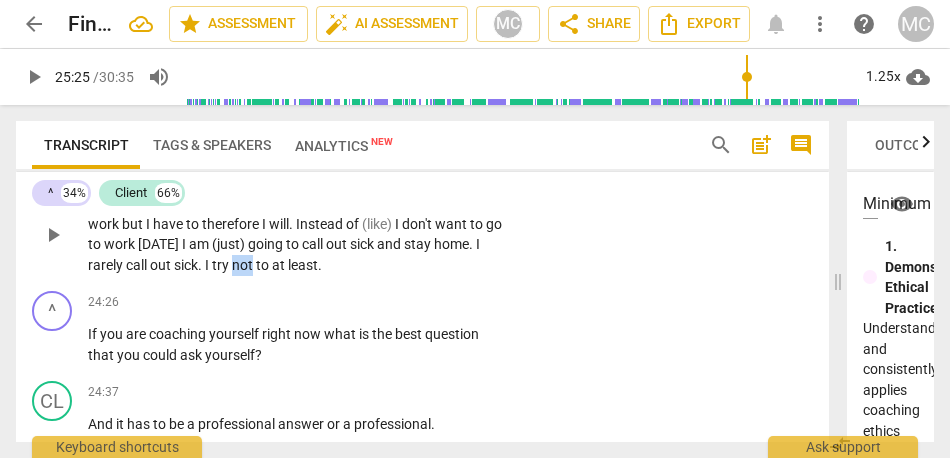click on "not" at bounding box center (244, 265) 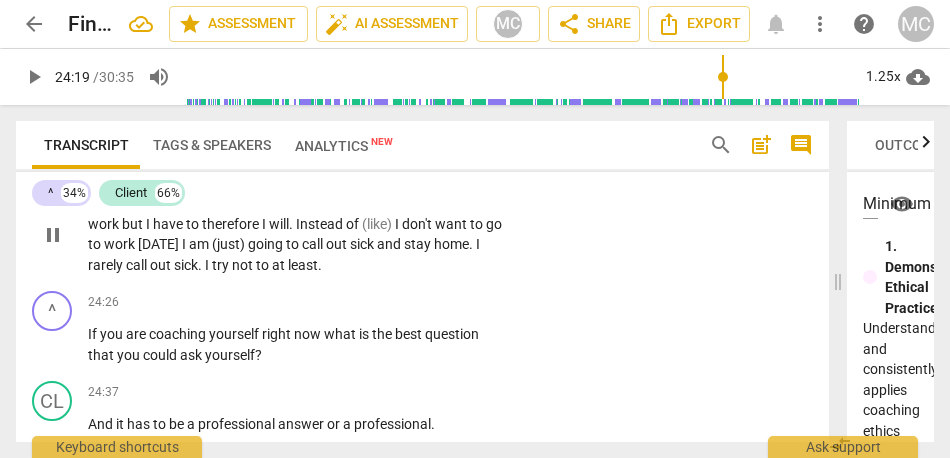 type on "1460" 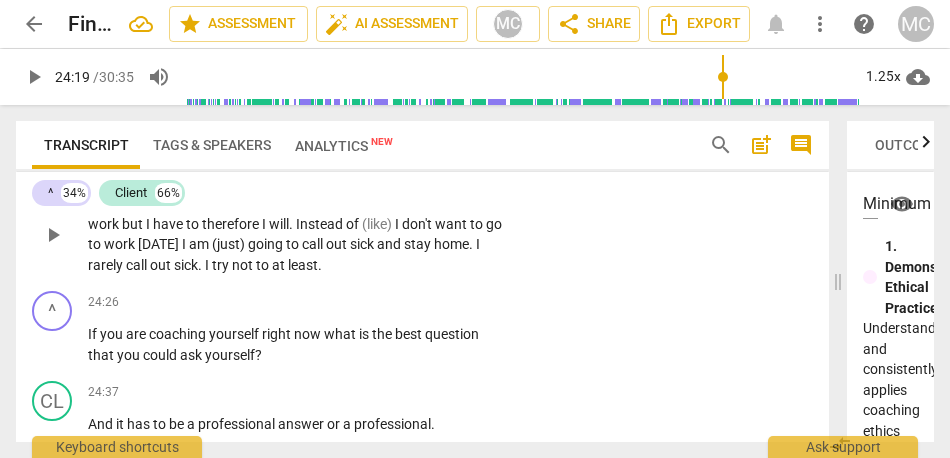 click on "least" at bounding box center (303, 265) 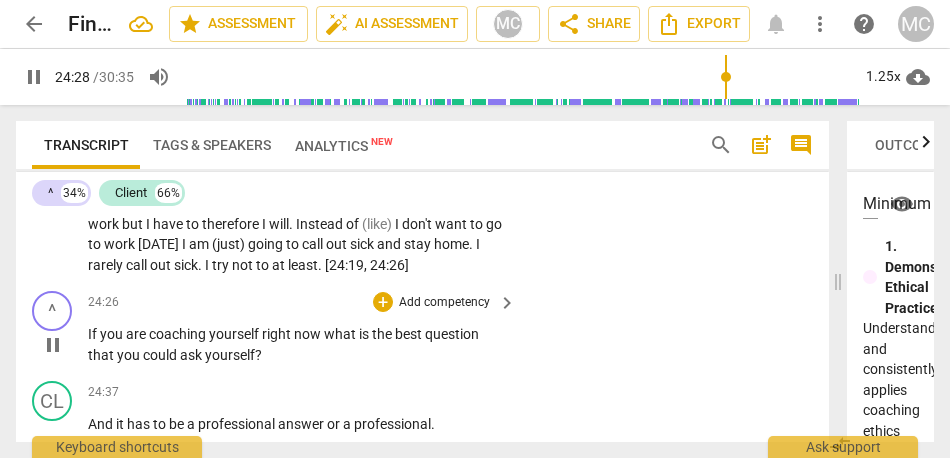 click on "what" at bounding box center (341, 334) 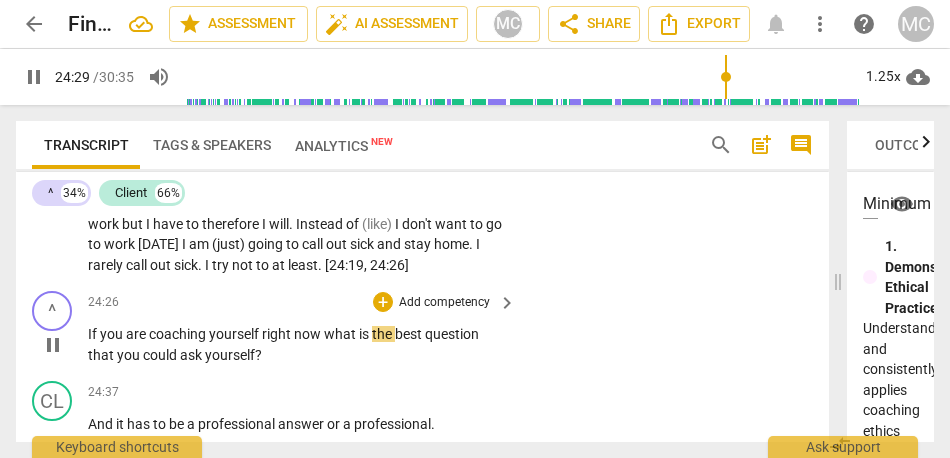 type on "1470" 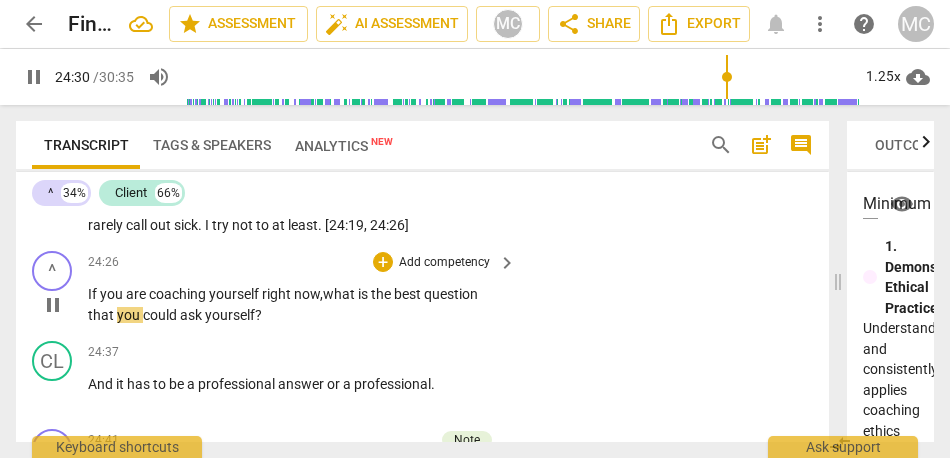 scroll, scrollTop: 10061, scrollLeft: 0, axis: vertical 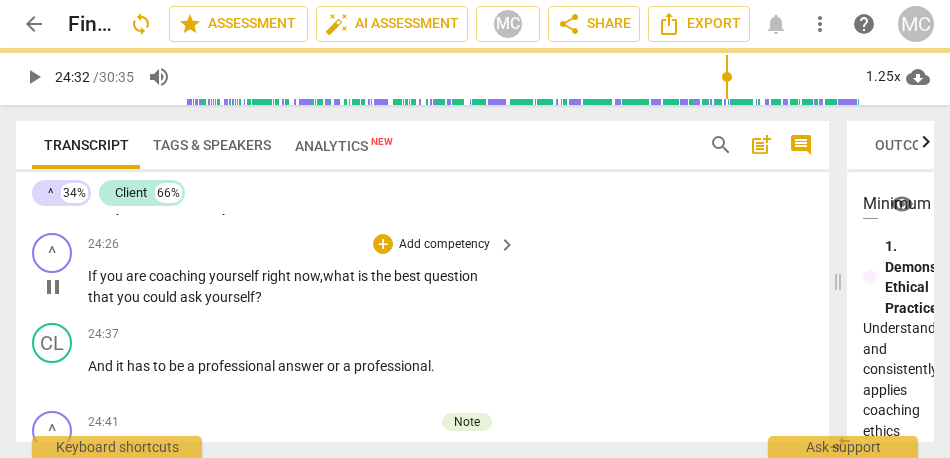 click on "Add competency" at bounding box center [444, 245] 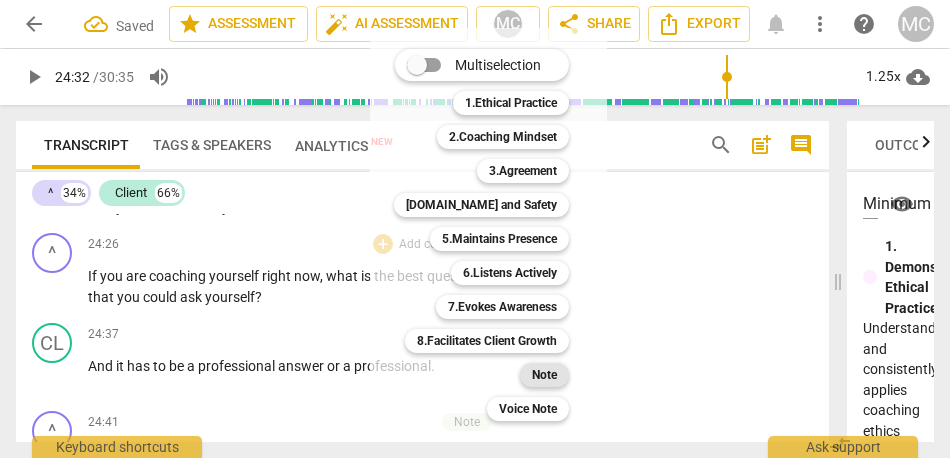 click on "Note" at bounding box center (544, 375) 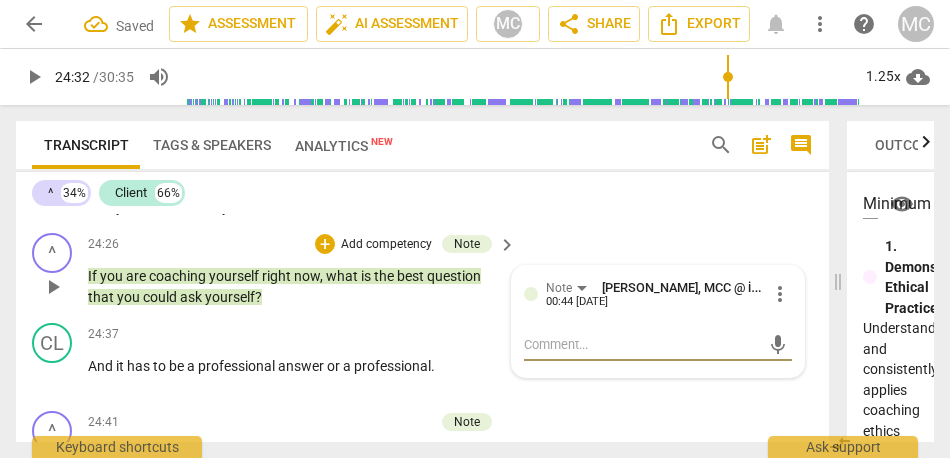 click on "yourself" at bounding box center [230, 297] 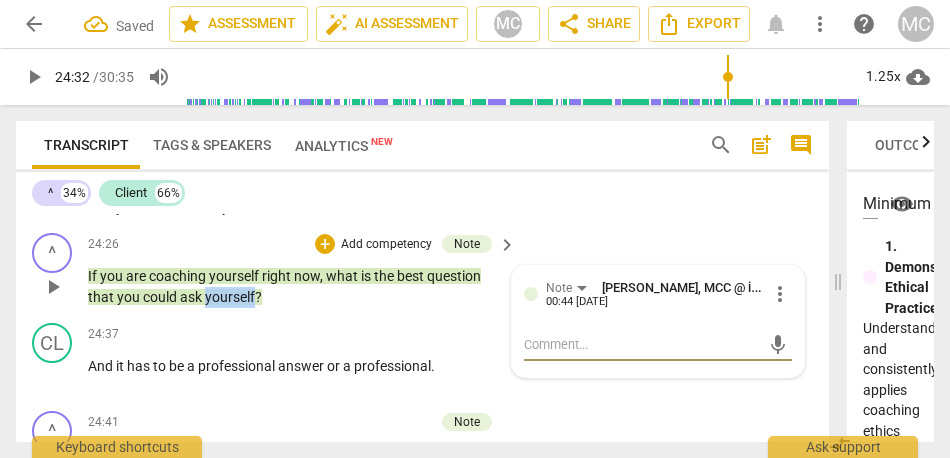click on "yourself" at bounding box center [230, 297] 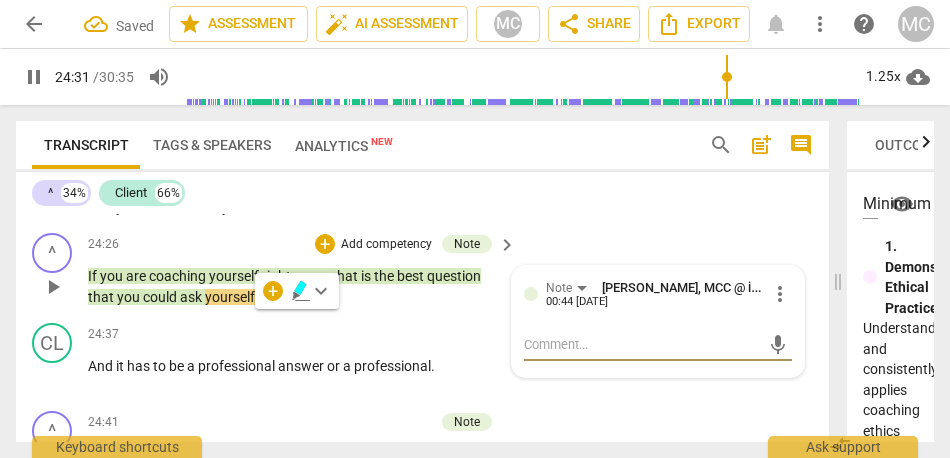 click on "yourself" at bounding box center [230, 297] 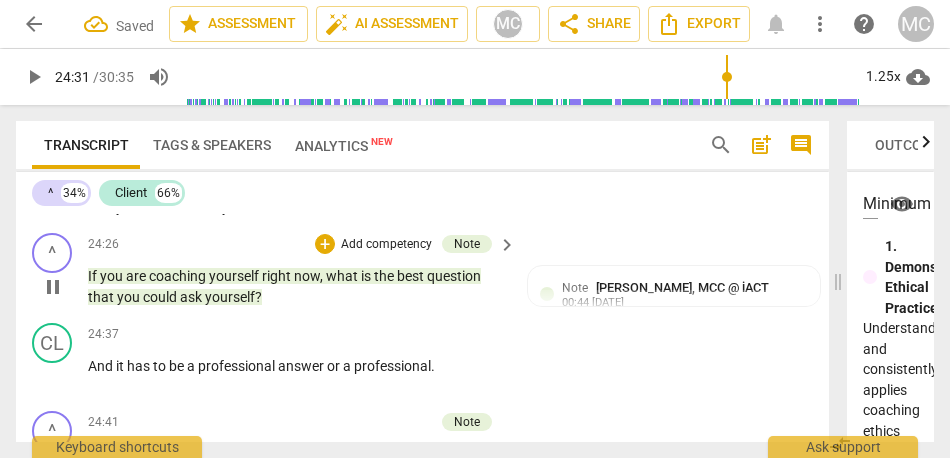 type on "1472" 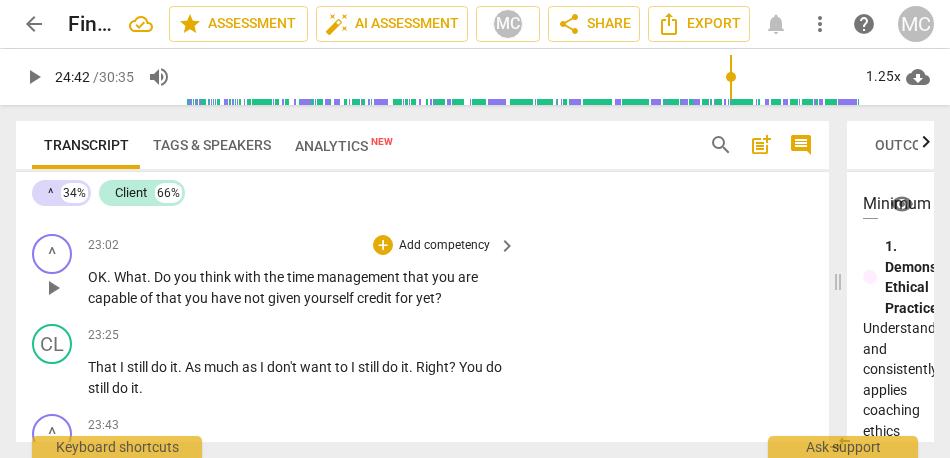 scroll, scrollTop: 9378, scrollLeft: 0, axis: vertical 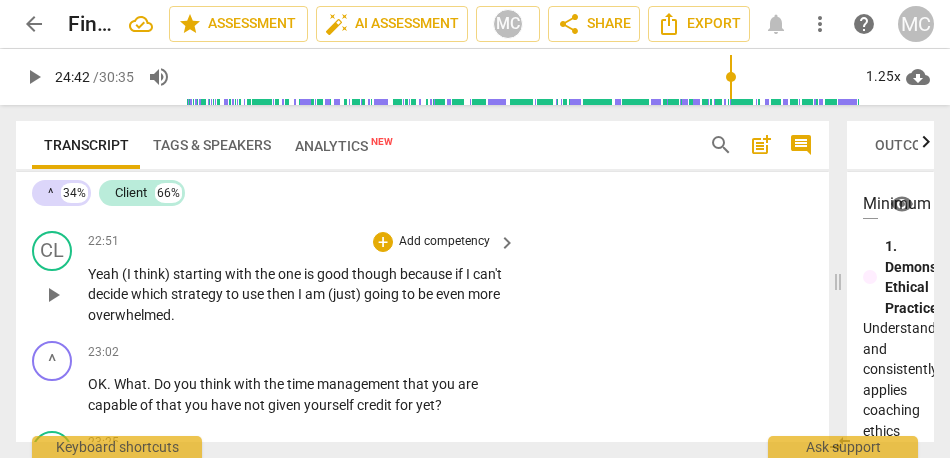 click on "overwhelmed" at bounding box center (129, 315) 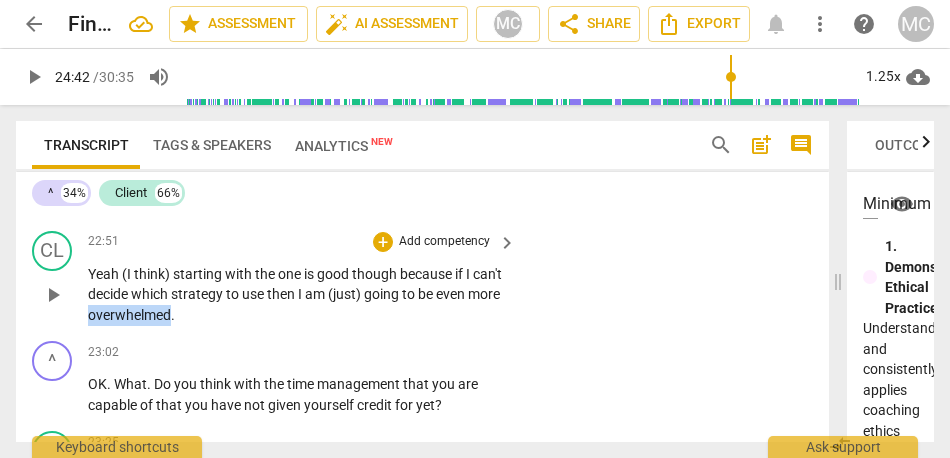 click on "overwhelmed" at bounding box center [129, 315] 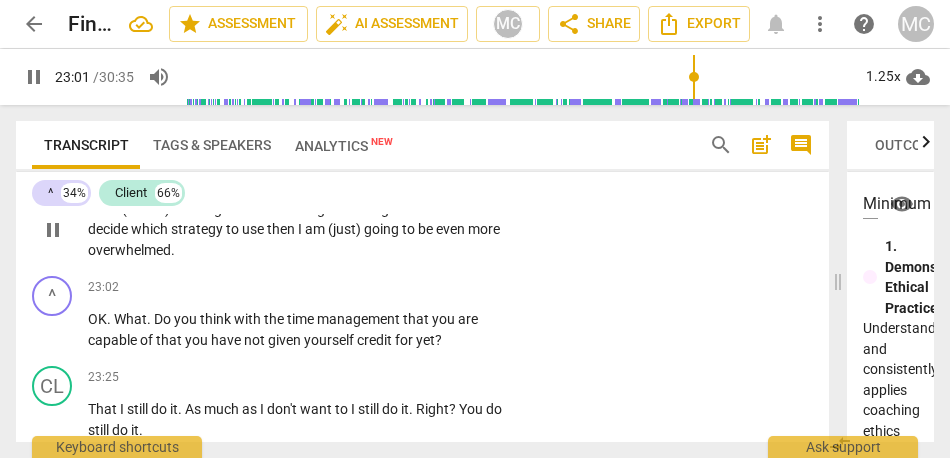 scroll, scrollTop: 9449, scrollLeft: 0, axis: vertical 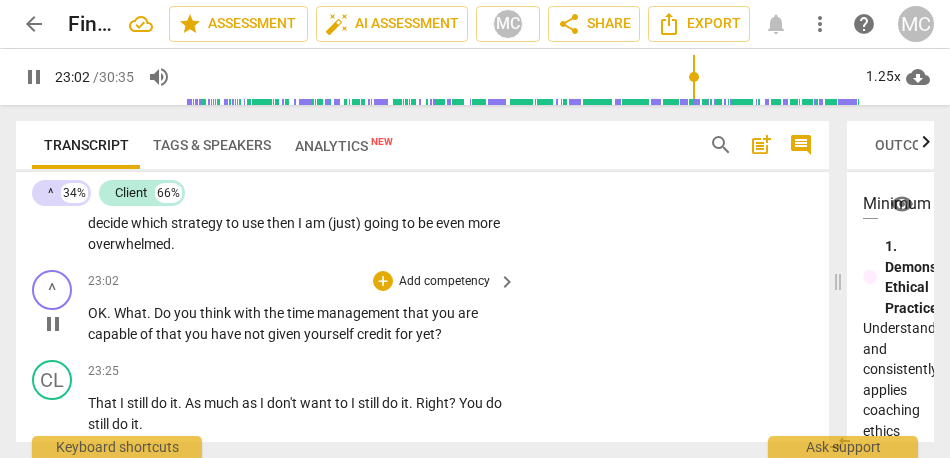 click on "Do" at bounding box center (164, 313) 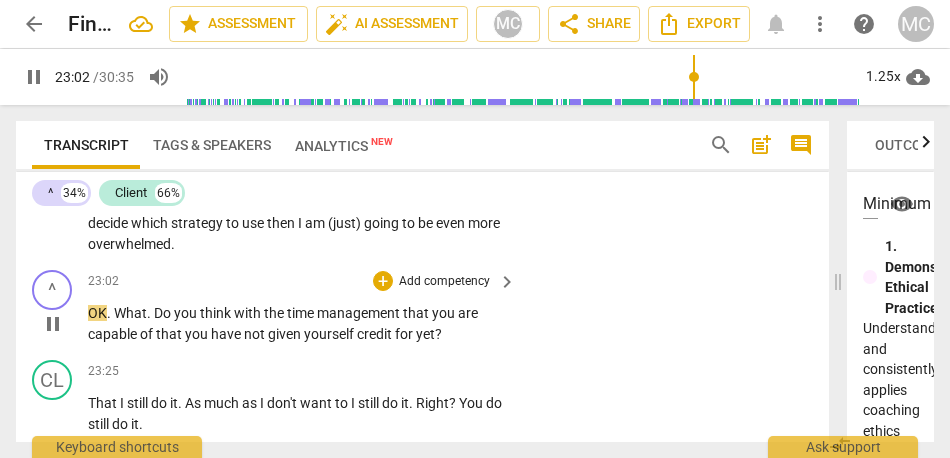 type on "1383" 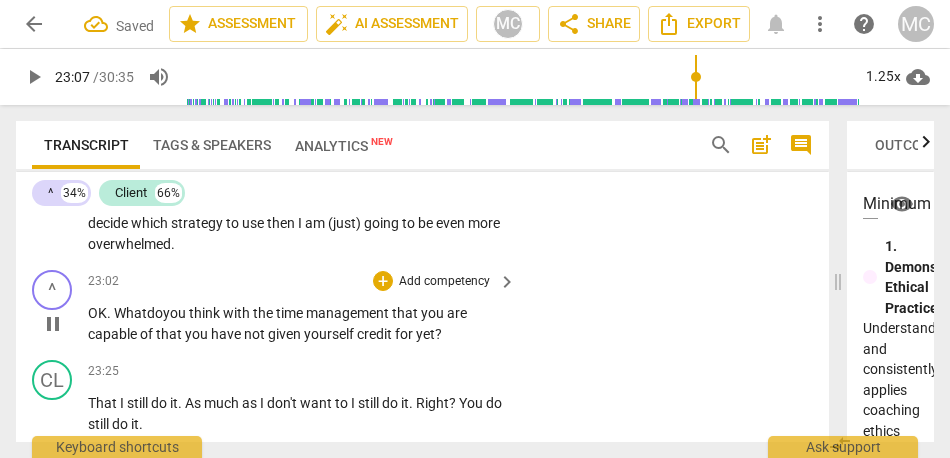 click on "OK" at bounding box center [97, 313] 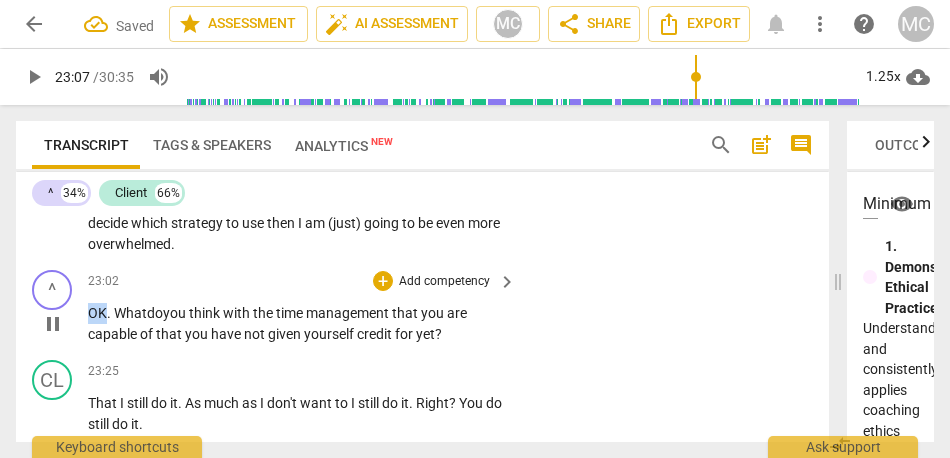 click on "OK" at bounding box center (97, 313) 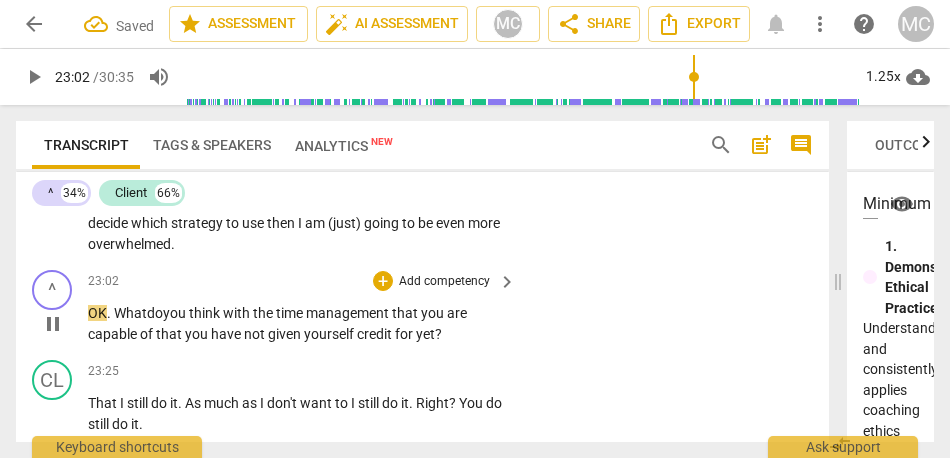 click on "." at bounding box center (110, 313) 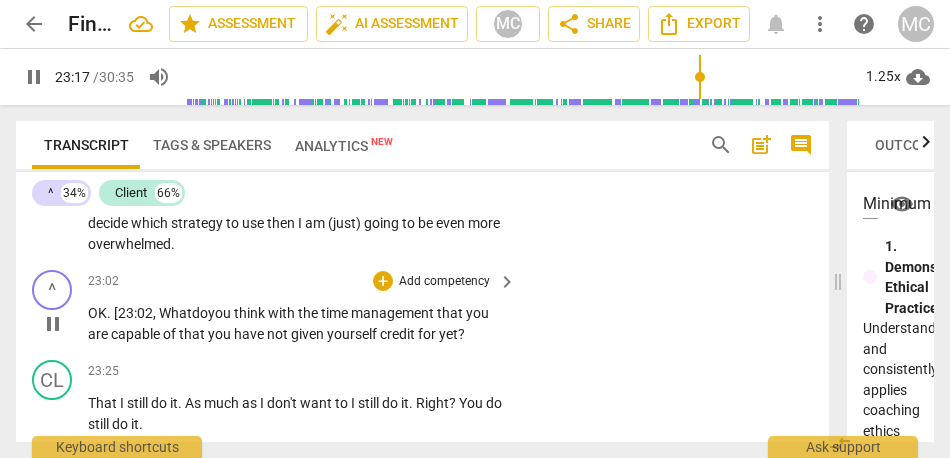 click on "What" at bounding box center (175, 313) 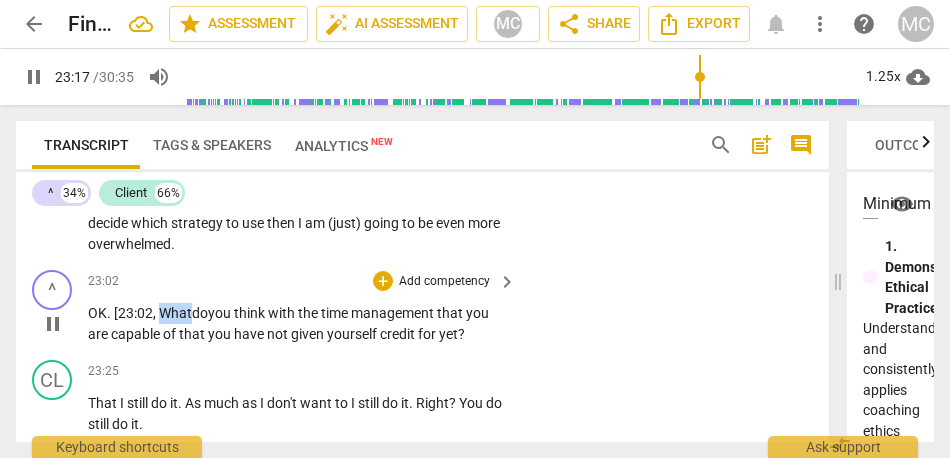click on "What" at bounding box center (175, 313) 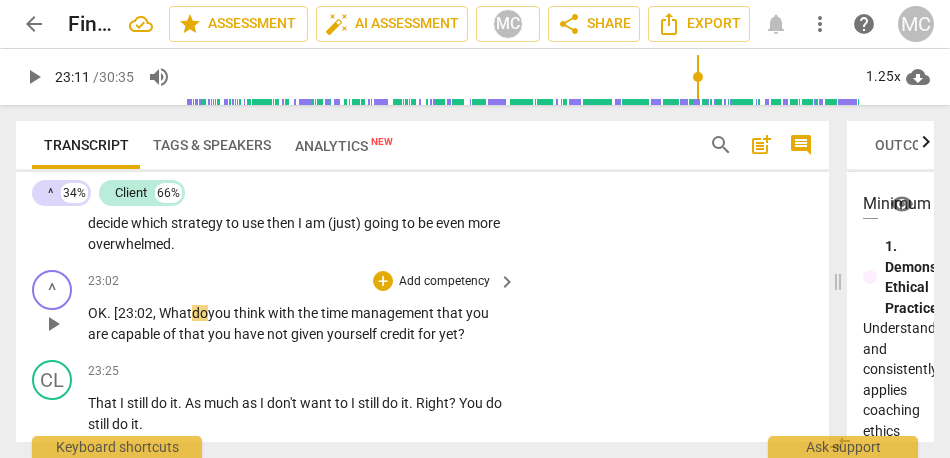click on "What" at bounding box center (175, 313) 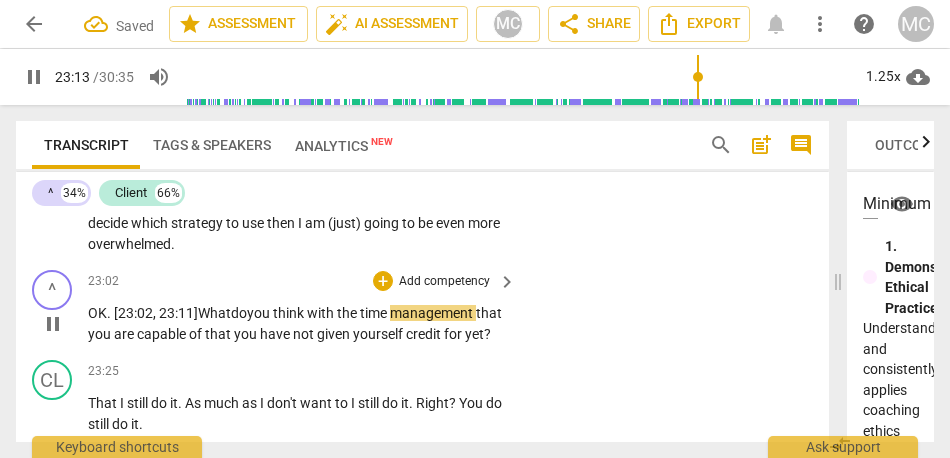 click on "with" at bounding box center [322, 313] 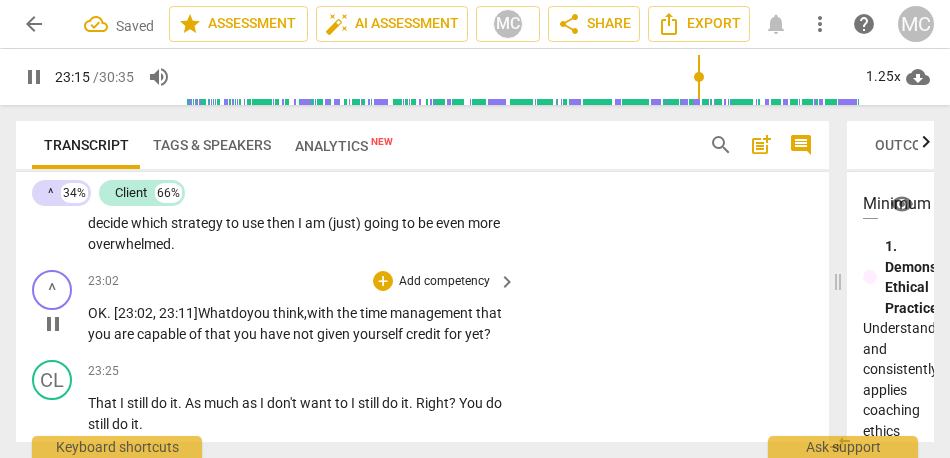 click on "management" at bounding box center [433, 313] 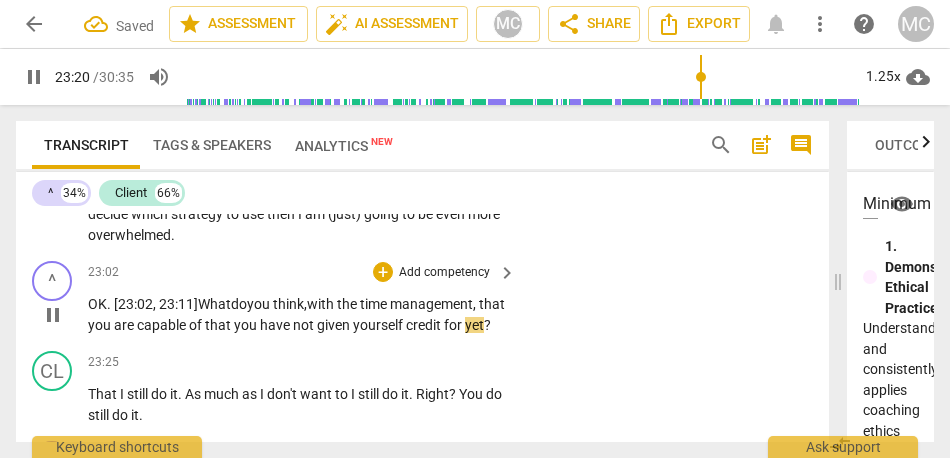 scroll, scrollTop: 9459, scrollLeft: 0, axis: vertical 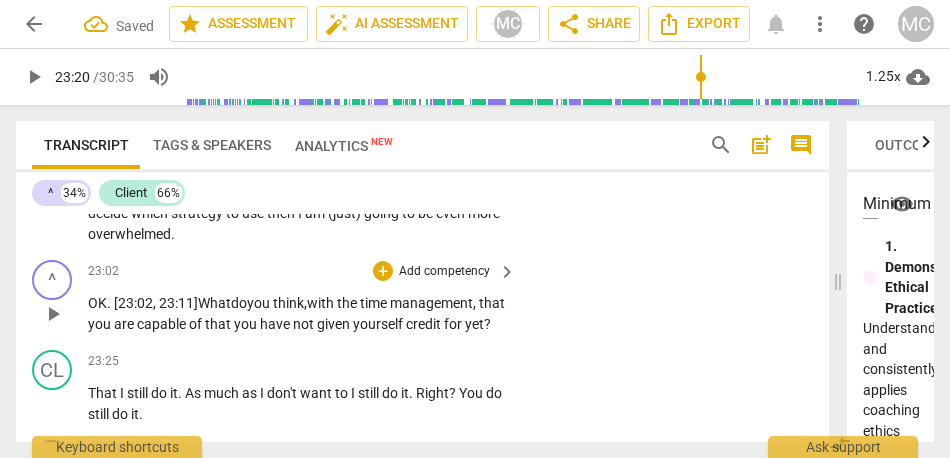 click on "yet" at bounding box center (474, 324) 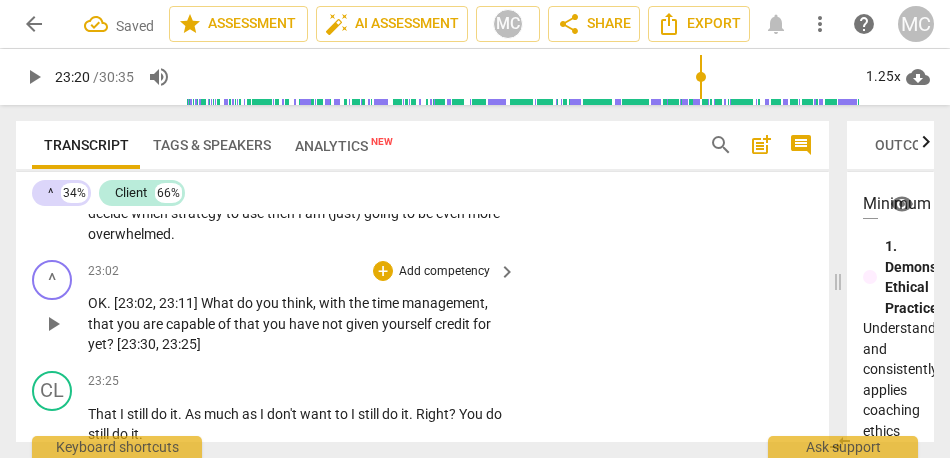 click on "Add competency" at bounding box center [444, 272] 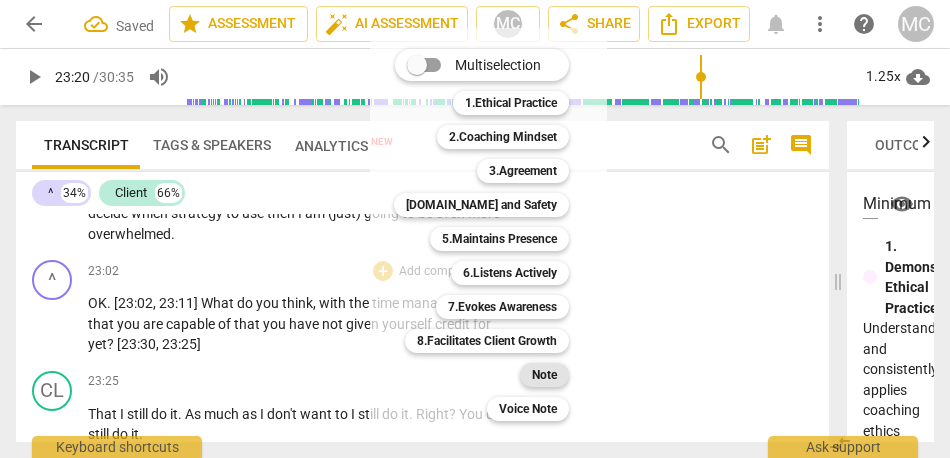 click on "Note" at bounding box center (544, 375) 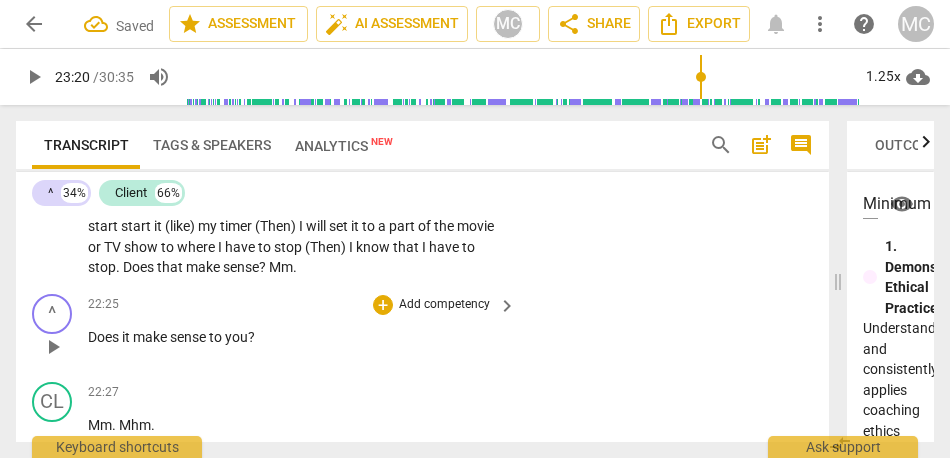 scroll, scrollTop: 9046, scrollLeft: 0, axis: vertical 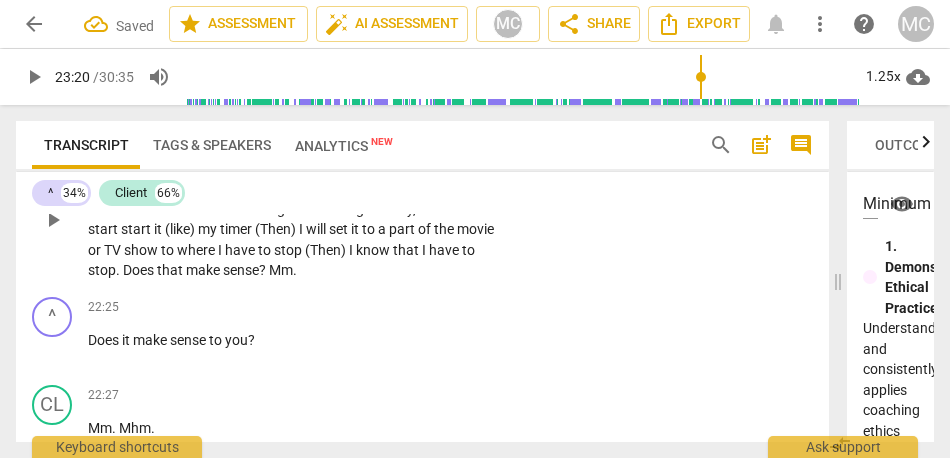 click on "that" at bounding box center [171, 270] 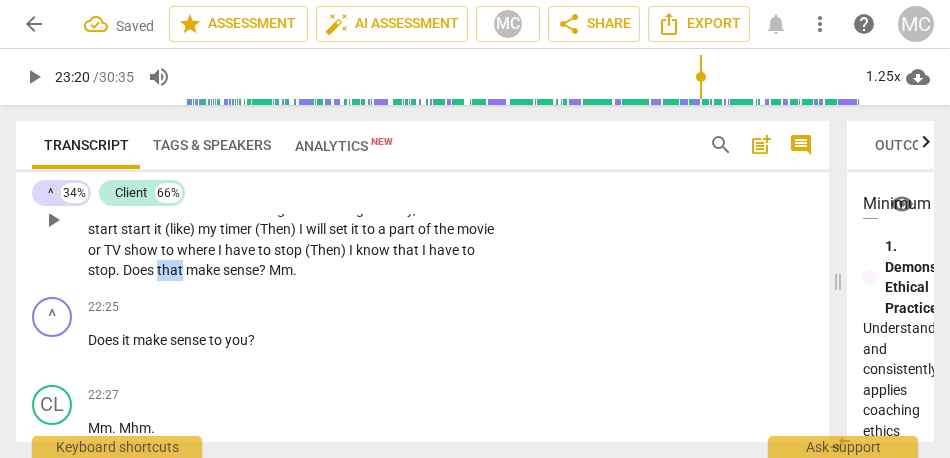 click on "that" at bounding box center [171, 270] 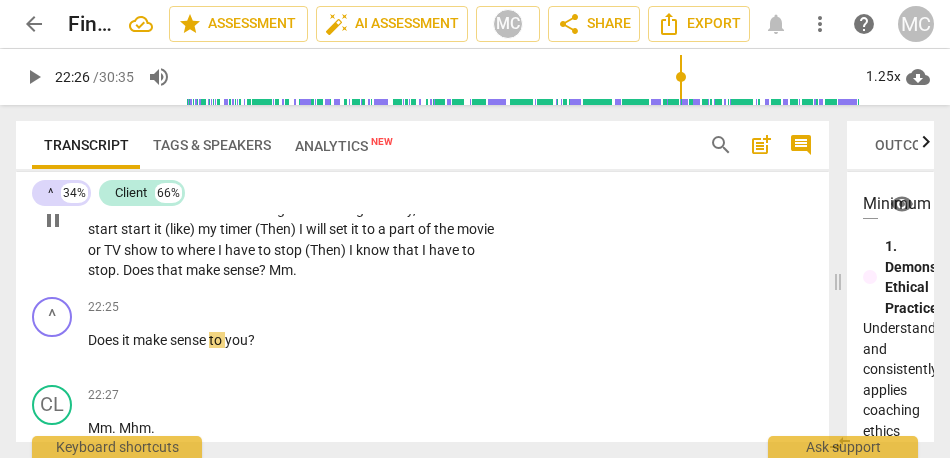 click on "Mm" at bounding box center [281, 270] 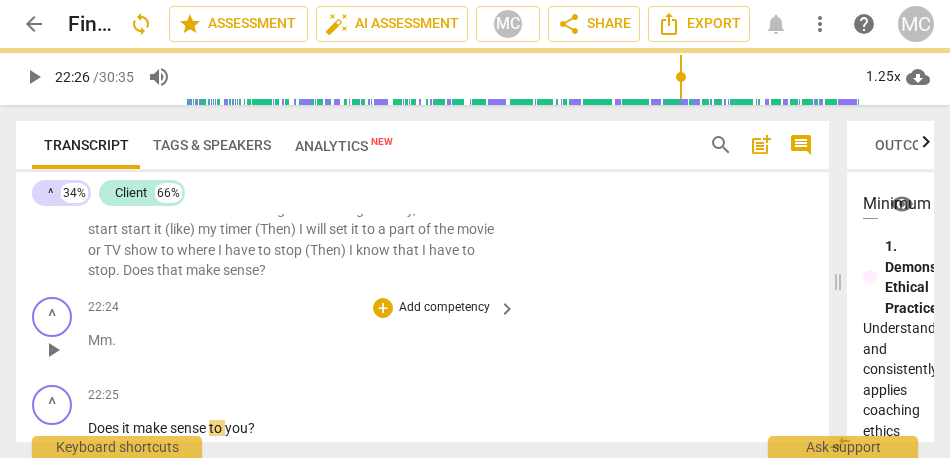 scroll, scrollTop: 9134, scrollLeft: 0, axis: vertical 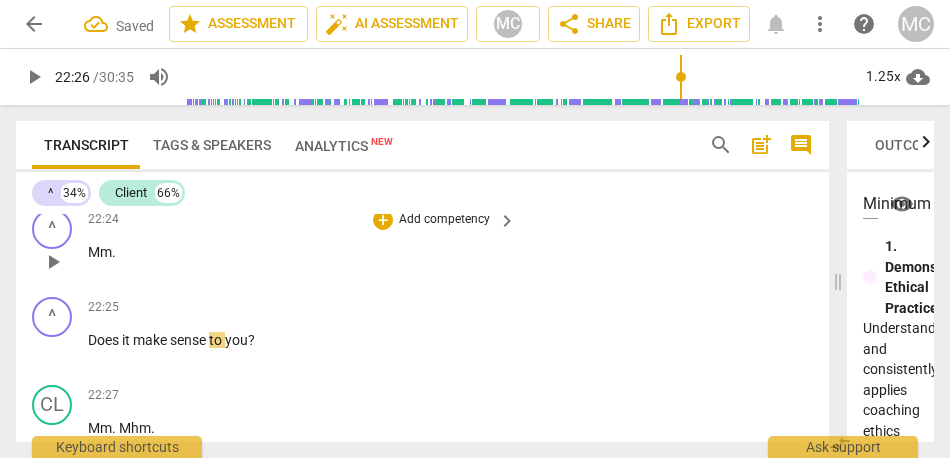 click on "Mm" at bounding box center (100, 252) 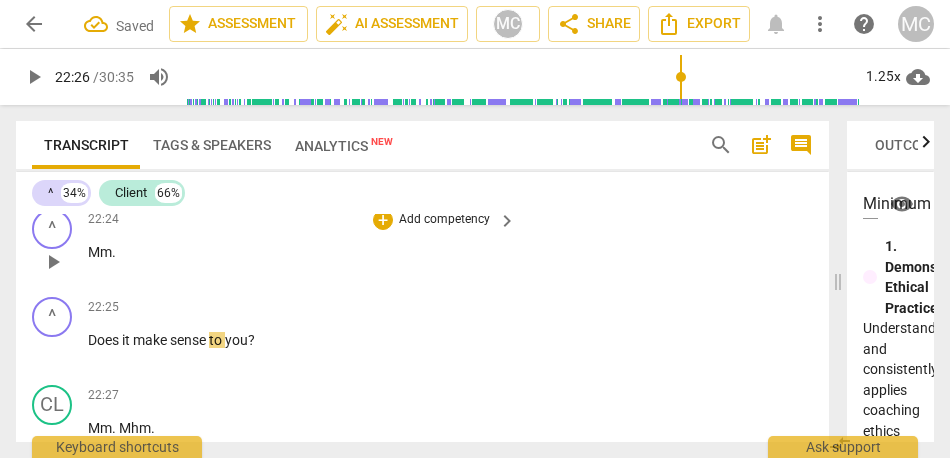 type 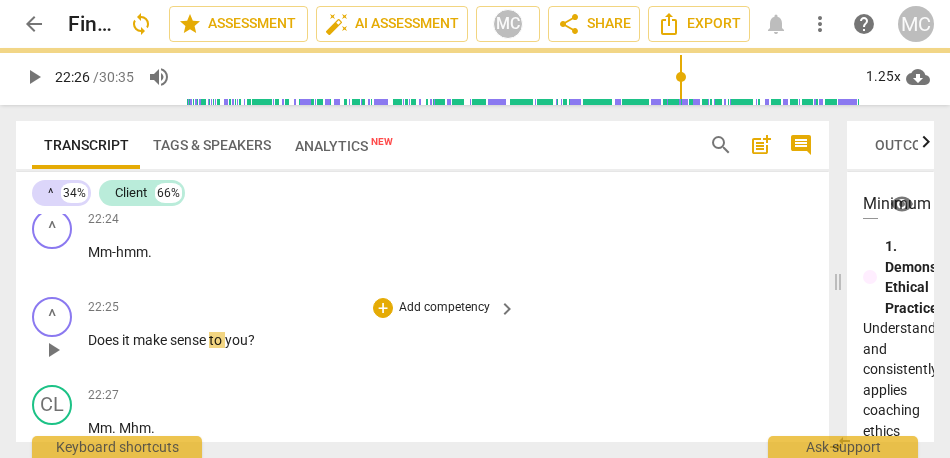 click on "play_arrow pause" at bounding box center [62, 350] 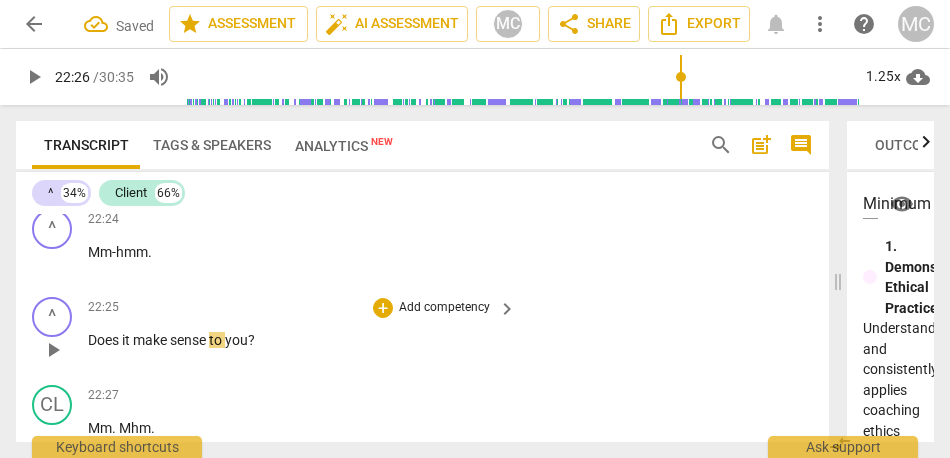 click on "Does" at bounding box center [105, 340] 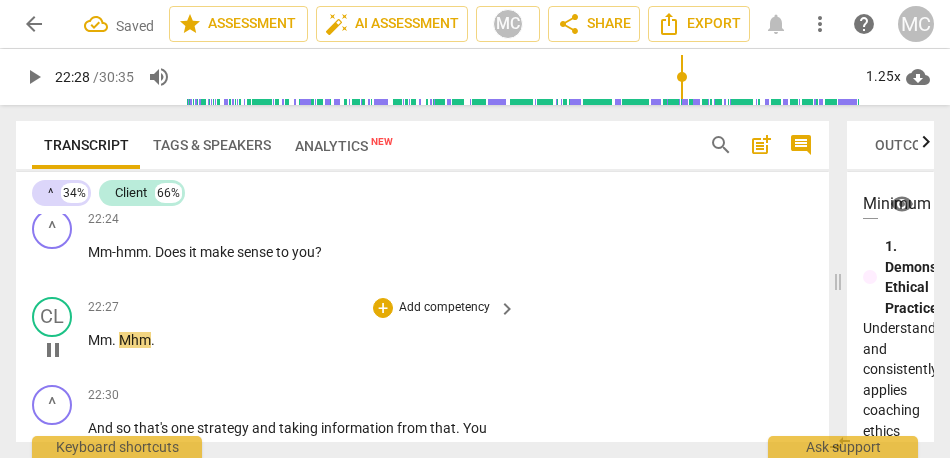 type on "1348" 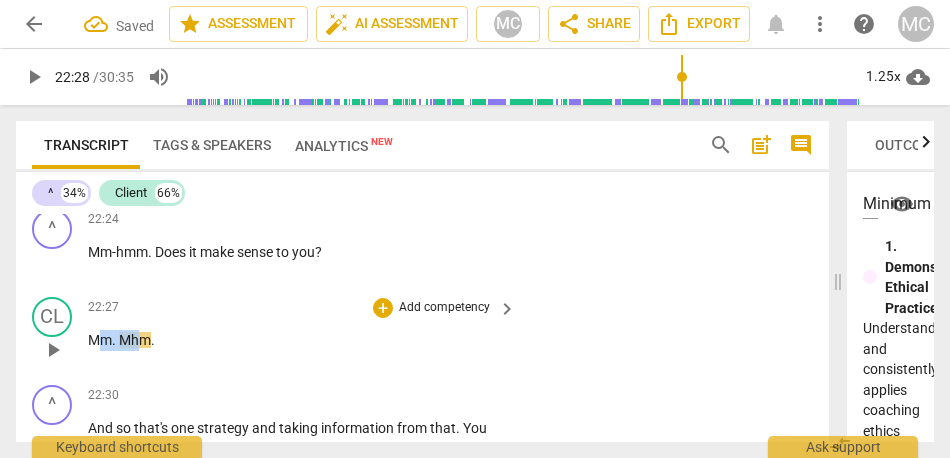 drag, startPoint x: 141, startPoint y: 359, endPoint x: 104, endPoint y: 363, distance: 37.215588 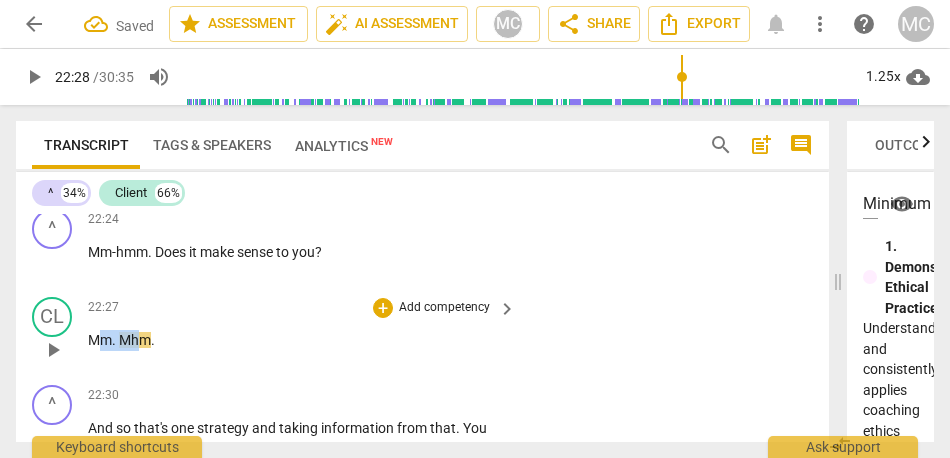 click on "Mm .   Mhm ." at bounding box center [297, 340] 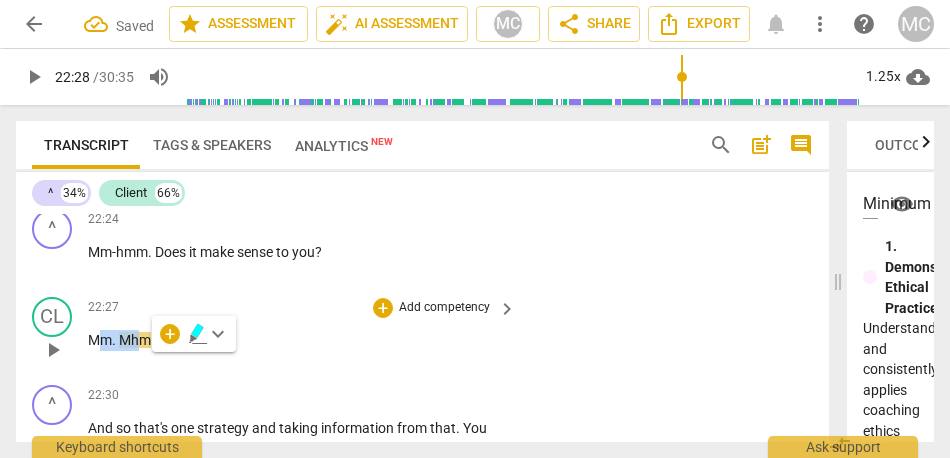 type 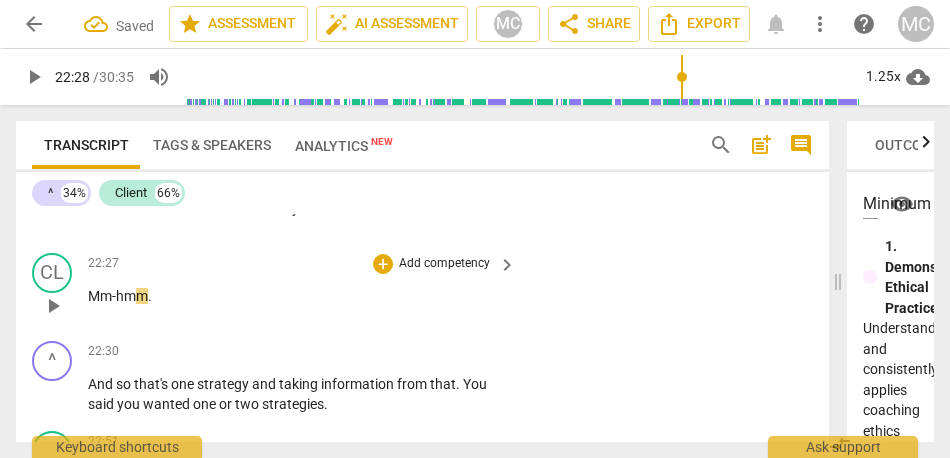 scroll, scrollTop: 9190, scrollLeft: 0, axis: vertical 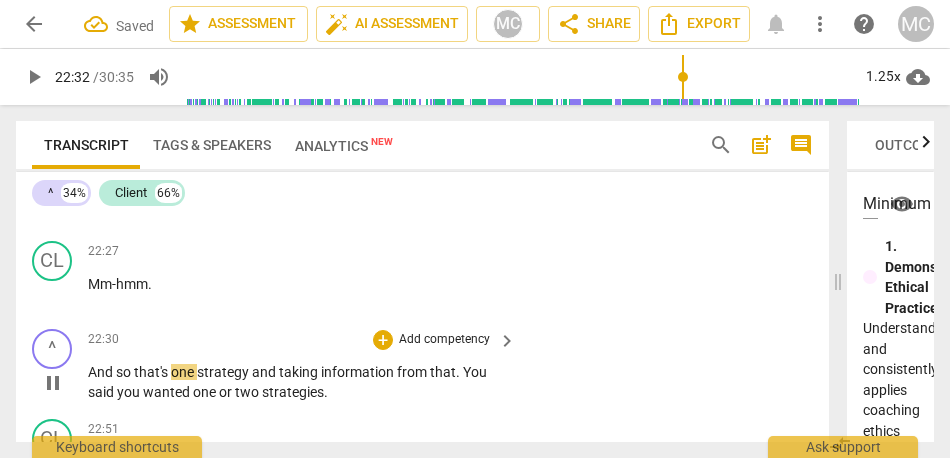 click on "And" at bounding box center (102, 372) 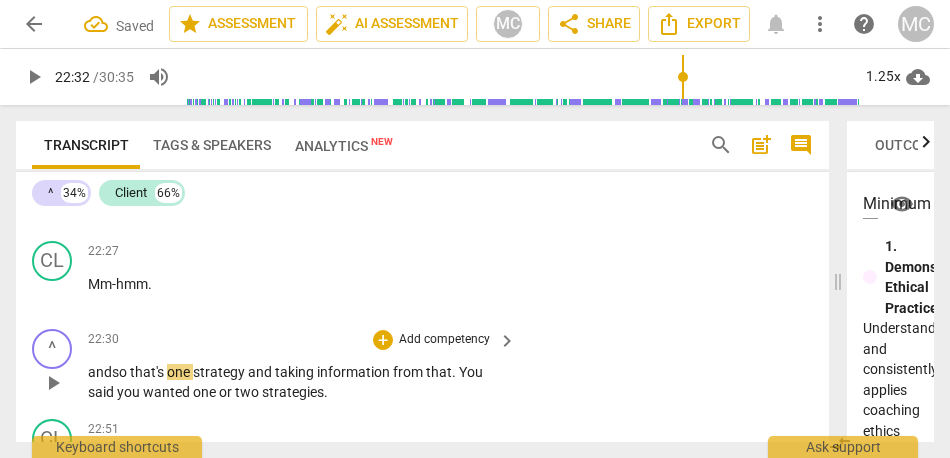 type 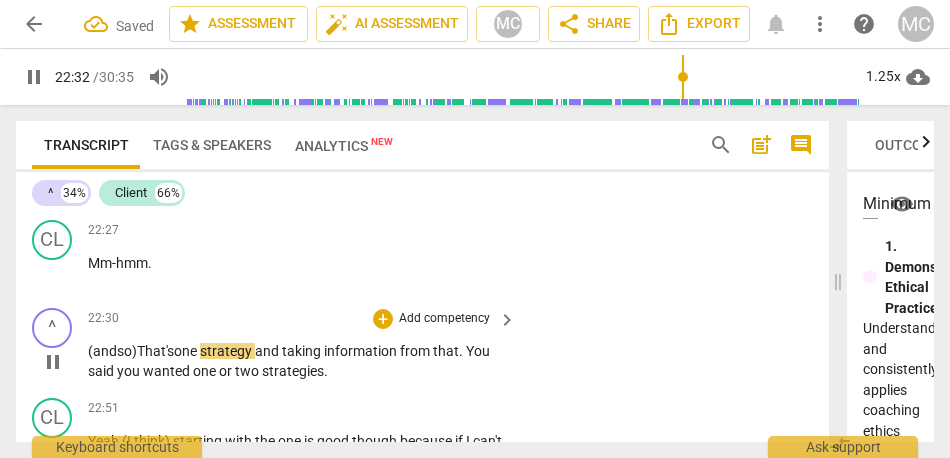scroll, scrollTop: 9223, scrollLeft: 0, axis: vertical 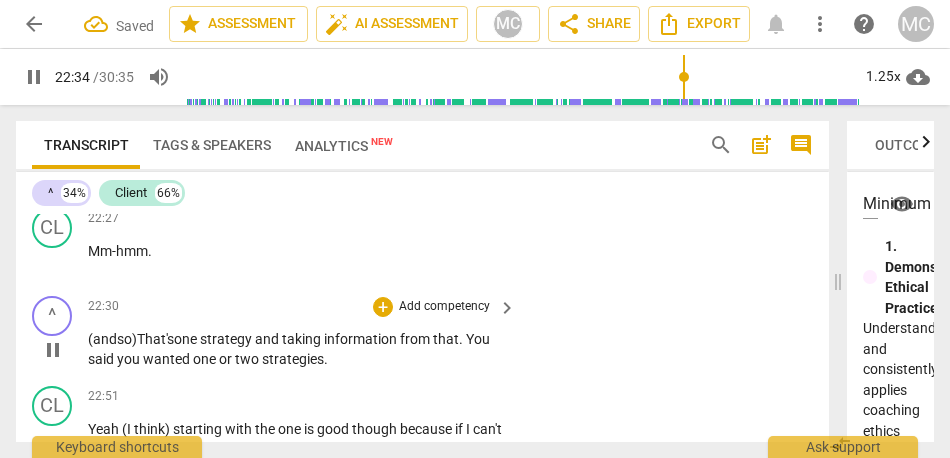 click on "and" at bounding box center (268, 339) 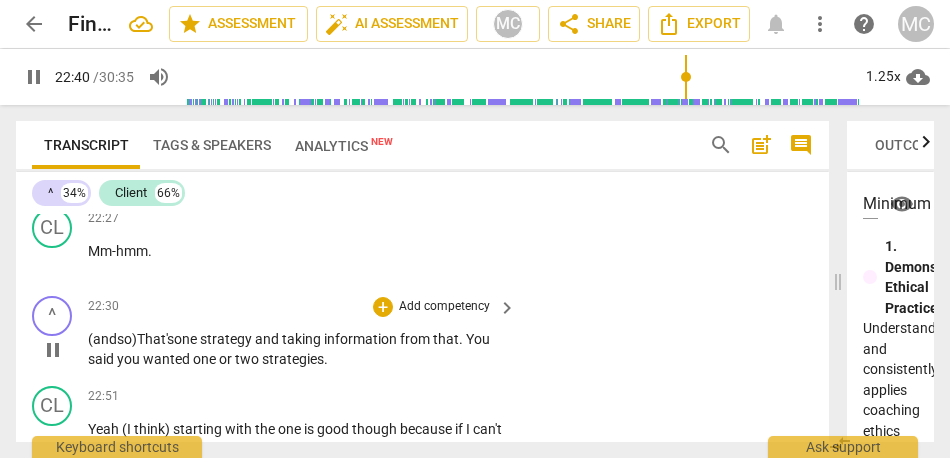 click on "taking" at bounding box center [303, 339] 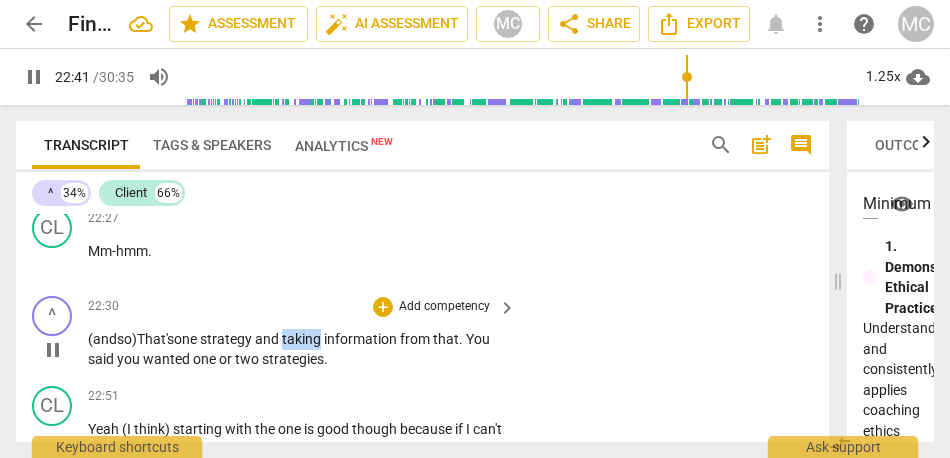 click on "taking" at bounding box center (303, 339) 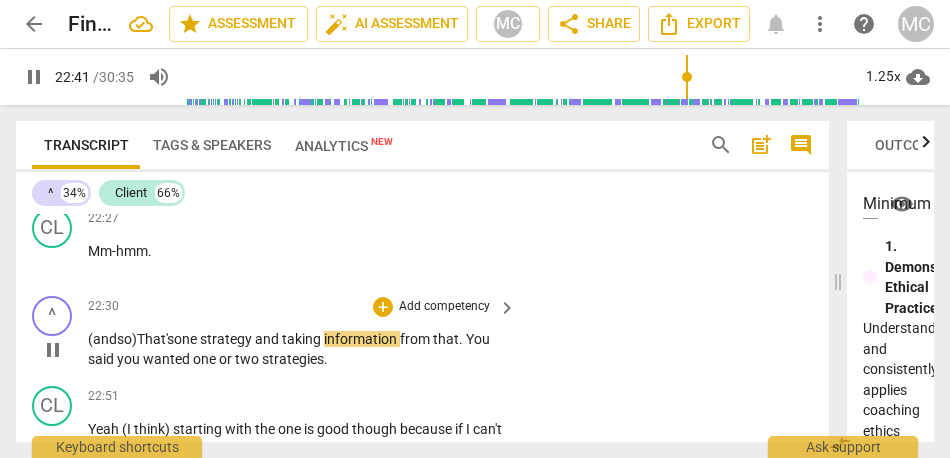 click on "strategy" at bounding box center (227, 339) 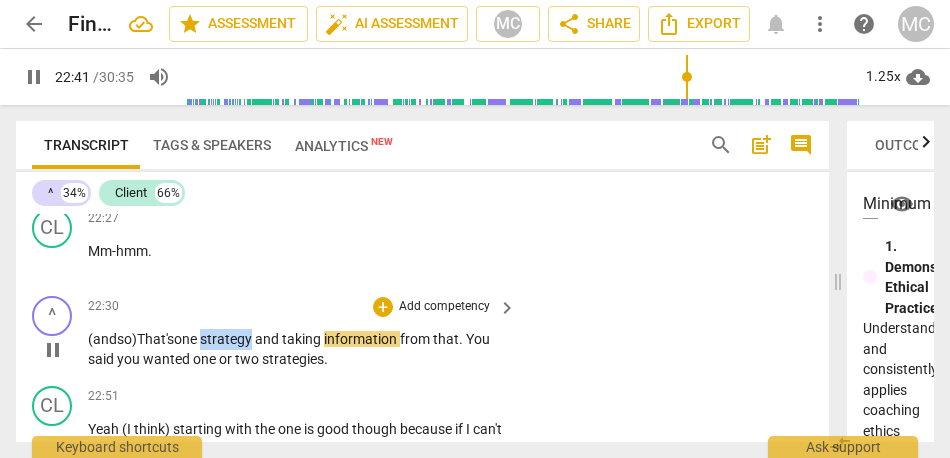 click on "strategy" at bounding box center [227, 339] 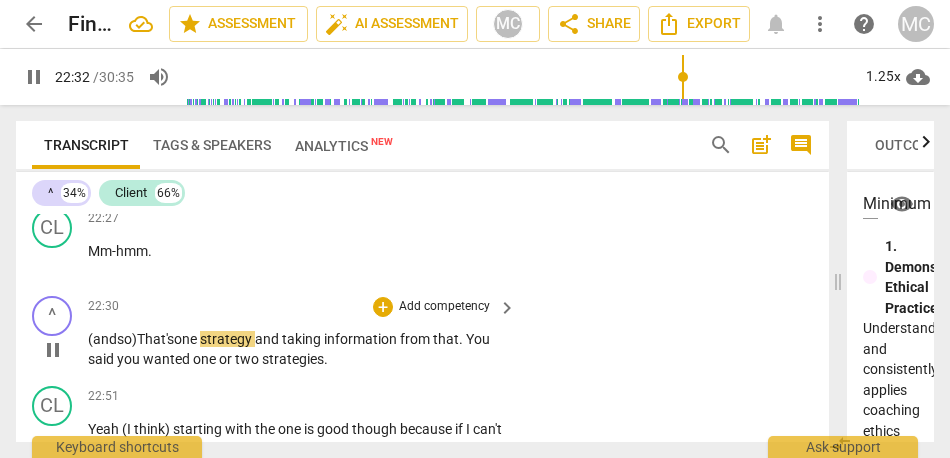 click on "and" at bounding box center [268, 339] 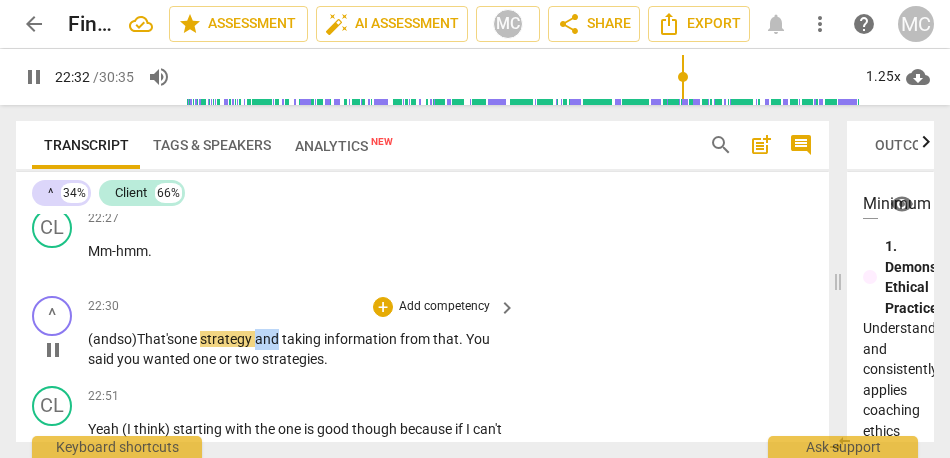 click on "and" at bounding box center [268, 339] 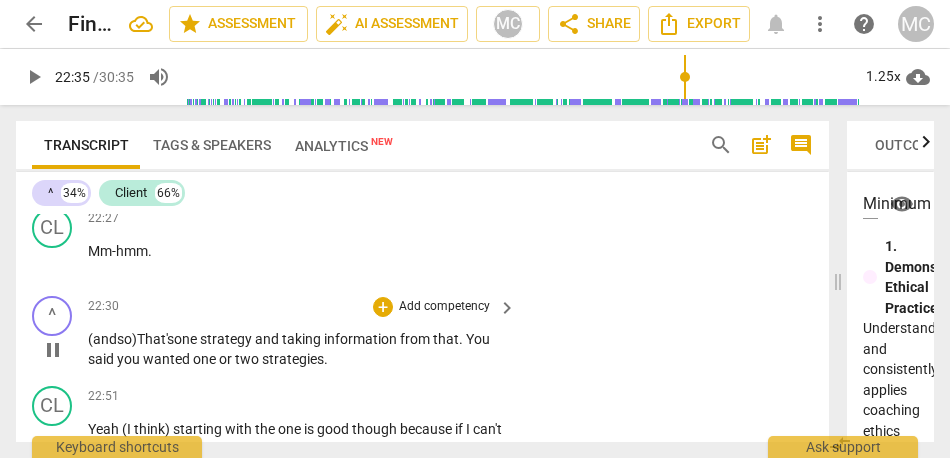 click on "strategy" at bounding box center (227, 339) 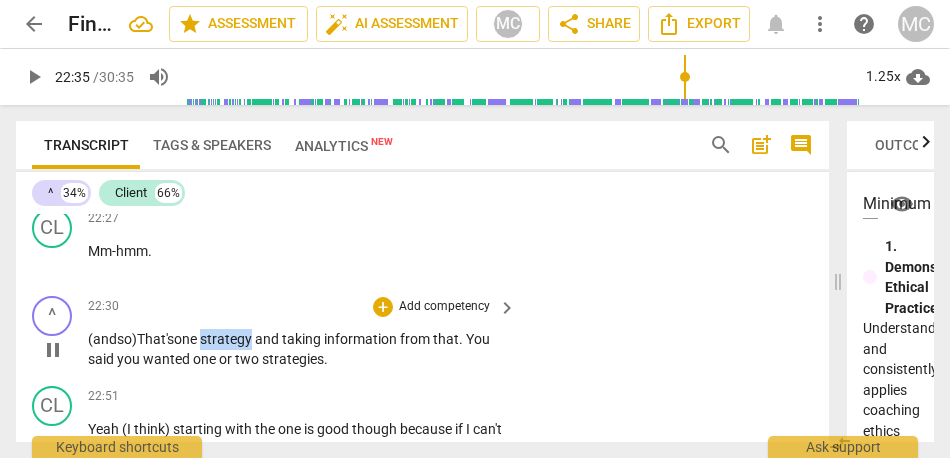 click on "strategy" at bounding box center [227, 339] 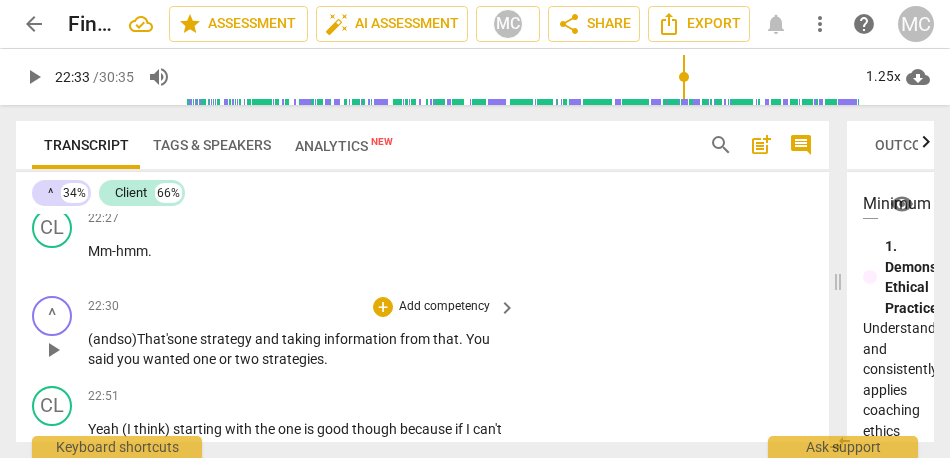 click on "and" at bounding box center [268, 339] 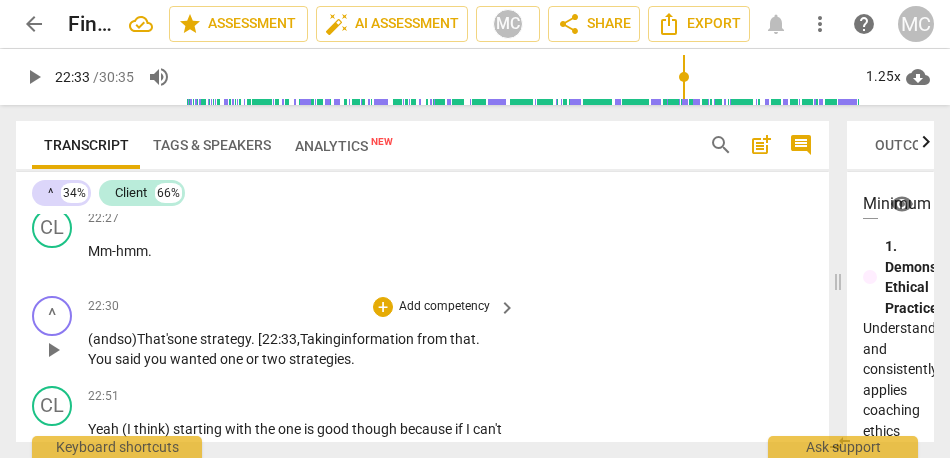 click on "Taking" at bounding box center (320, 339) 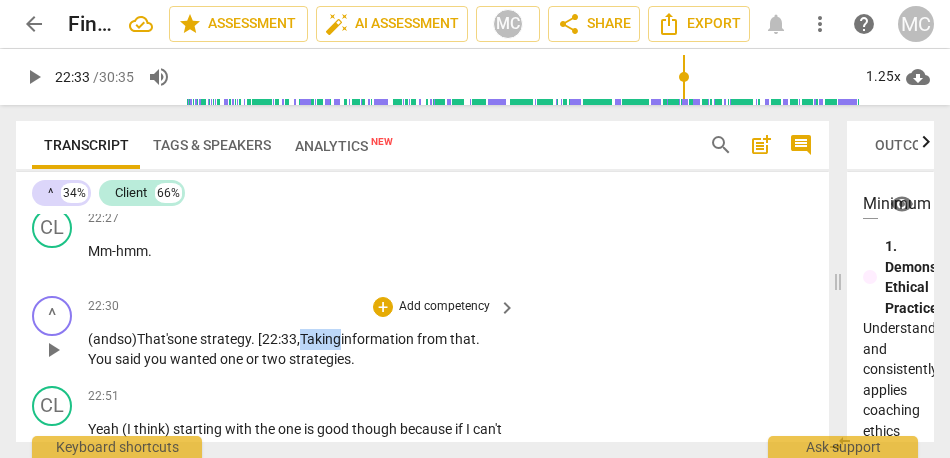 click on "Taking" at bounding box center (320, 339) 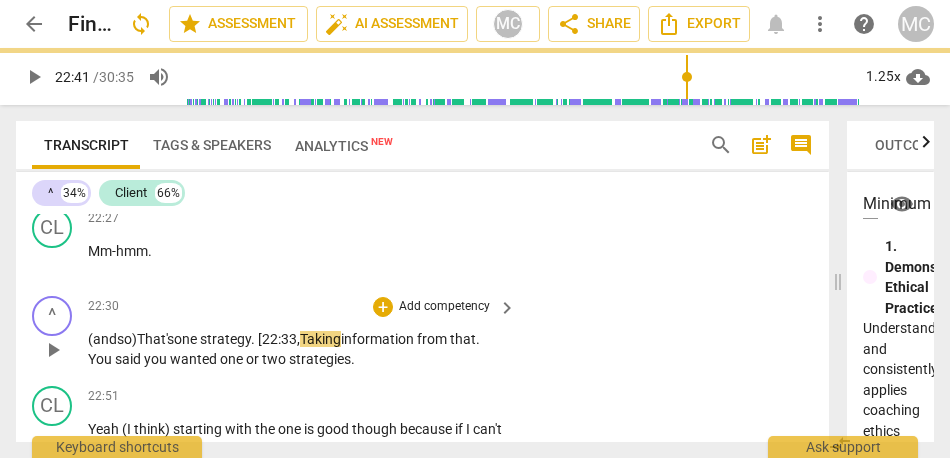 click on "strategy. [22:33," at bounding box center [250, 339] 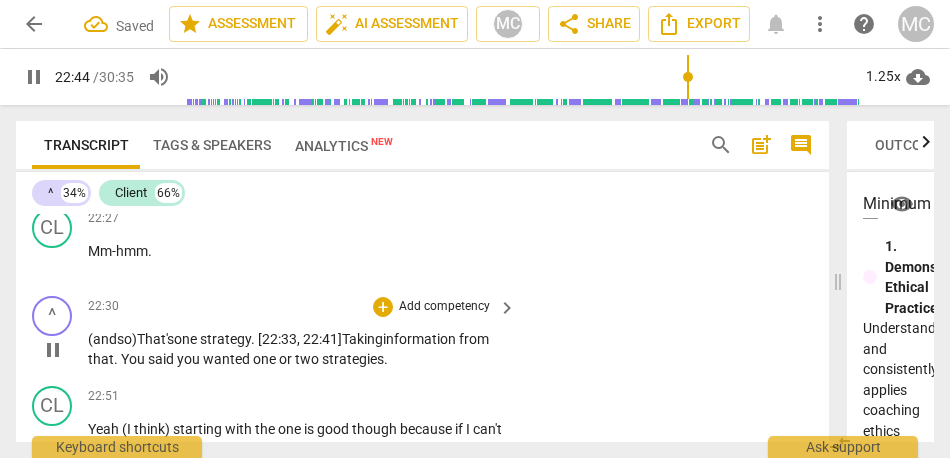 click on "You" at bounding box center [134, 359] 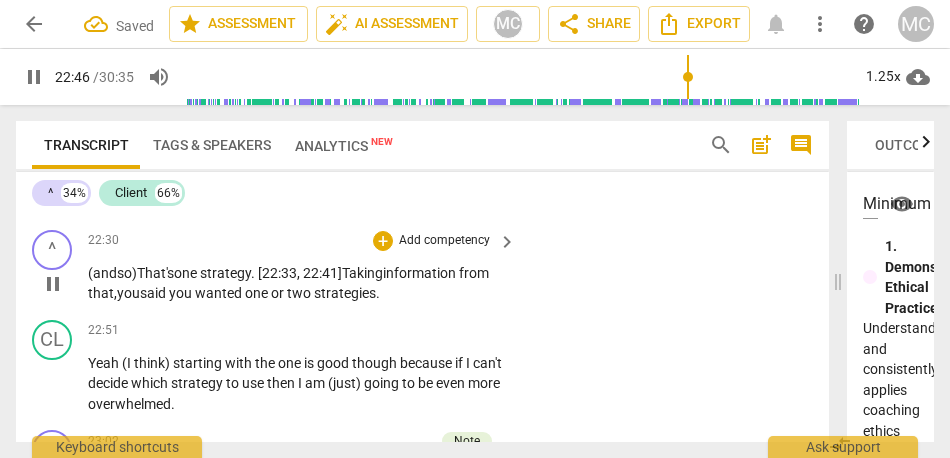 scroll, scrollTop: 9305, scrollLeft: 0, axis: vertical 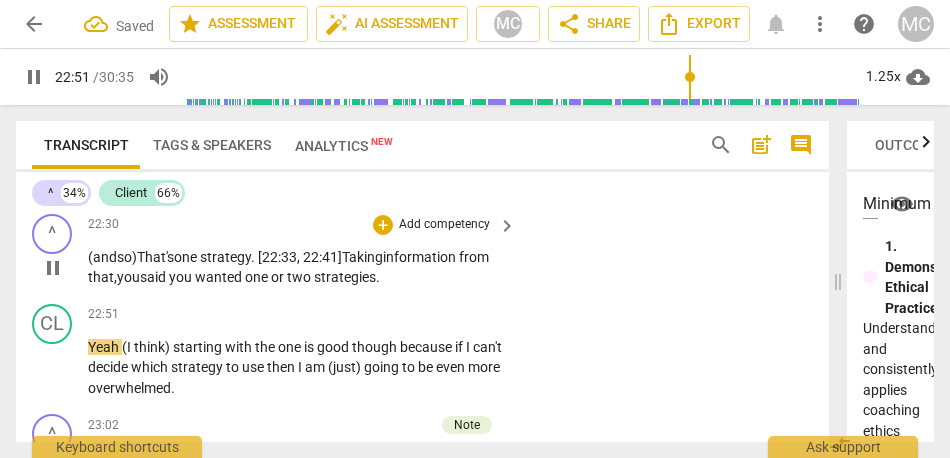 click on "Add competency" at bounding box center [444, 225] 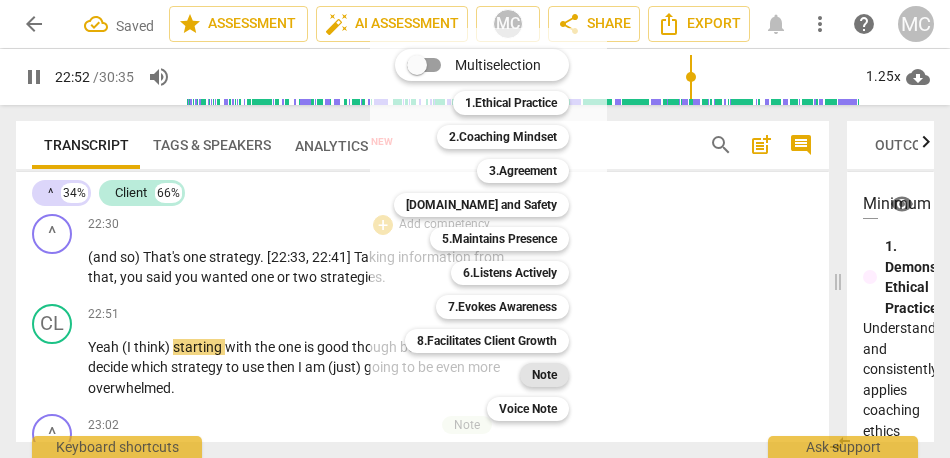 click on "Note" at bounding box center (544, 375) 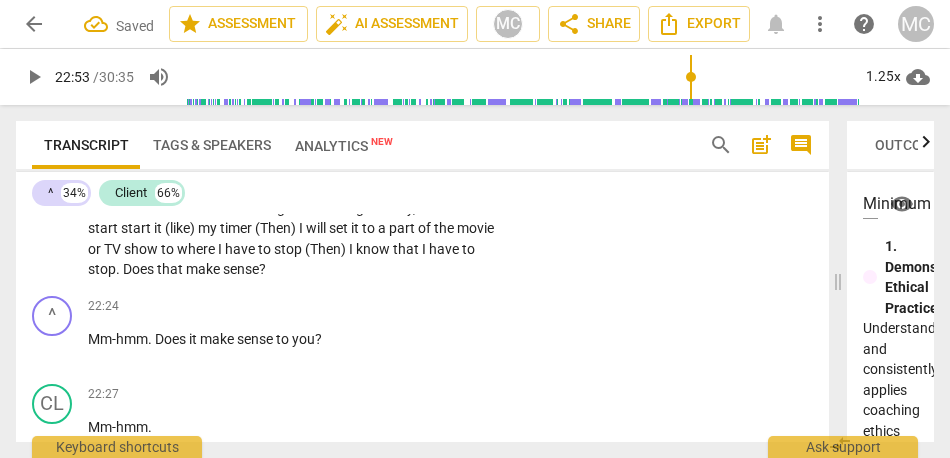 scroll, scrollTop: 9022, scrollLeft: 0, axis: vertical 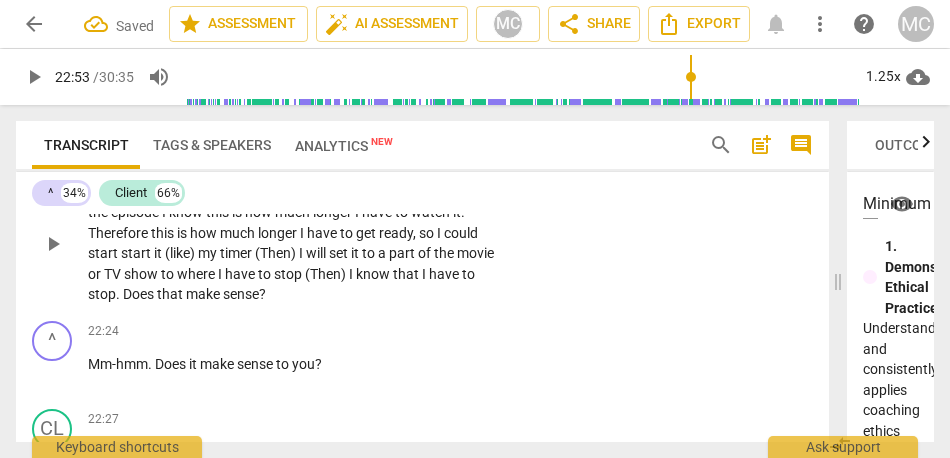click on "make" at bounding box center (204, 294) 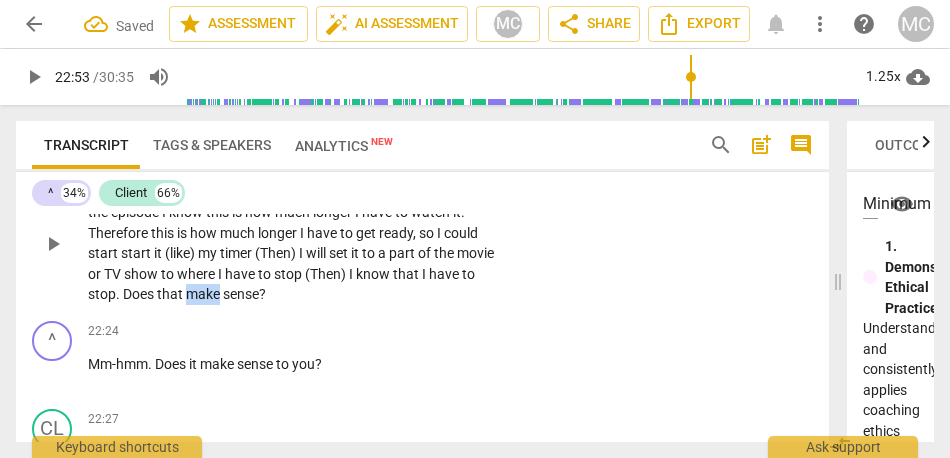 click on "make" at bounding box center [204, 294] 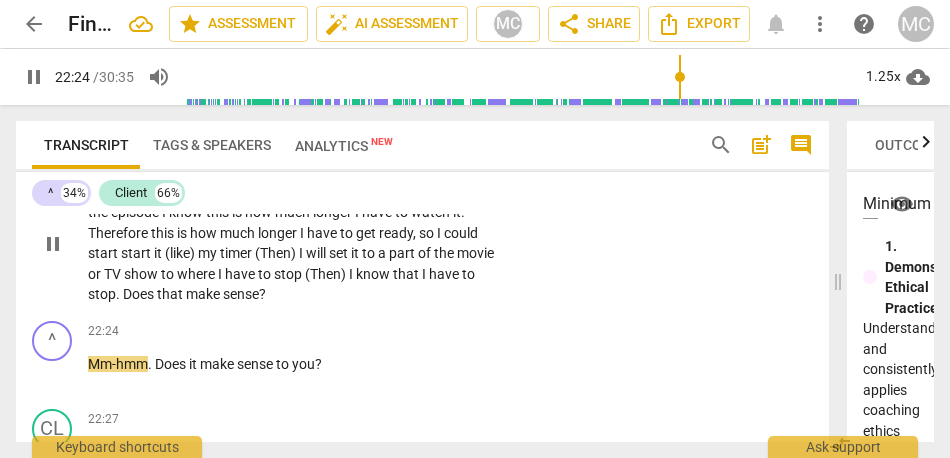 scroll, scrollTop: 9093, scrollLeft: 0, axis: vertical 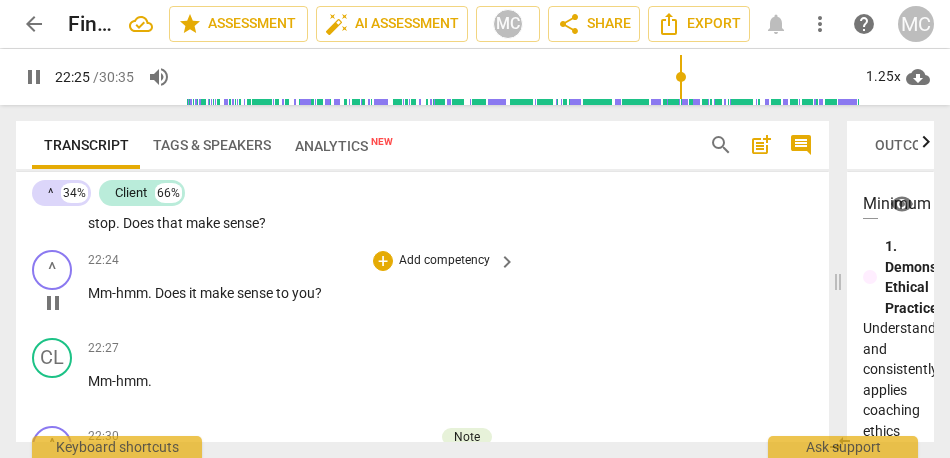 click on "Add competency" at bounding box center [444, 261] 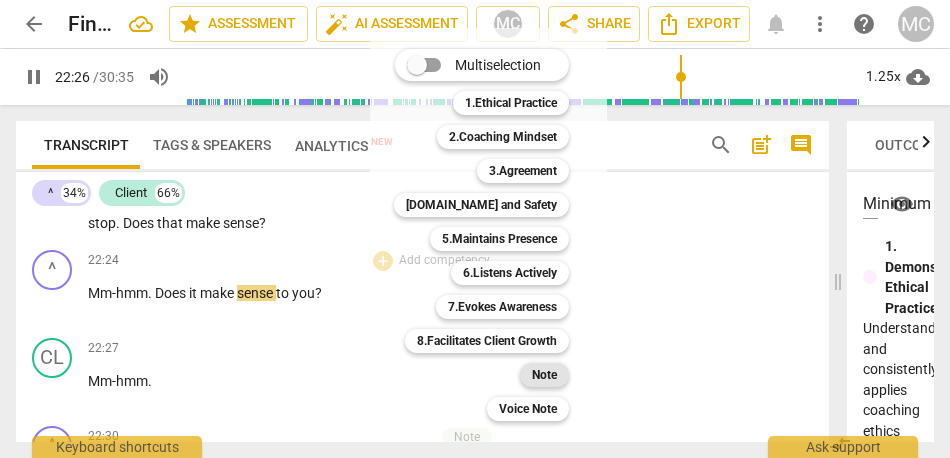 click on "Note" at bounding box center [544, 375] 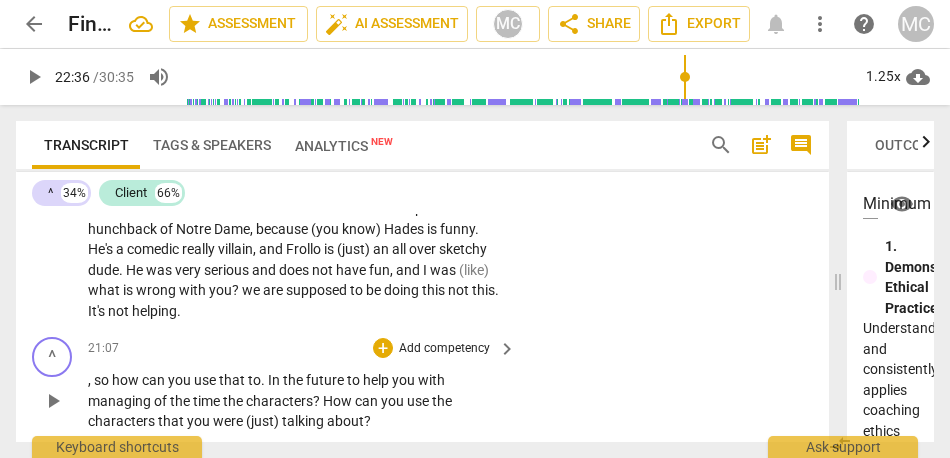 scroll, scrollTop: 8544, scrollLeft: 0, axis: vertical 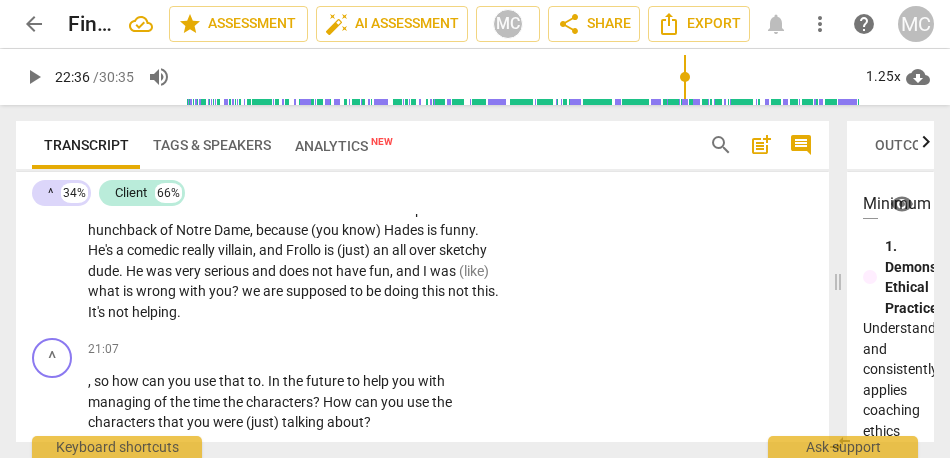 click on "are" at bounding box center (274, 291) 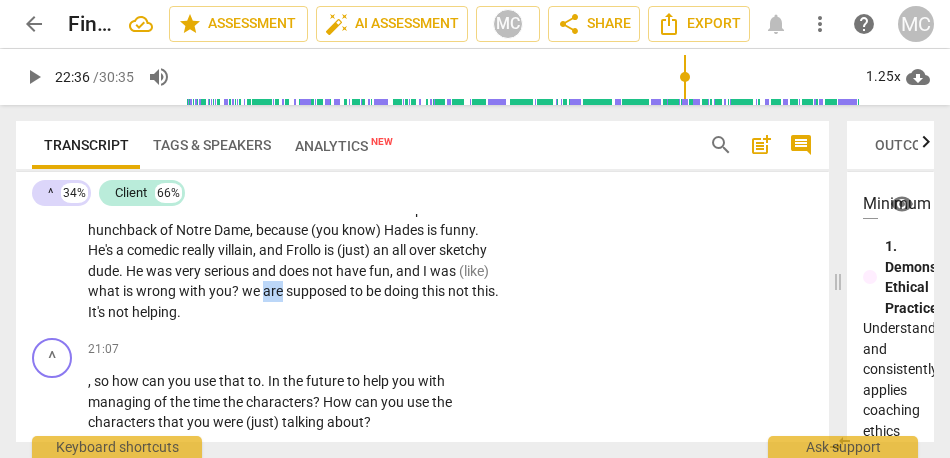 click on "are" at bounding box center [274, 291] 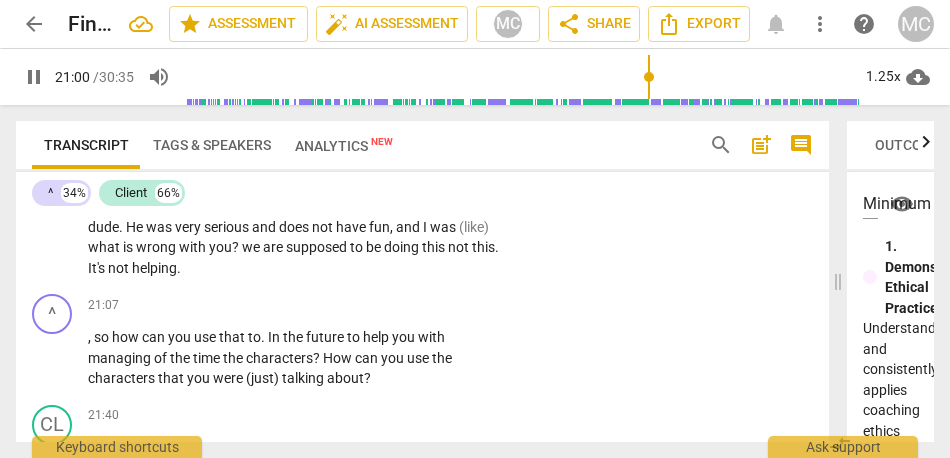 scroll, scrollTop: 8603, scrollLeft: 0, axis: vertical 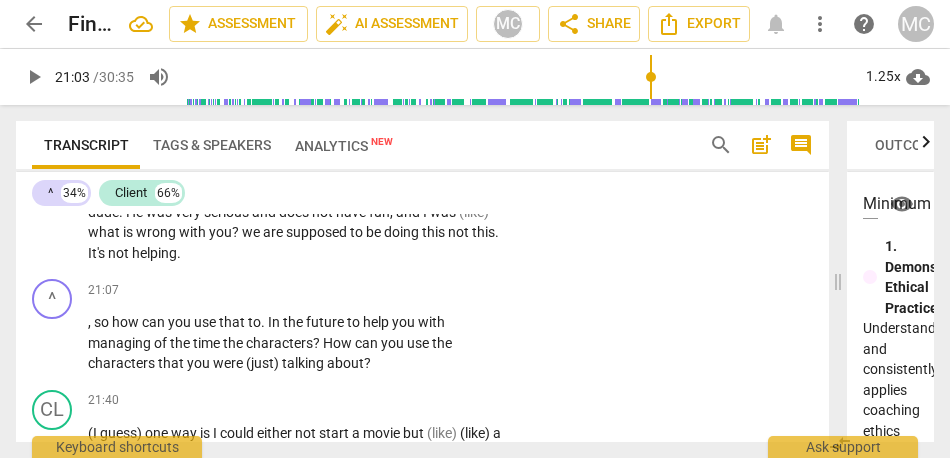 click on "not" at bounding box center (120, 253) 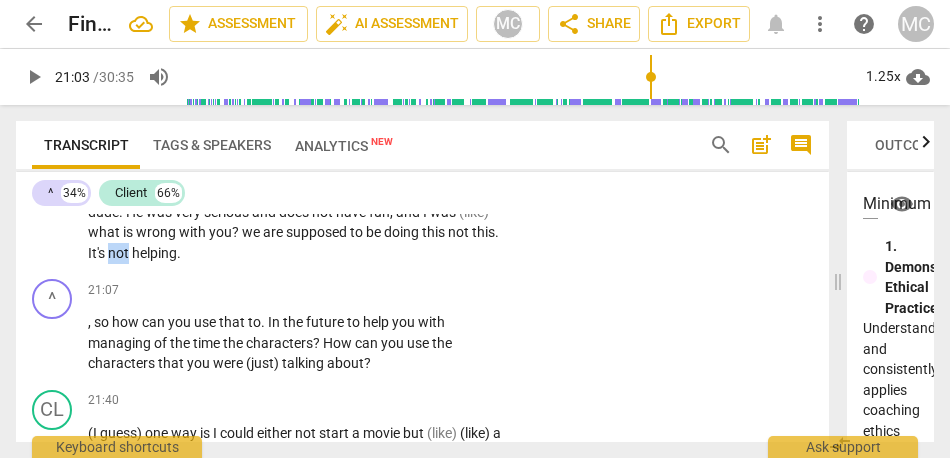 click on "not" at bounding box center [120, 253] 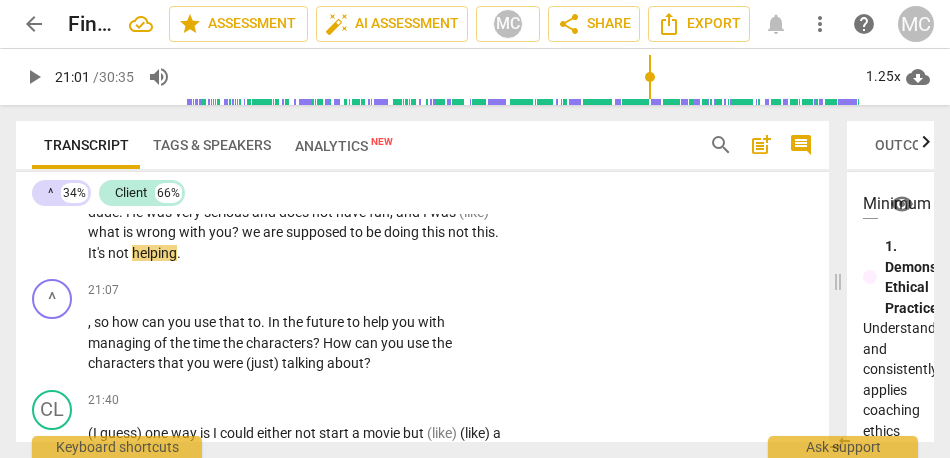 type on "1262" 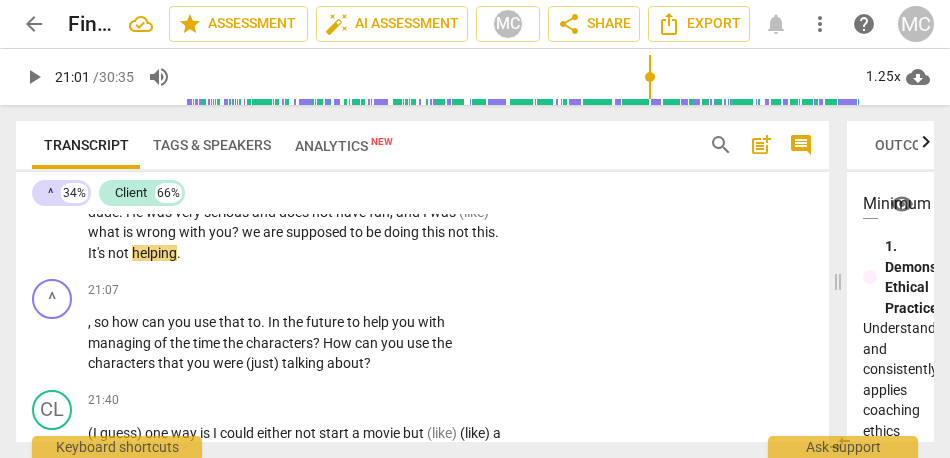 click on "helping" at bounding box center [154, 253] 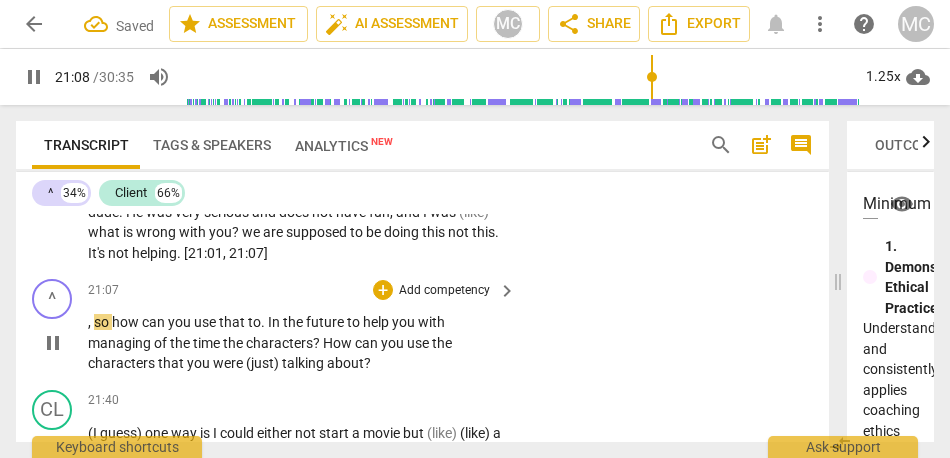 click on "so" at bounding box center (103, 322) 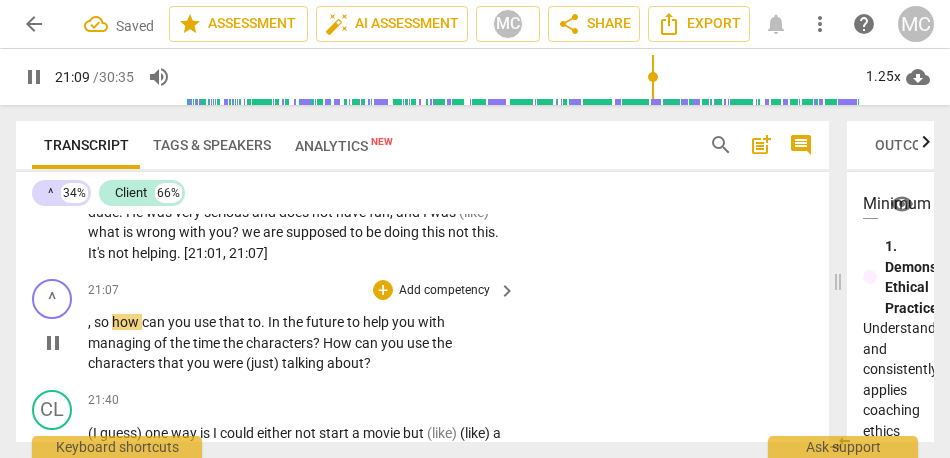 type on "1270" 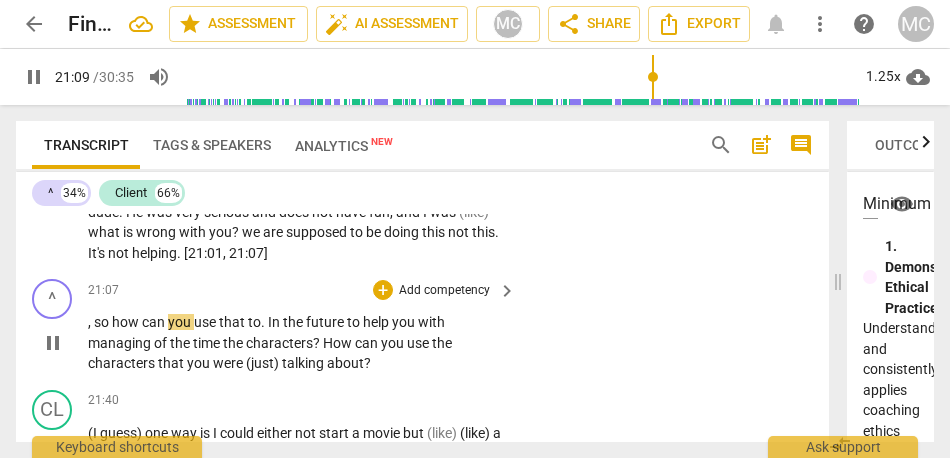 type 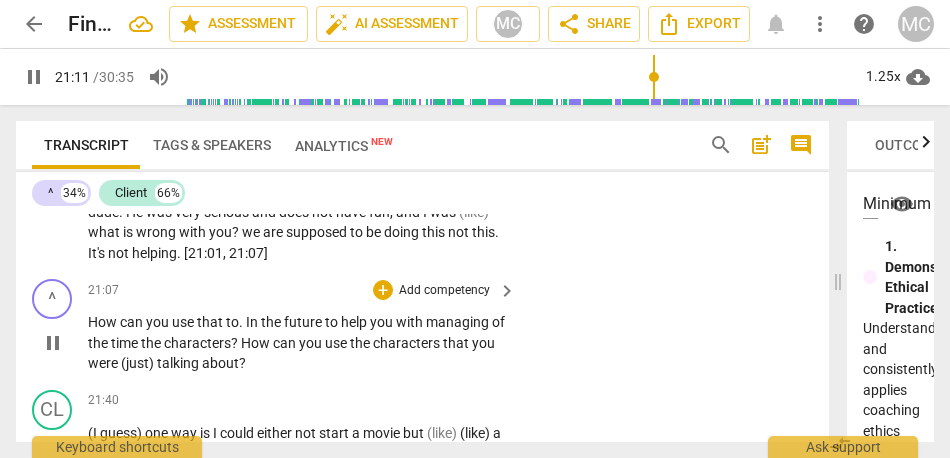 click on "wrong" at bounding box center (157, 232) 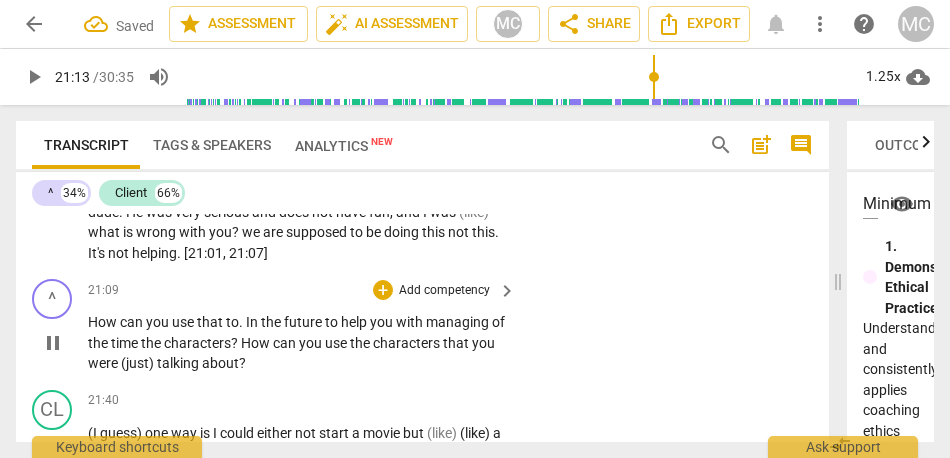 click on "21:07]" at bounding box center [248, 253] 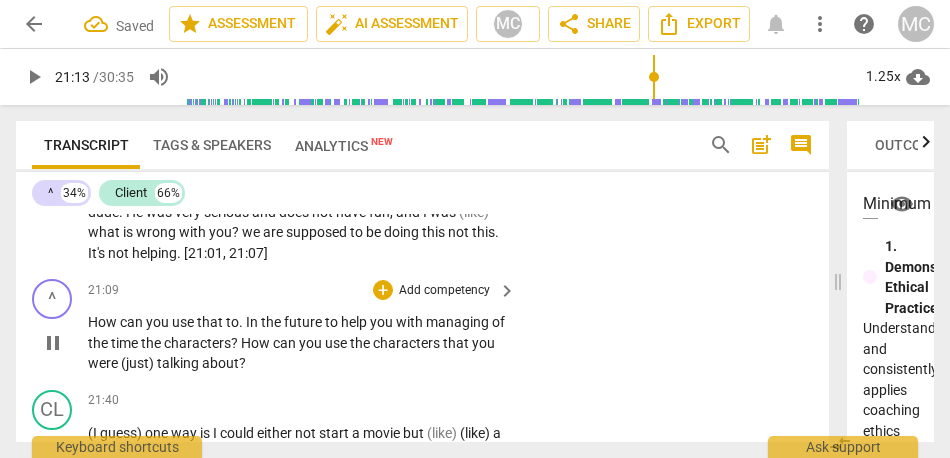 type on "1273" 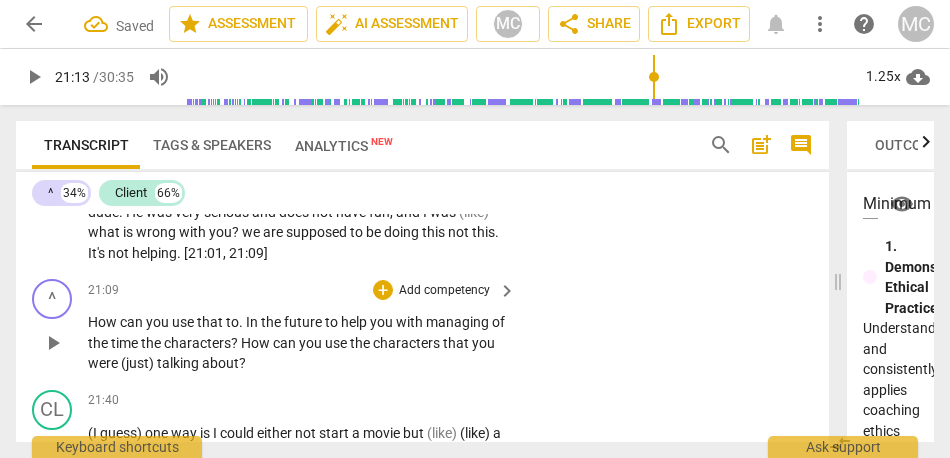 click on "How" at bounding box center (104, 322) 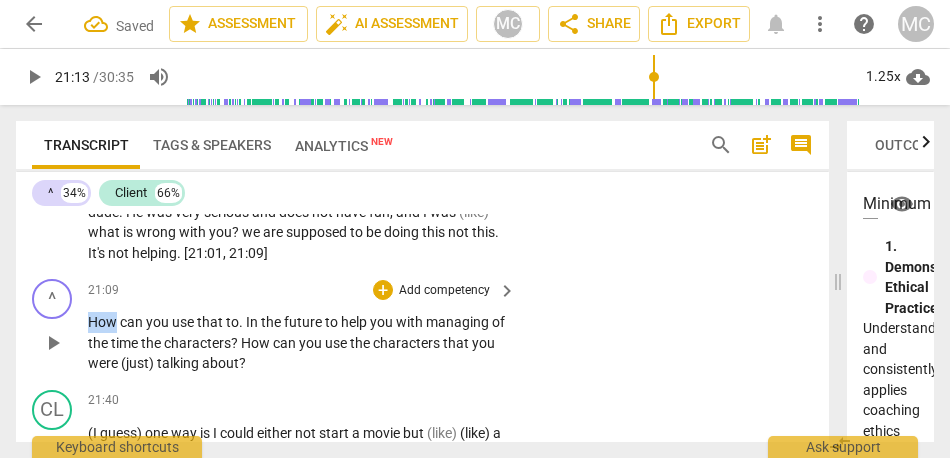 click on "How" at bounding box center (104, 322) 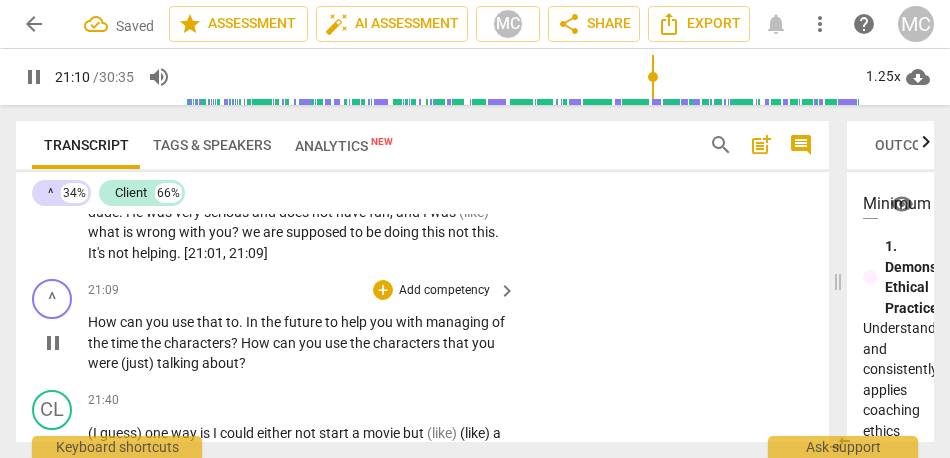 click on "In" at bounding box center [253, 322] 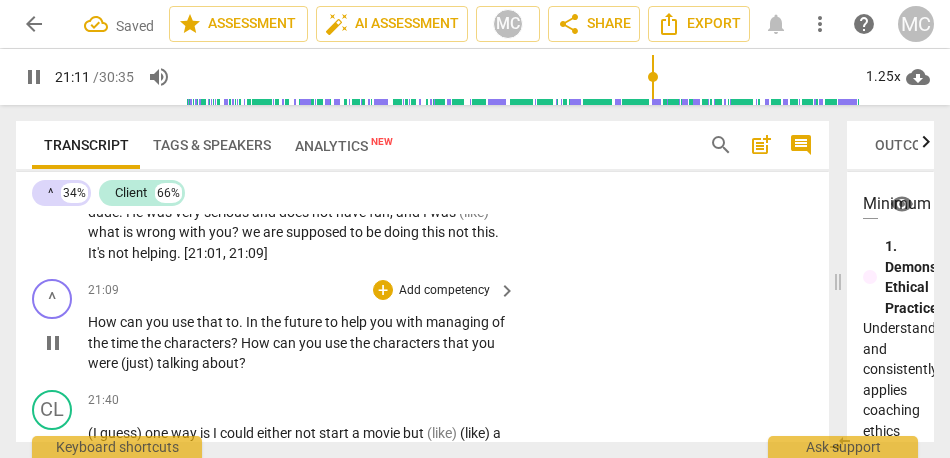 type on "1272" 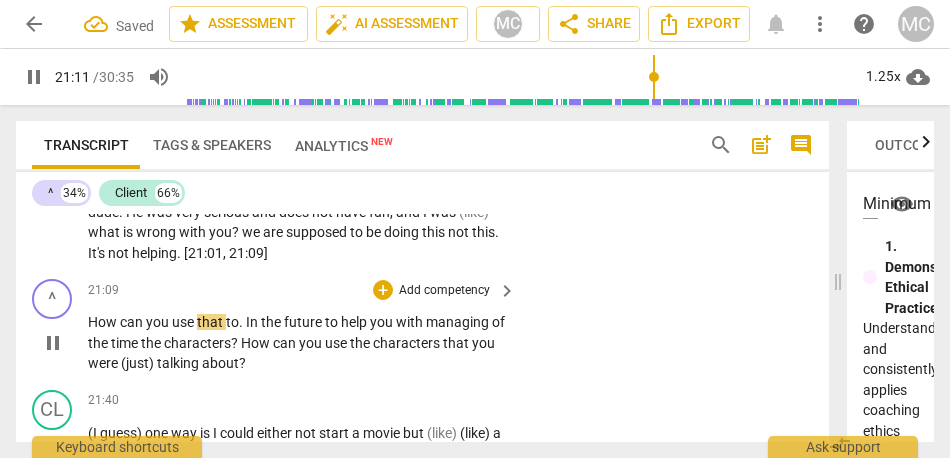 type 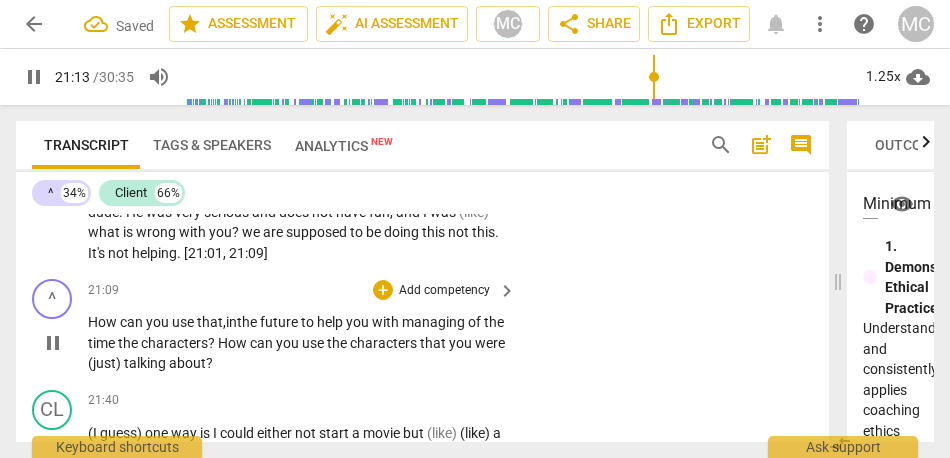 click on "to" at bounding box center [309, 322] 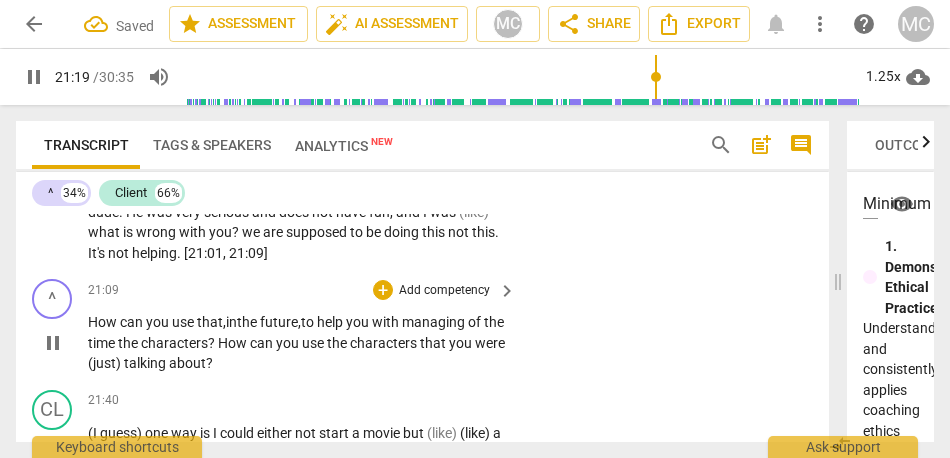 click on "that," at bounding box center (211, 322) 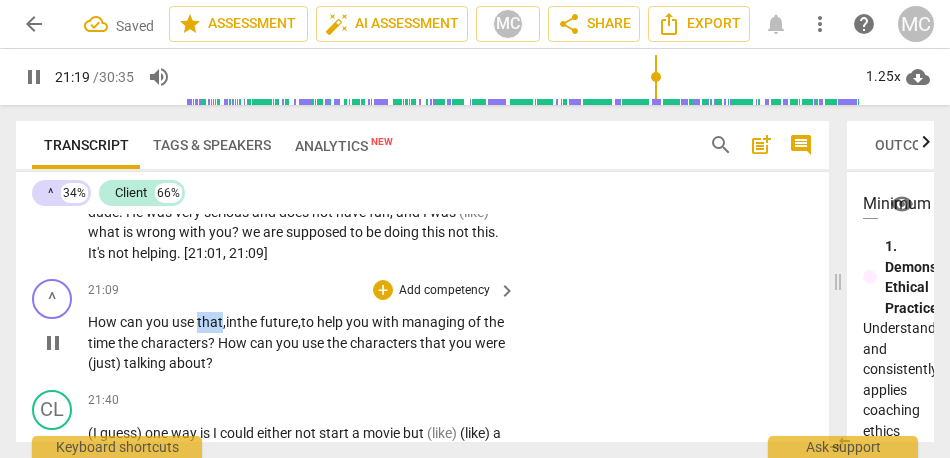 click on "that," at bounding box center [211, 322] 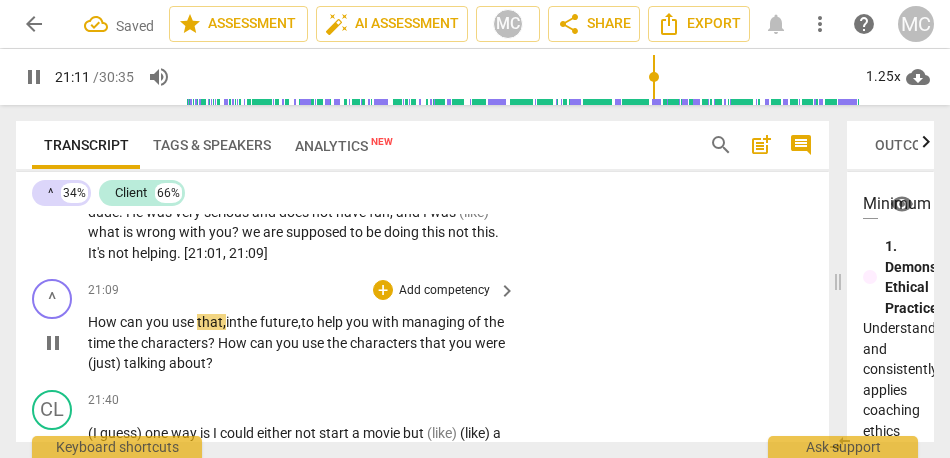 click on "in" at bounding box center [231, 322] 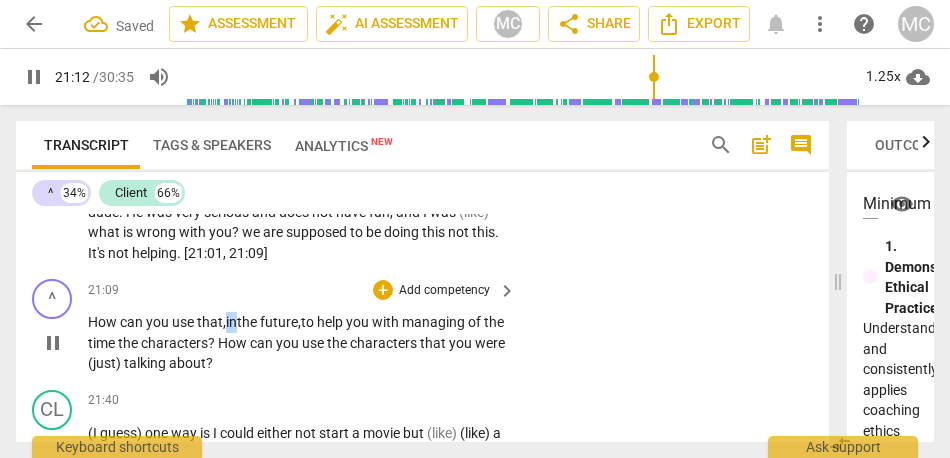 click on "in" at bounding box center (231, 322) 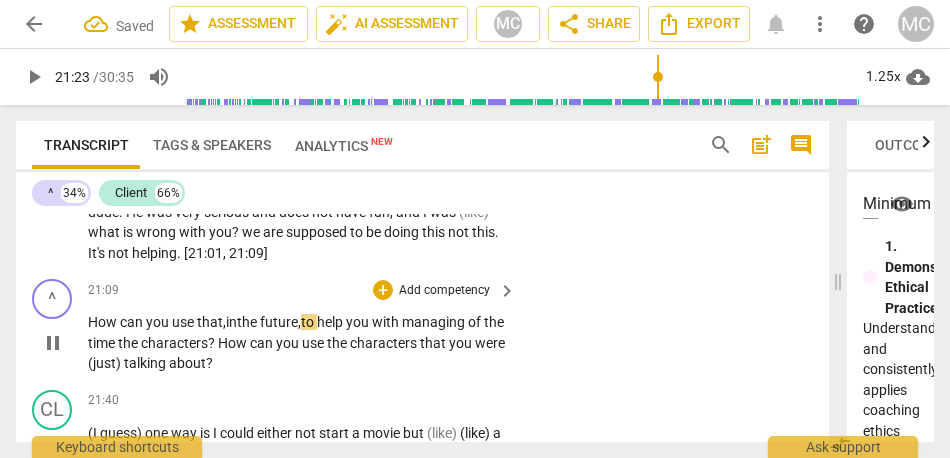 click on "that," at bounding box center [211, 322] 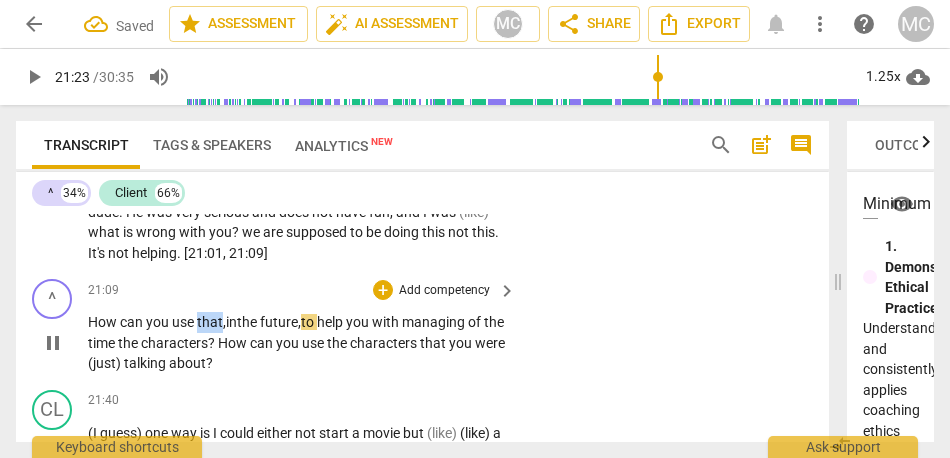 click on "that," at bounding box center (211, 322) 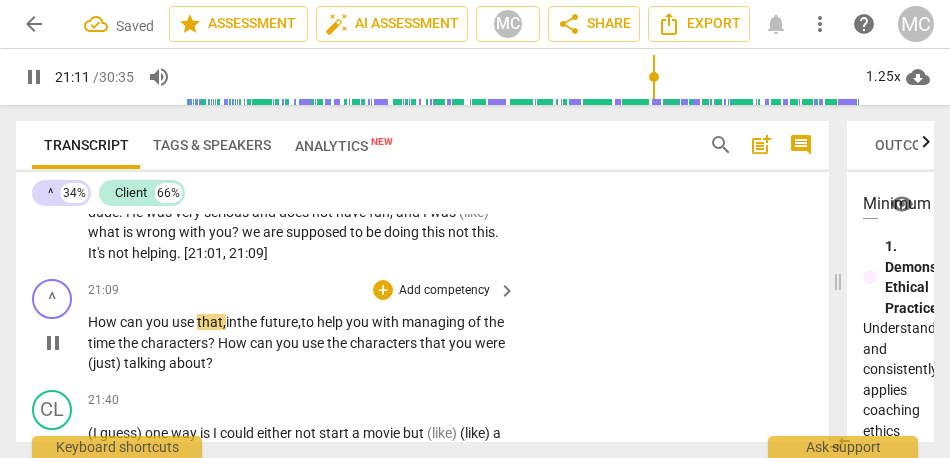 click on "that," at bounding box center (211, 322) 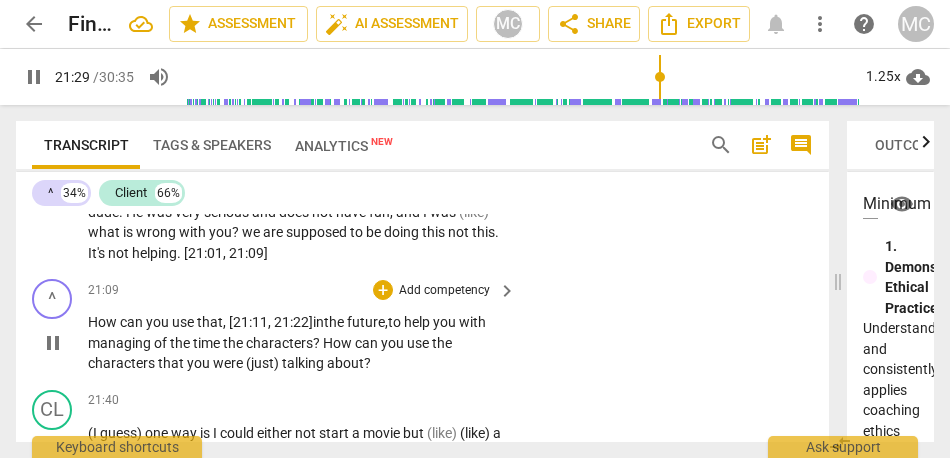 click on "time" at bounding box center (208, 343) 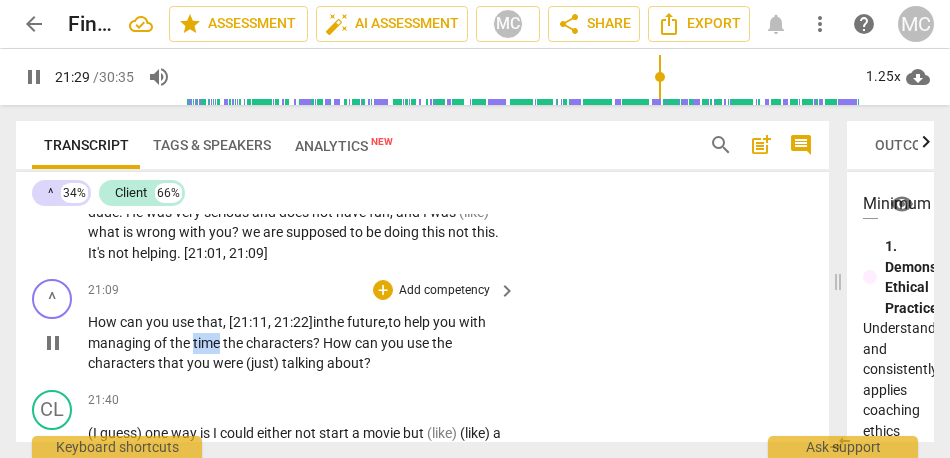 click on "time" at bounding box center (208, 343) 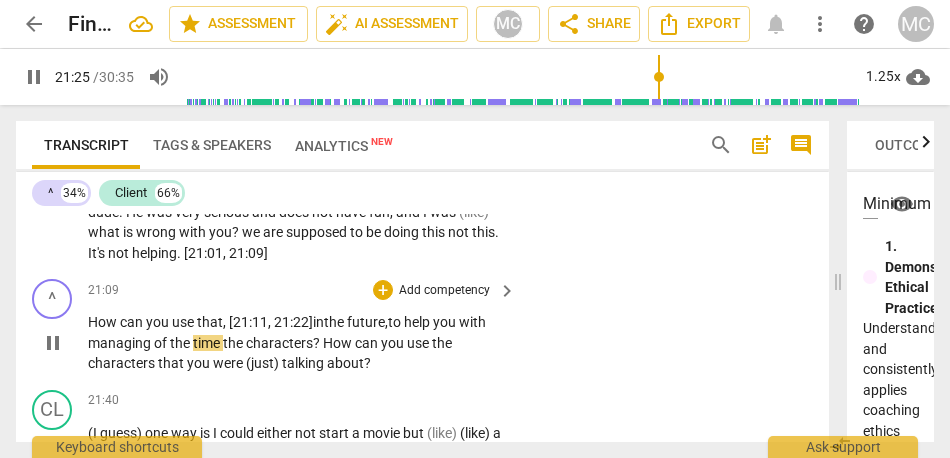 click on "the" at bounding box center [234, 343] 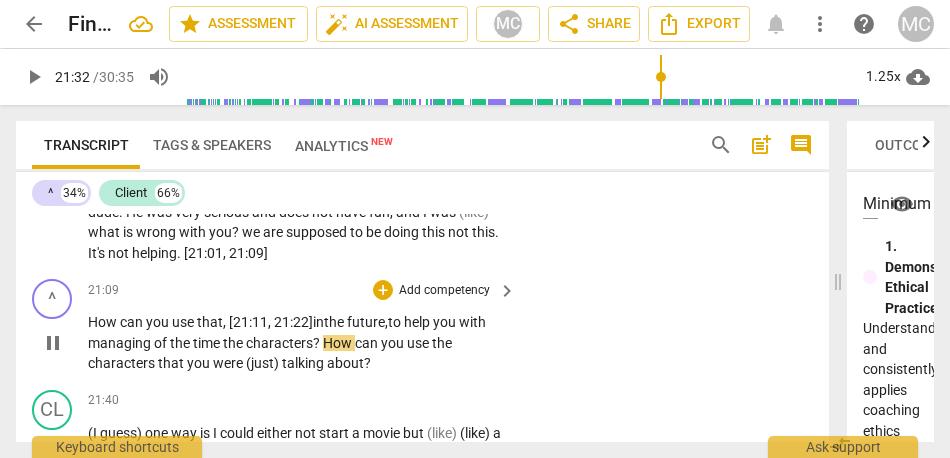 click on "time" at bounding box center (208, 343) 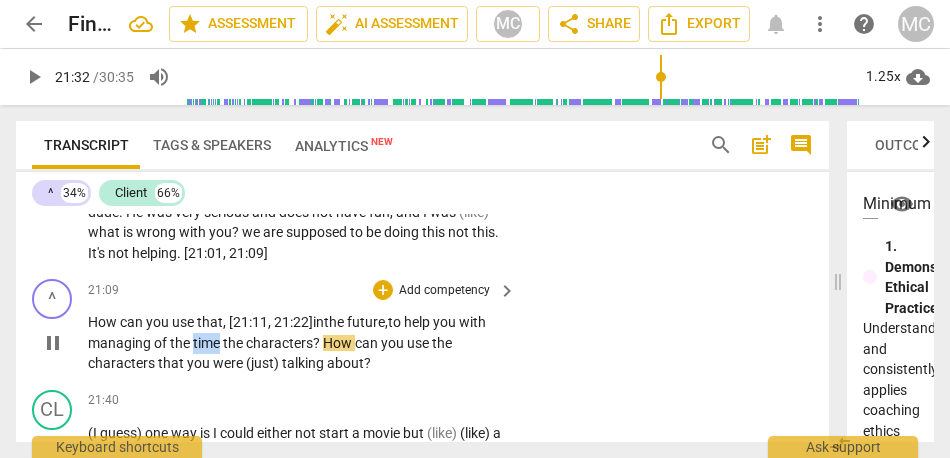 click on "time" at bounding box center (208, 343) 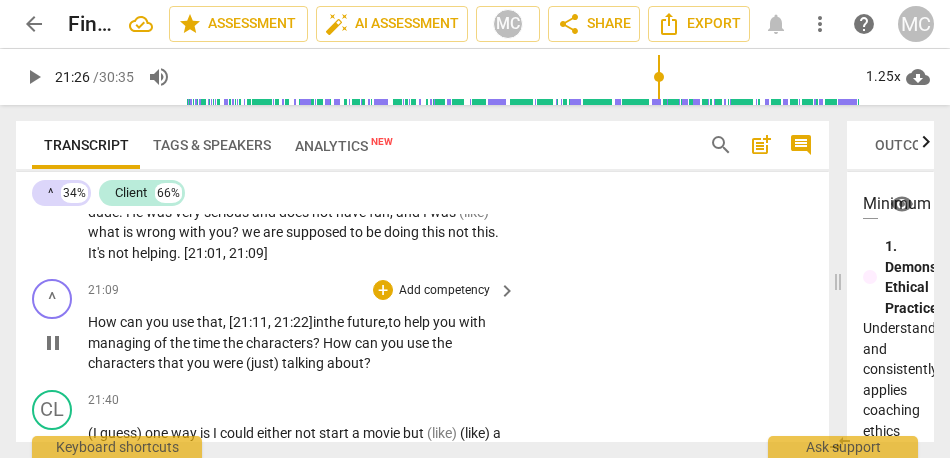 click on "time" at bounding box center [208, 343] 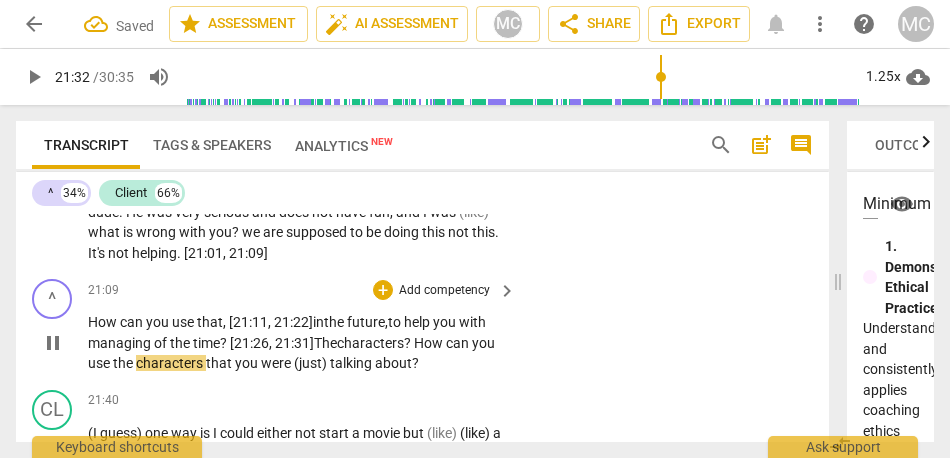 click on "How" at bounding box center (430, 343) 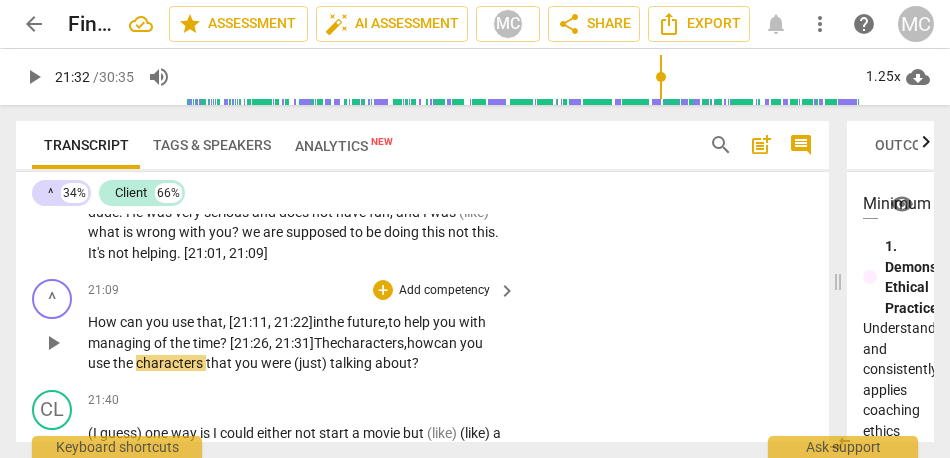 click on "how" at bounding box center [420, 343] 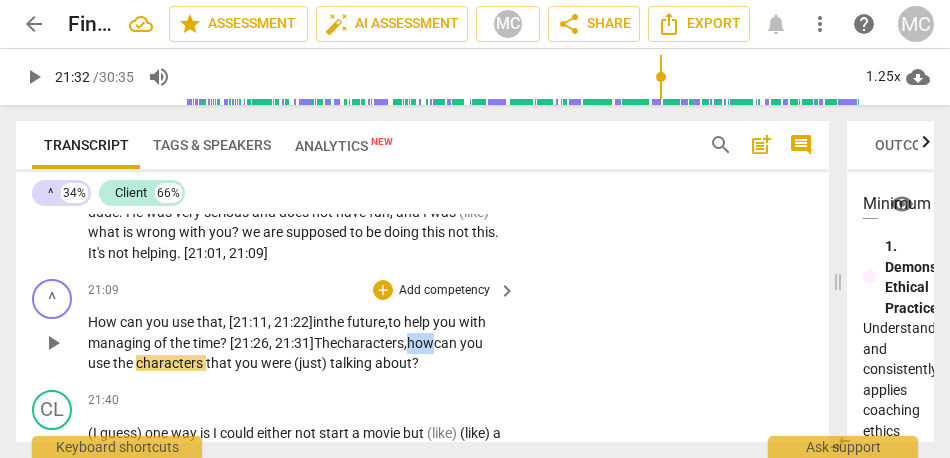 click on "how" at bounding box center (420, 343) 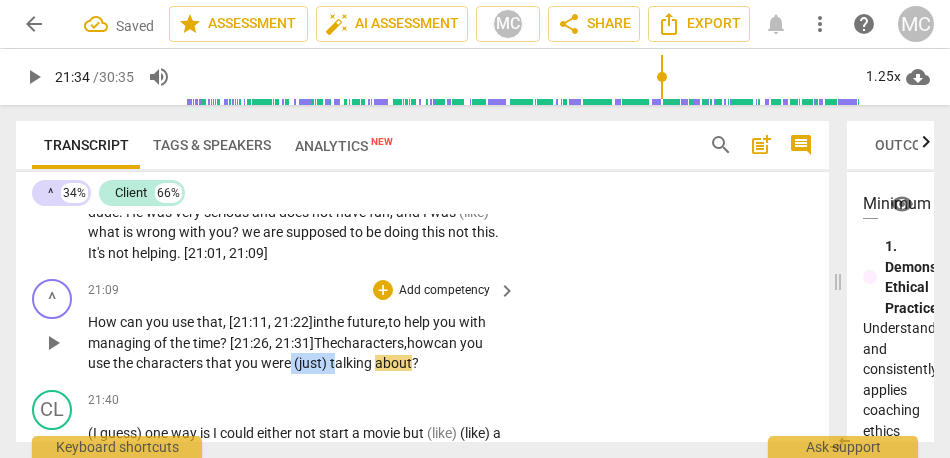 drag, startPoint x: 291, startPoint y: 385, endPoint x: 334, endPoint y: 385, distance: 43 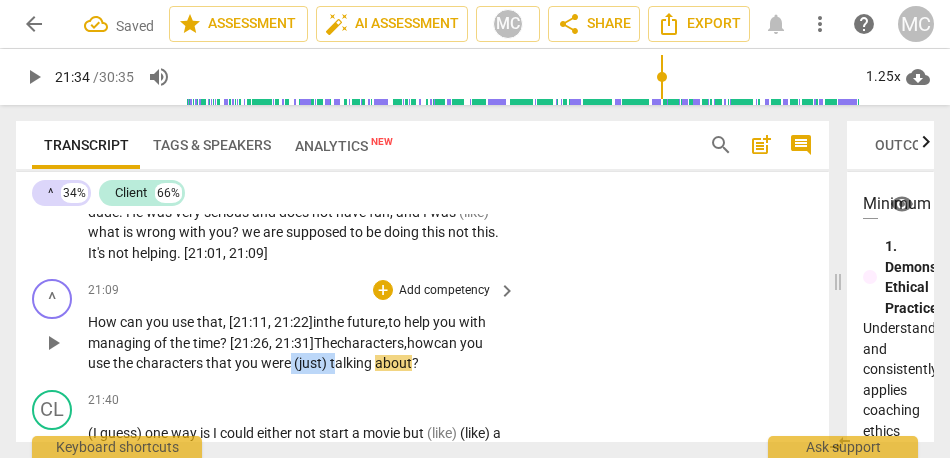 click on "How   can   you   use   that, [21:11, 21:22]  in  the   future,  to   help   you   with   managing   of   the   time? [21:26, 21:31]  The  characters,  how  can   you   use   the   characters   that   you   were   (just)   talking   about ?" at bounding box center (297, 343) 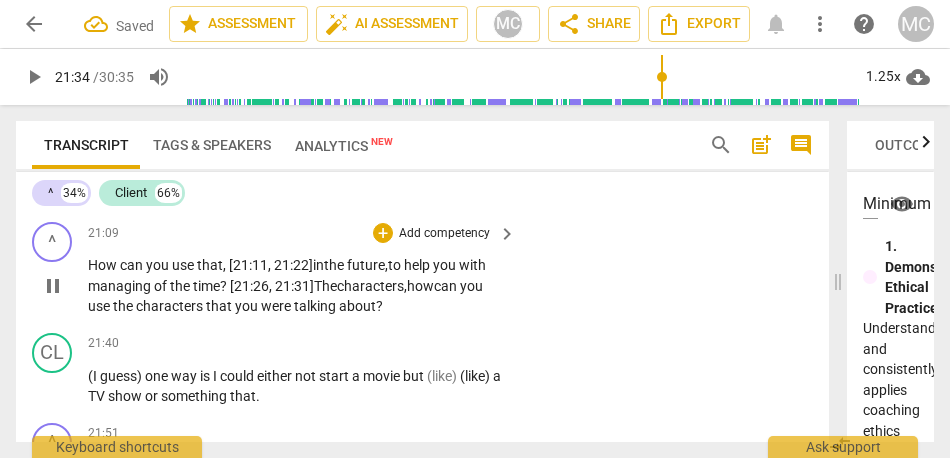 scroll, scrollTop: 8662, scrollLeft: 0, axis: vertical 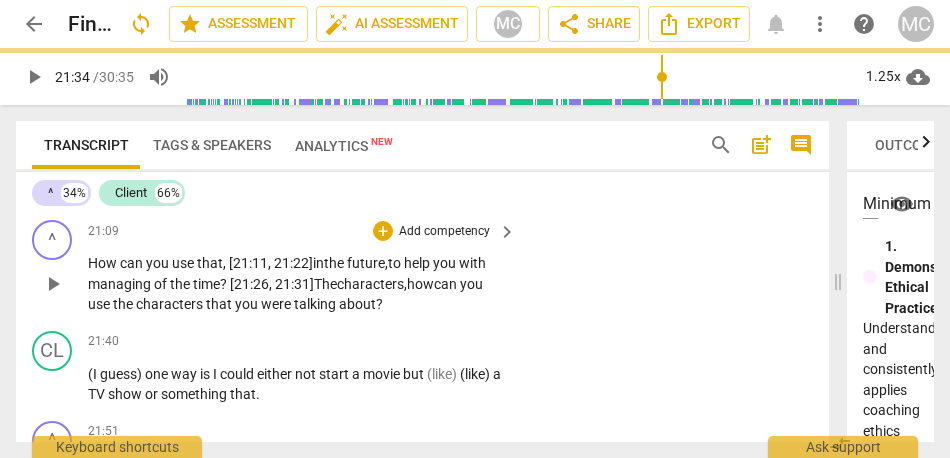 click on "about" at bounding box center (357, 304) 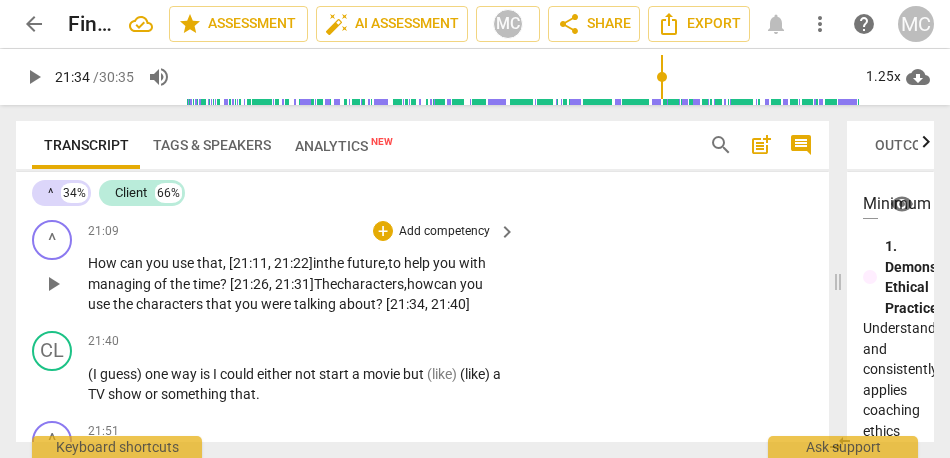 click on "Add competency" at bounding box center (444, 232) 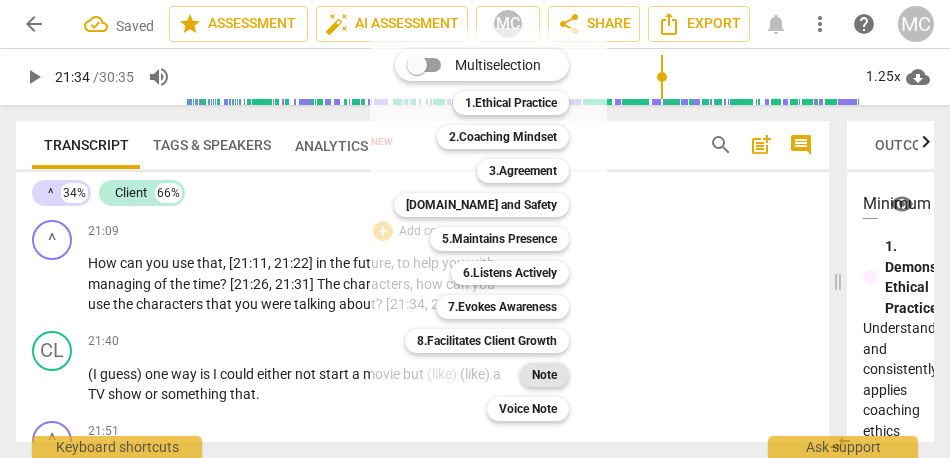 click on "Note" at bounding box center [544, 375] 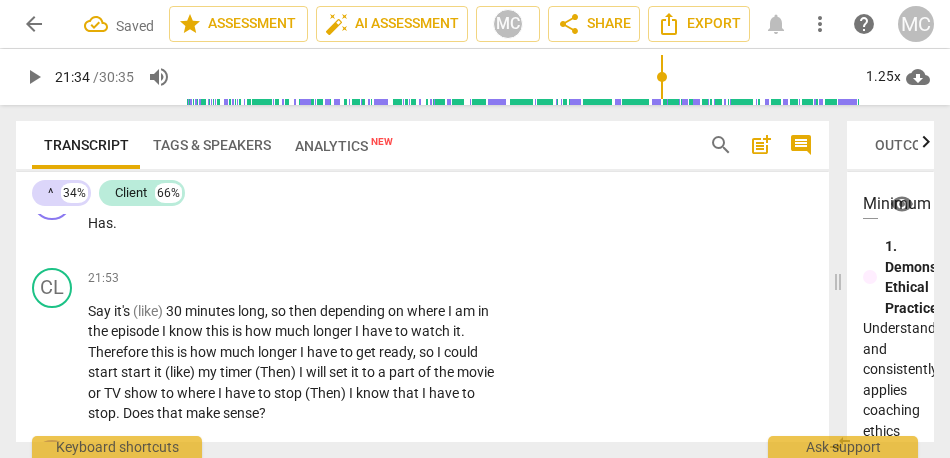 scroll, scrollTop: 8720, scrollLeft: 0, axis: vertical 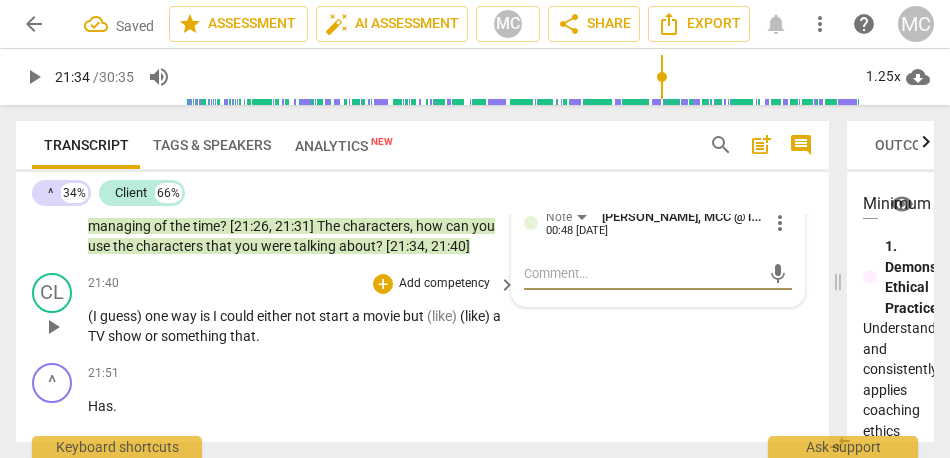 click on "something" at bounding box center (195, 336) 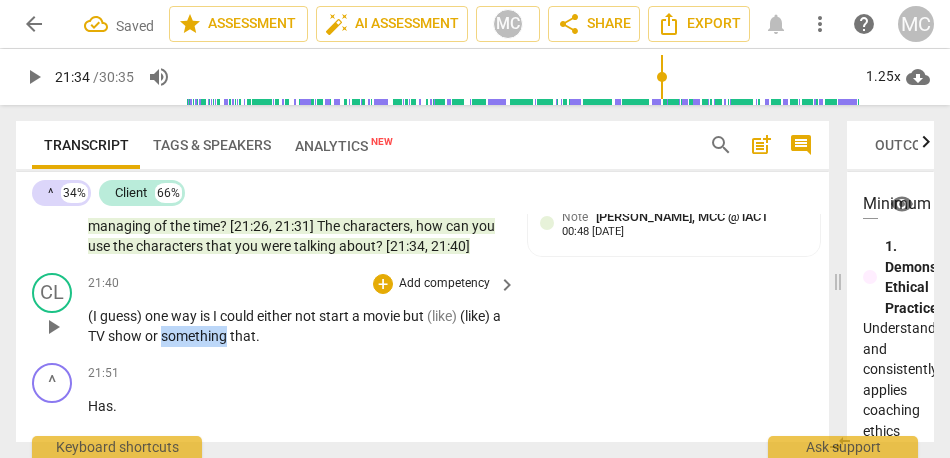 click on "something" at bounding box center (195, 336) 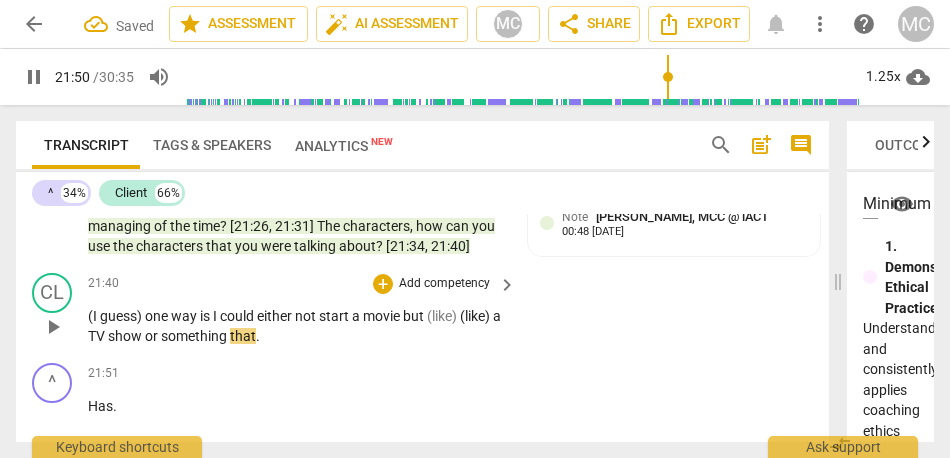scroll, scrollTop: 8769, scrollLeft: 0, axis: vertical 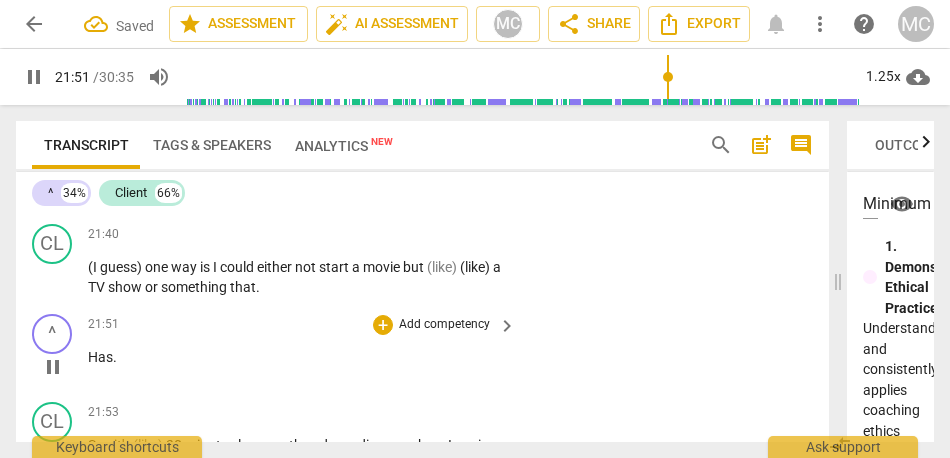 click on "Has ." at bounding box center [297, 357] 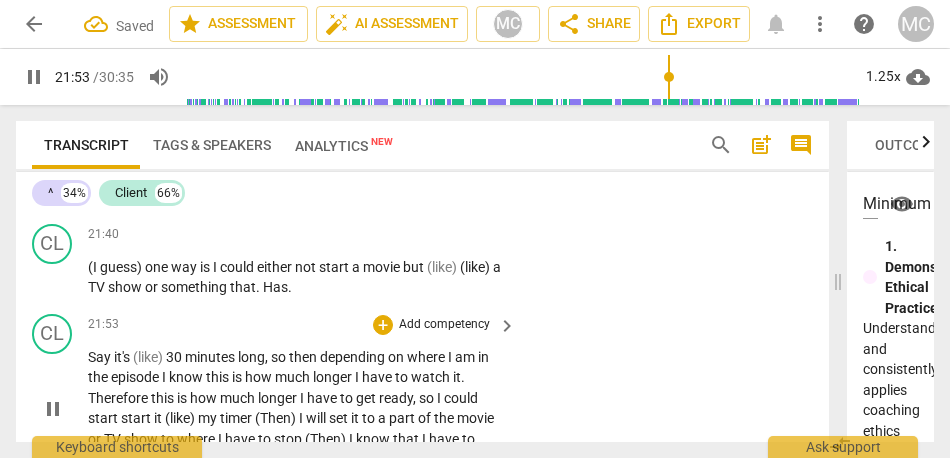 click on "Say" at bounding box center (101, 357) 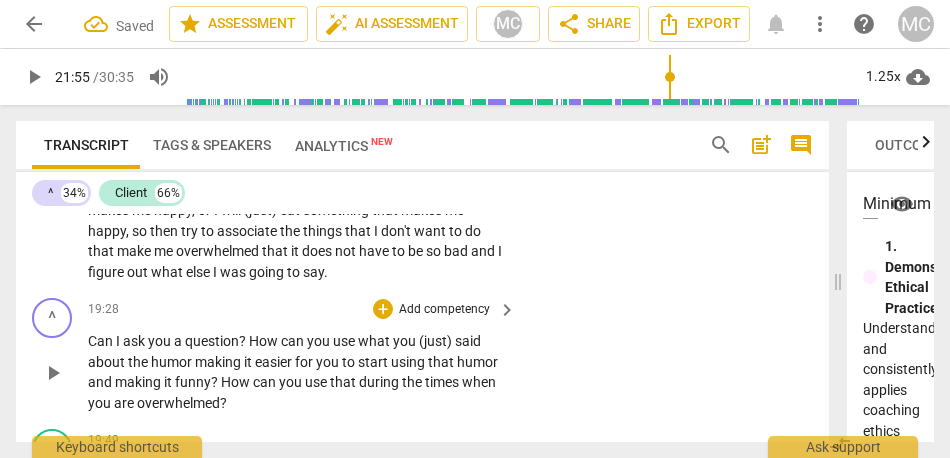 scroll, scrollTop: 8115, scrollLeft: 0, axis: vertical 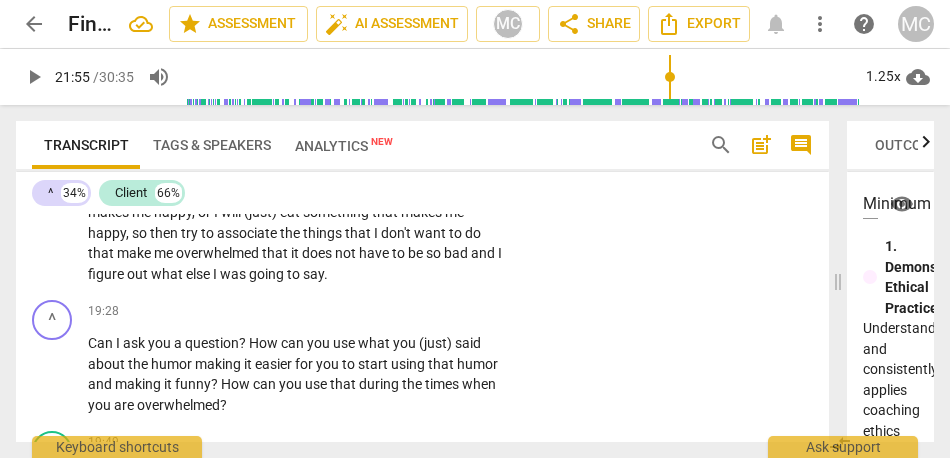 click on "figure" at bounding box center (107, 274) 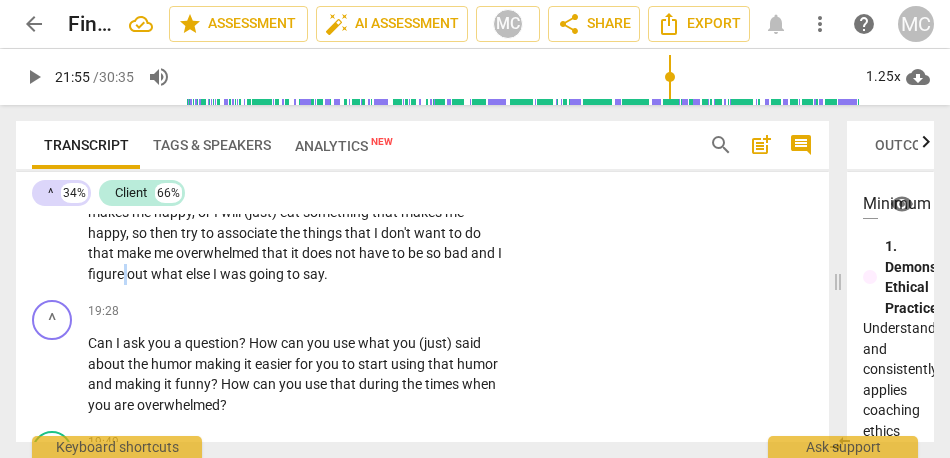 click on "figure" at bounding box center (107, 274) 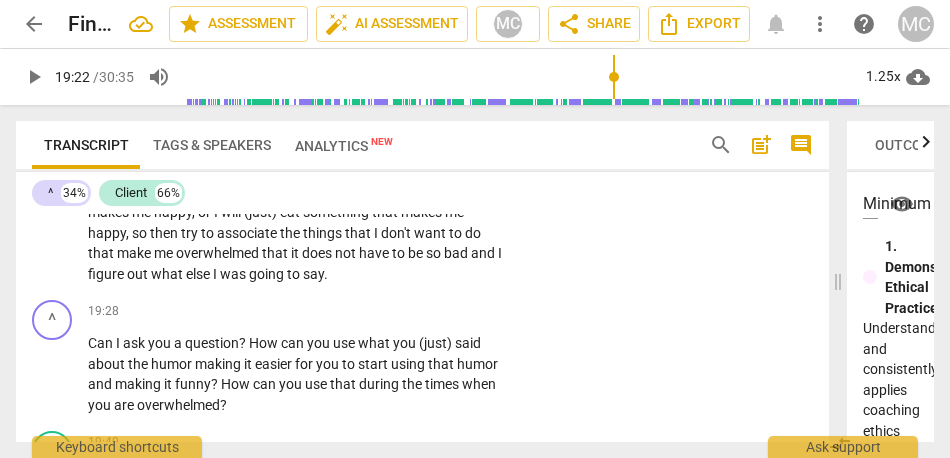 click on "to" at bounding box center (295, 274) 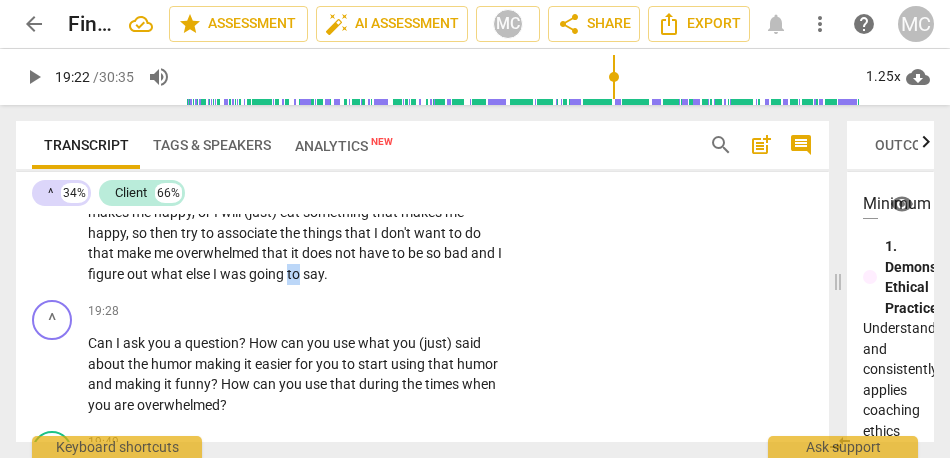click on "to" at bounding box center [295, 274] 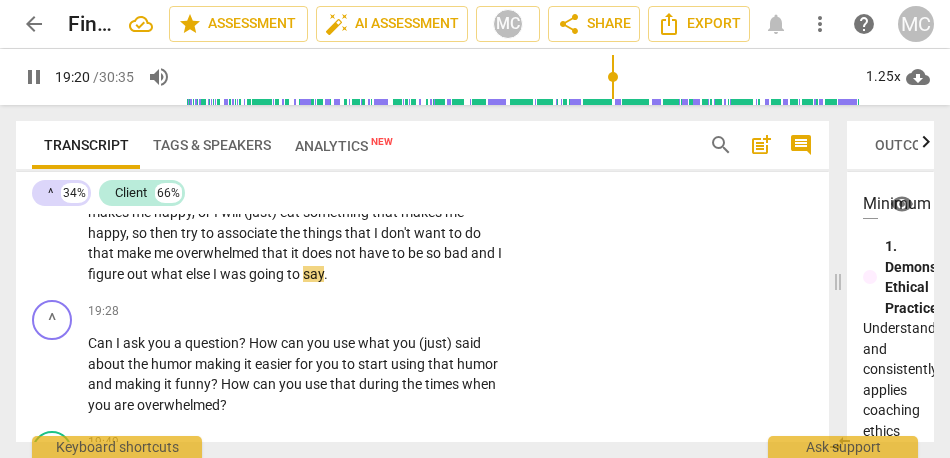 click on "say" at bounding box center (313, 274) 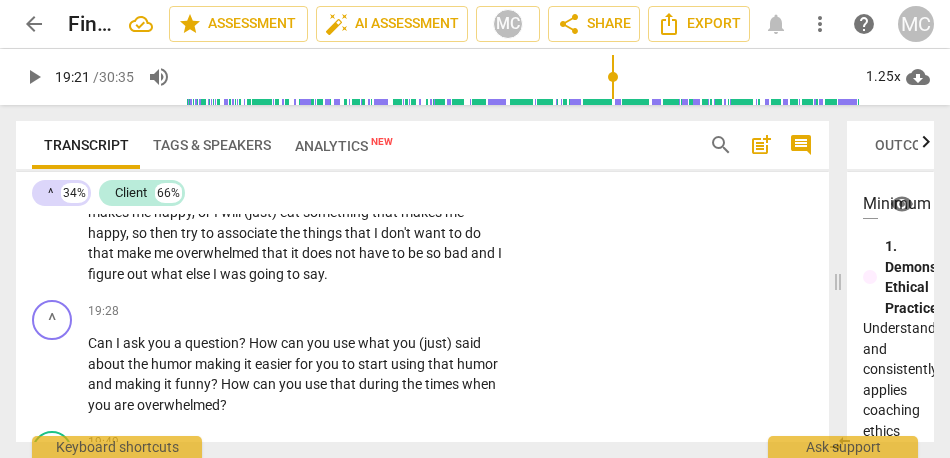 type on "1161" 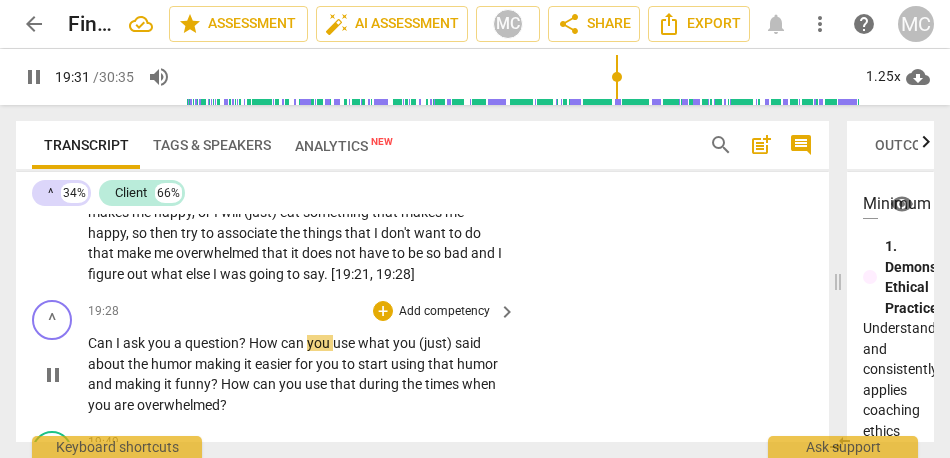 click on "How" at bounding box center [265, 343] 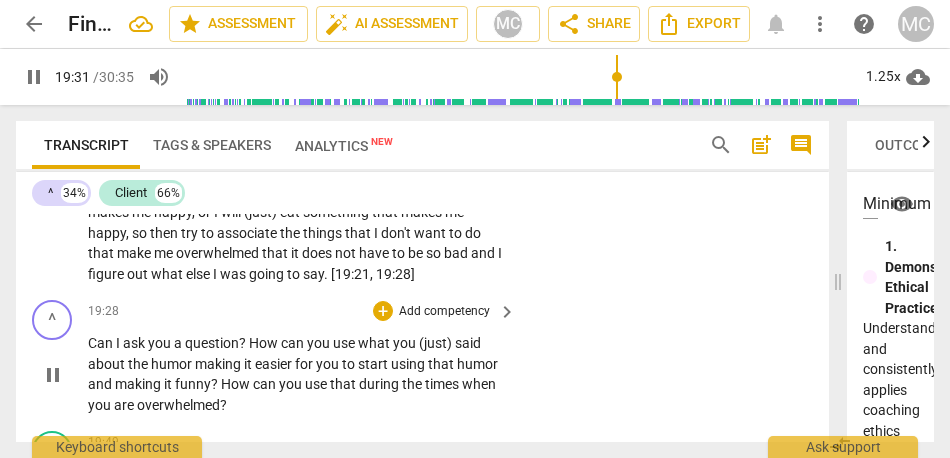 click on "question" at bounding box center [212, 343] 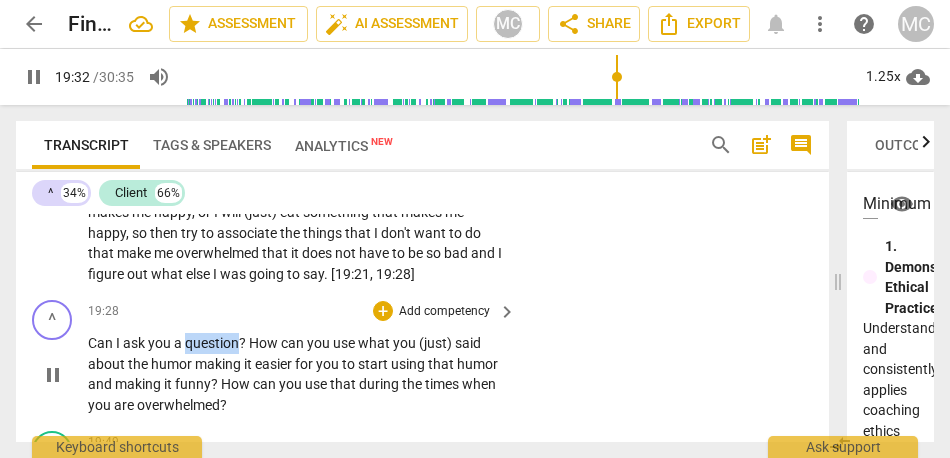 click on "question" at bounding box center [212, 343] 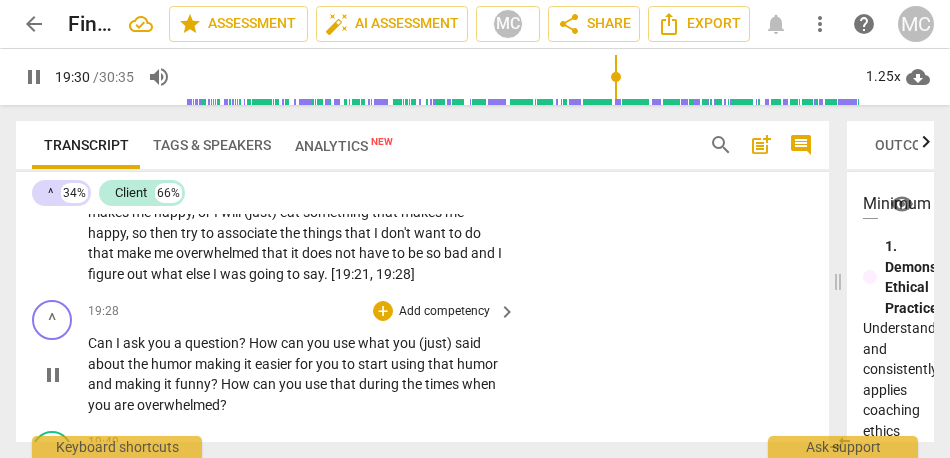 click on "How" at bounding box center (265, 343) 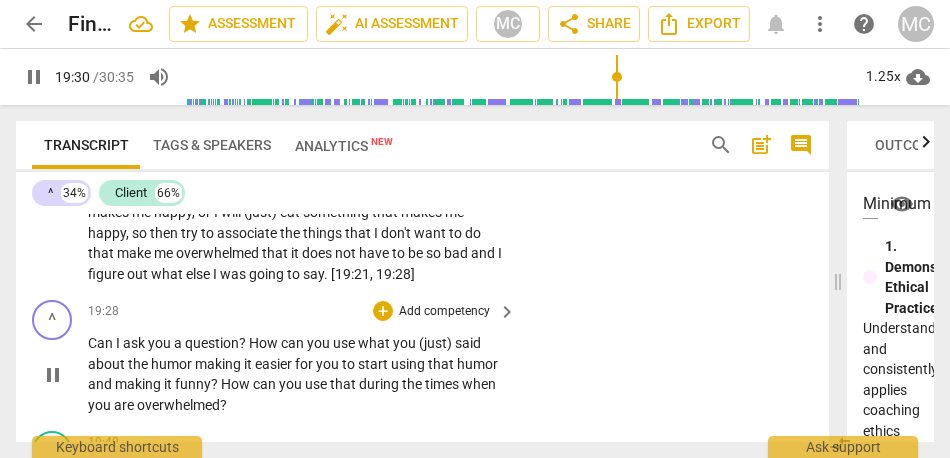 type on "1172" 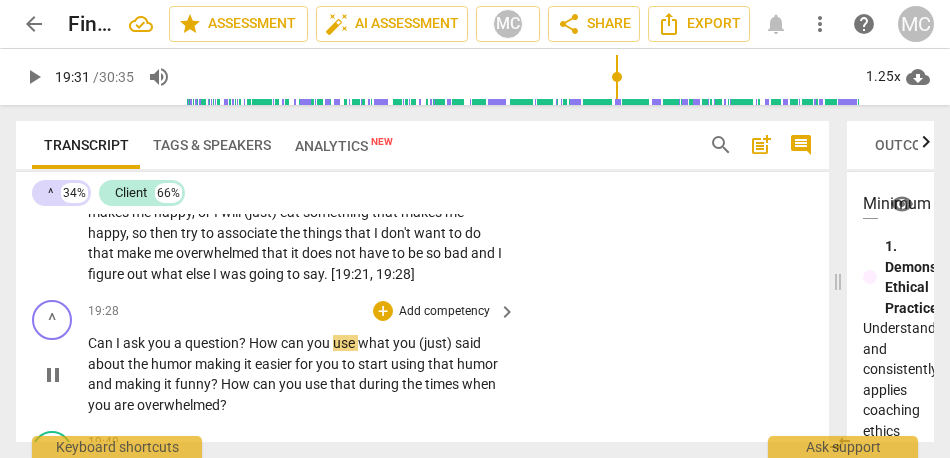 type 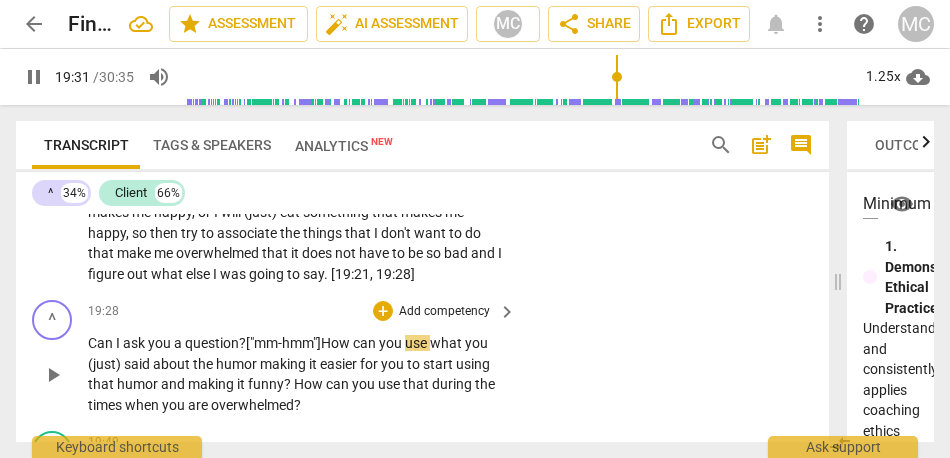 click on "How" at bounding box center [337, 343] 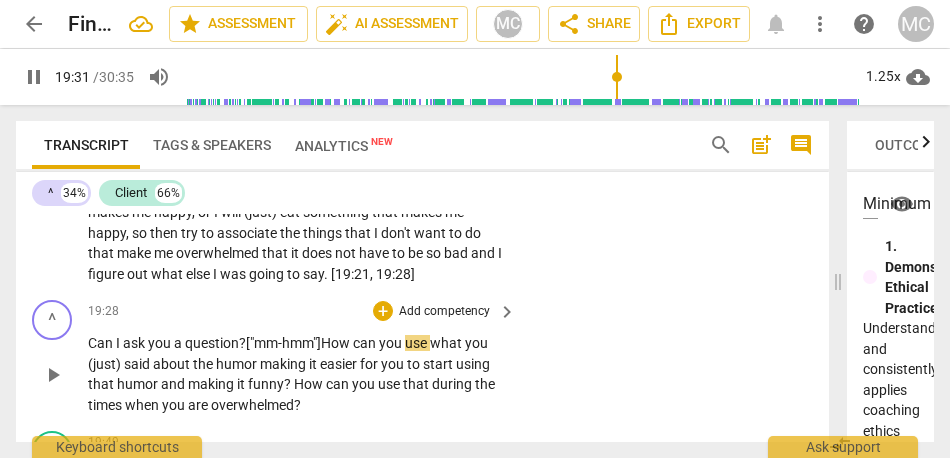 click on "How" at bounding box center (337, 343) 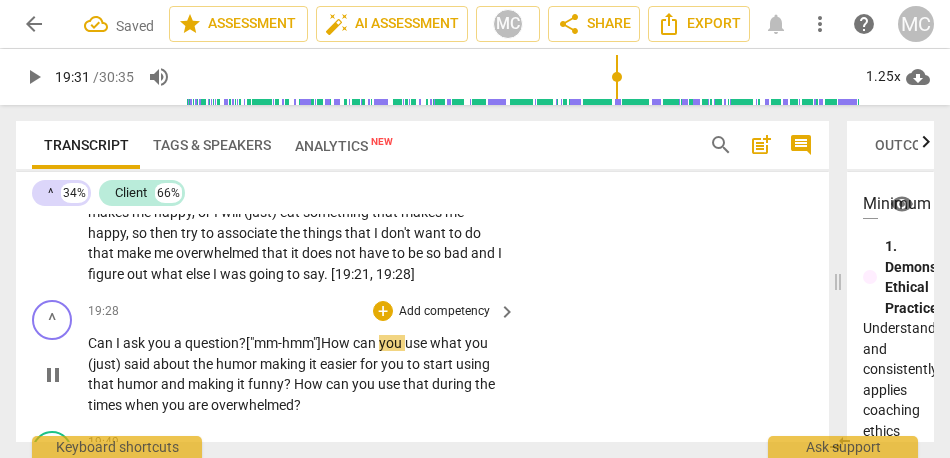 click on "?  ["mm-hmm"]" at bounding box center (280, 343) 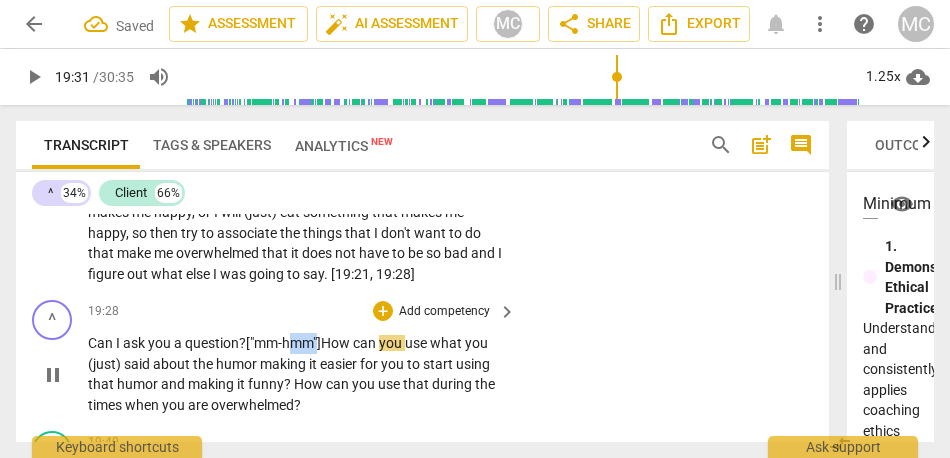 click on "?  ["mm-hmm"]" at bounding box center (280, 343) 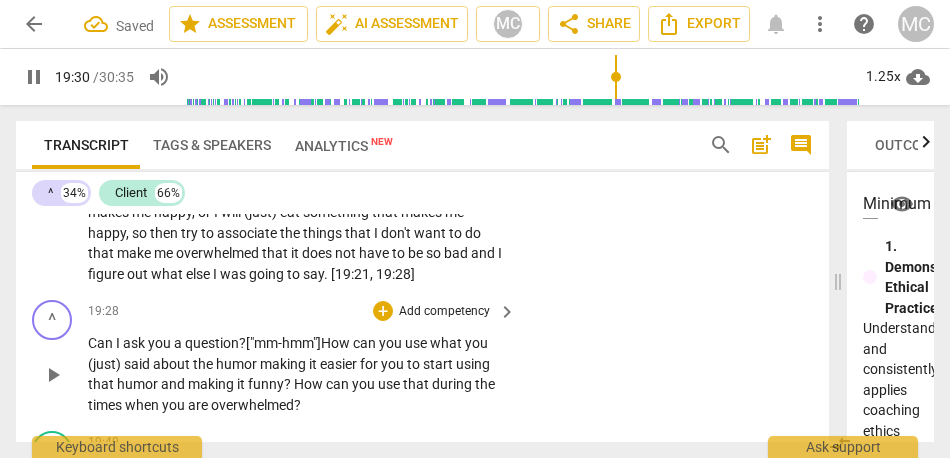 click on "?  ["mm-hmm"]" at bounding box center (280, 343) 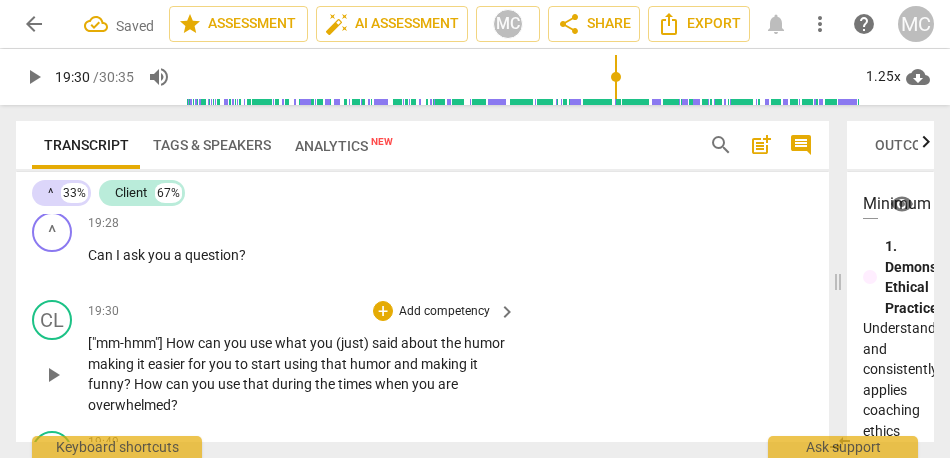 scroll, scrollTop: 8235, scrollLeft: 0, axis: vertical 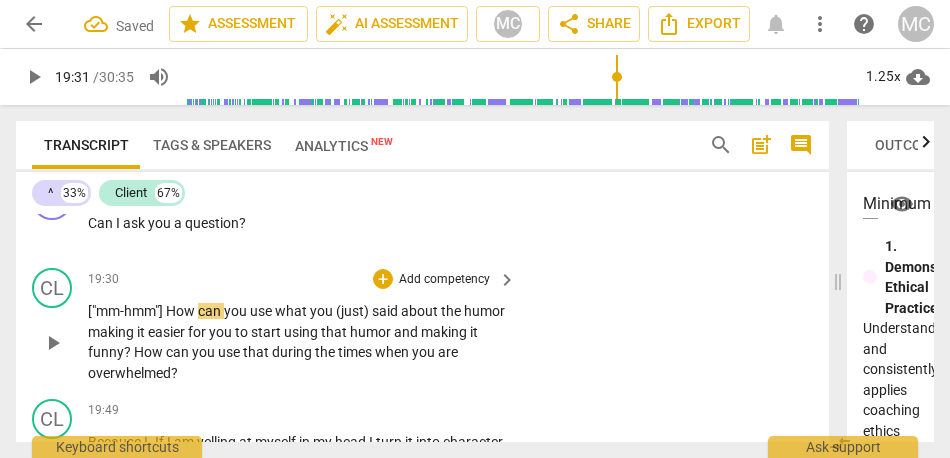 click on "How" at bounding box center (182, 311) 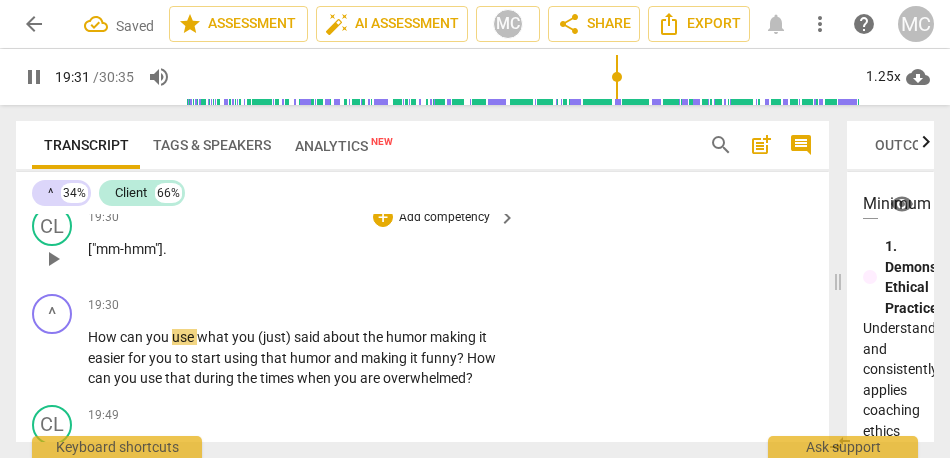 scroll, scrollTop: 8303, scrollLeft: 0, axis: vertical 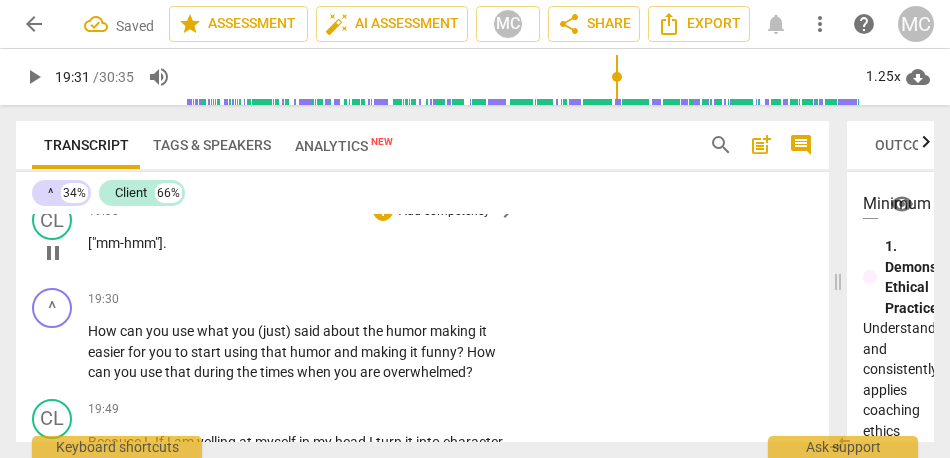 click on "["mm-hmm"] ." at bounding box center [297, 243] 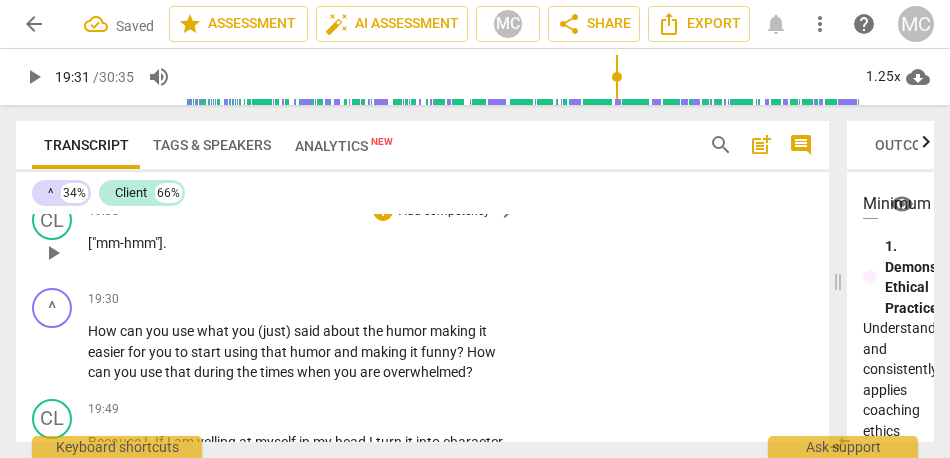 type 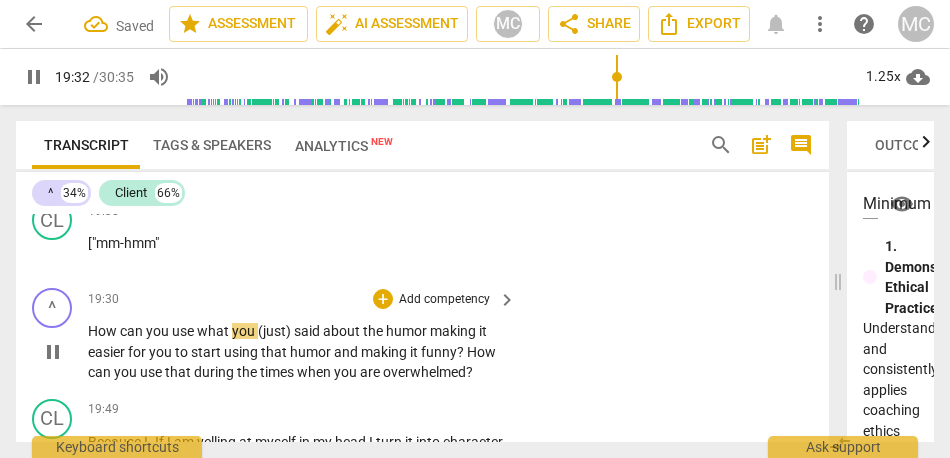 click on "said" at bounding box center [308, 331] 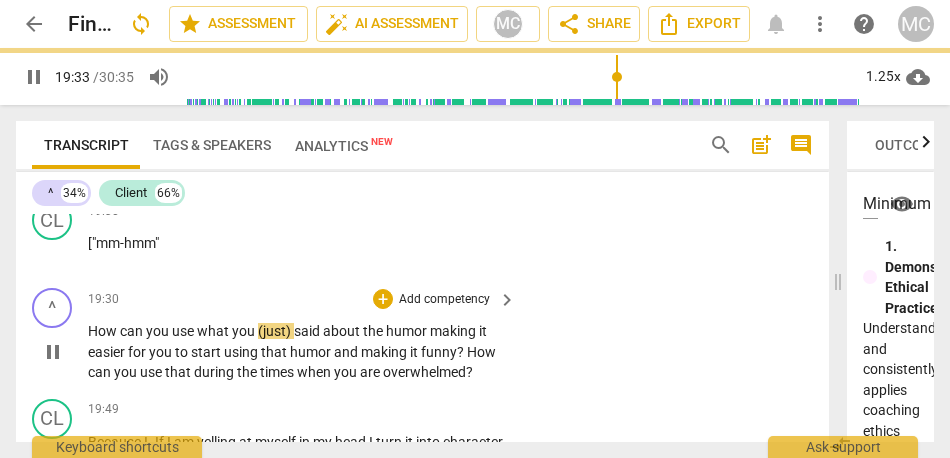 type 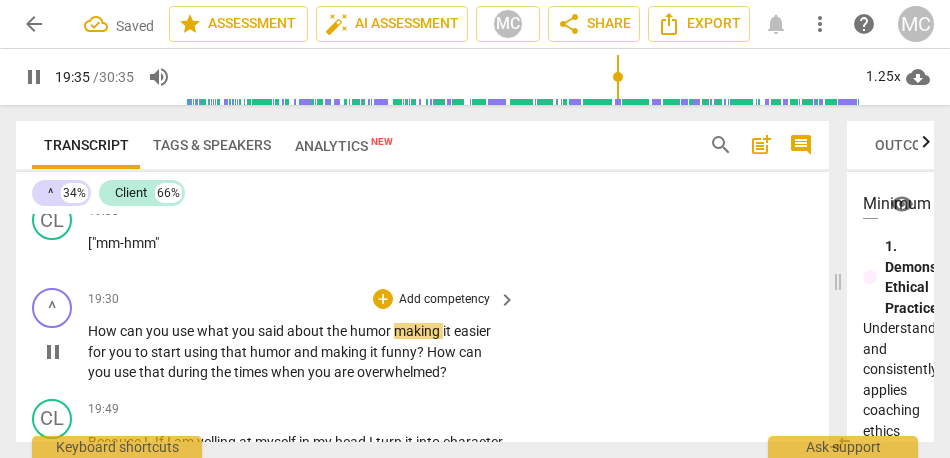 click on "making" at bounding box center [418, 331] 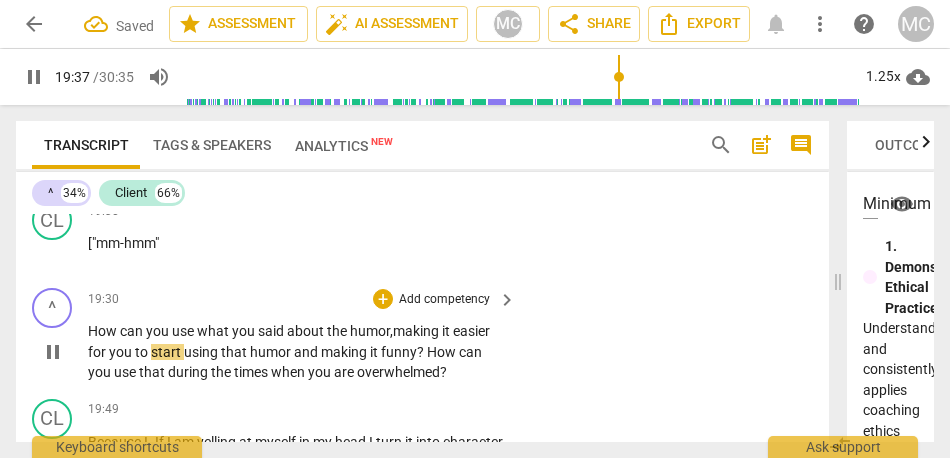 click on "making" at bounding box center (417, 331) 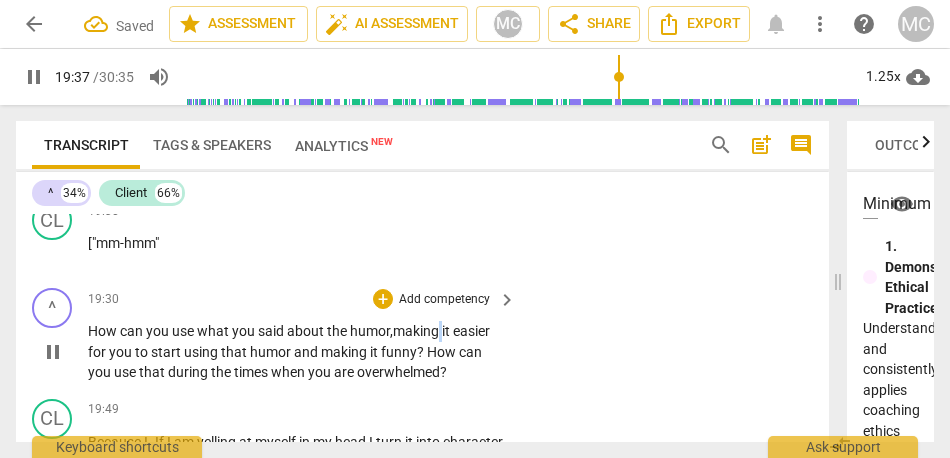 click on "making" at bounding box center [417, 331] 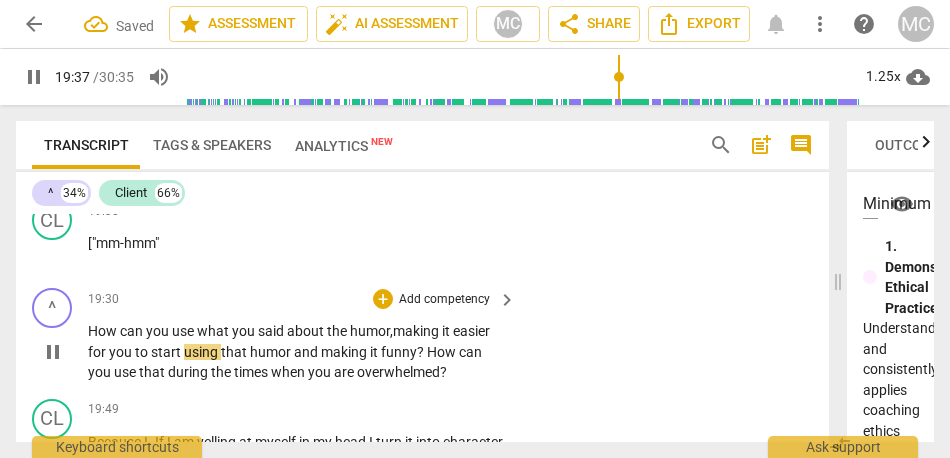 click on "using" at bounding box center [202, 352] 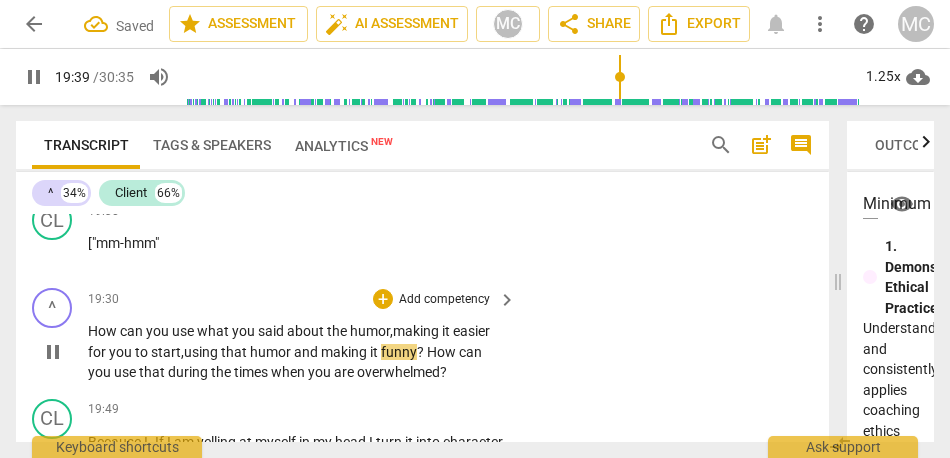 click on "and" at bounding box center (307, 352) 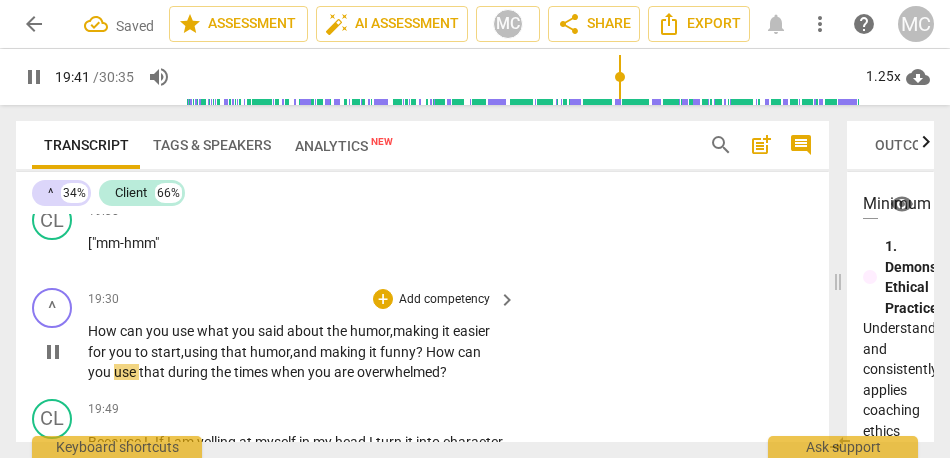 click on "How" at bounding box center [442, 352] 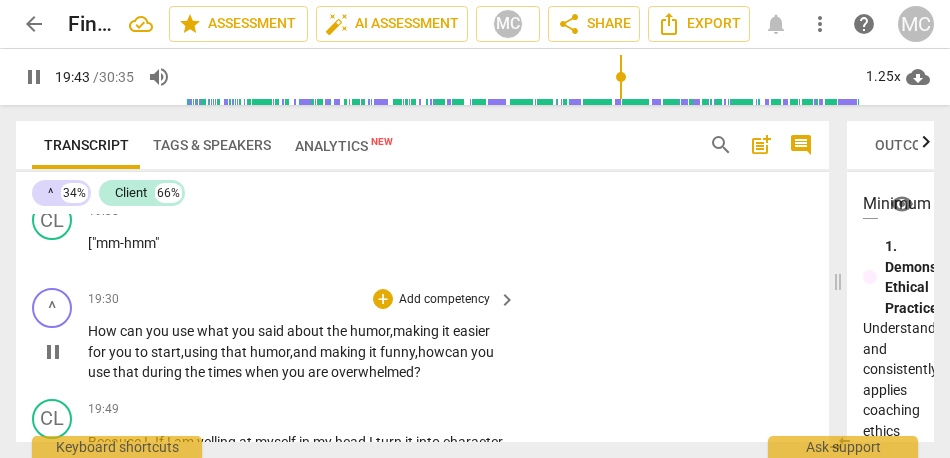 scroll, scrollTop: 8334, scrollLeft: 0, axis: vertical 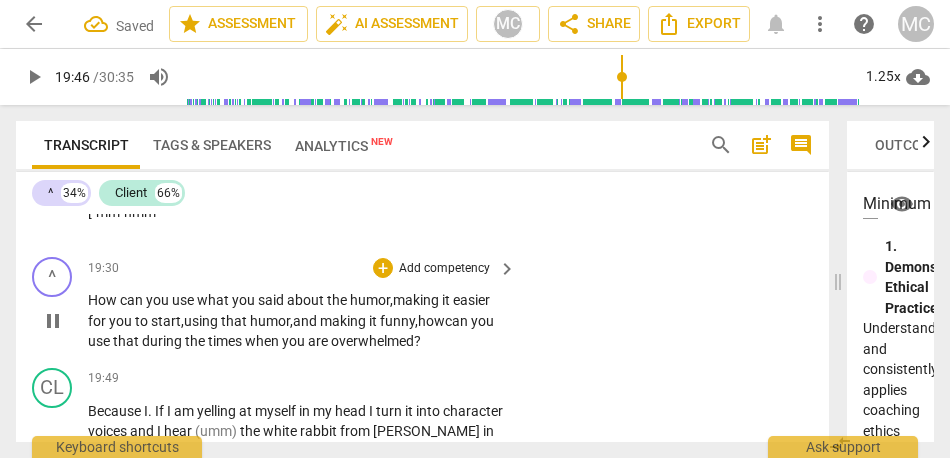 type on "1186" 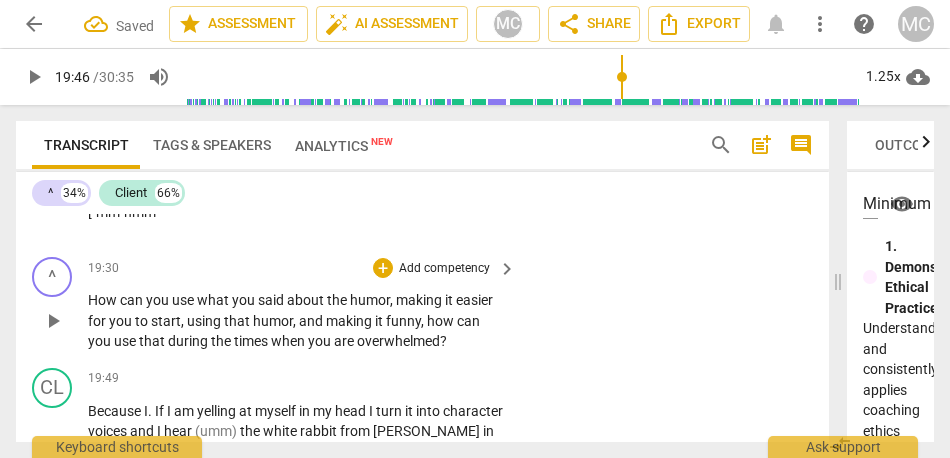 click on "Add competency" at bounding box center (444, 269) 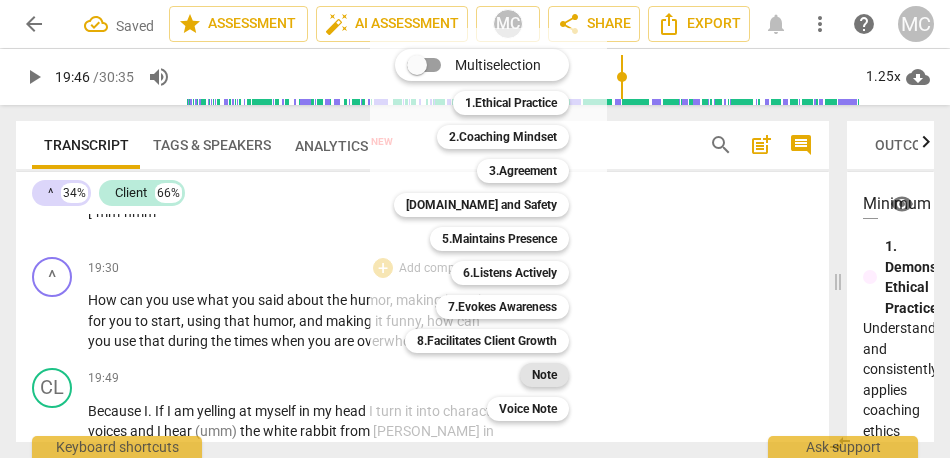 click on "Note" at bounding box center [544, 375] 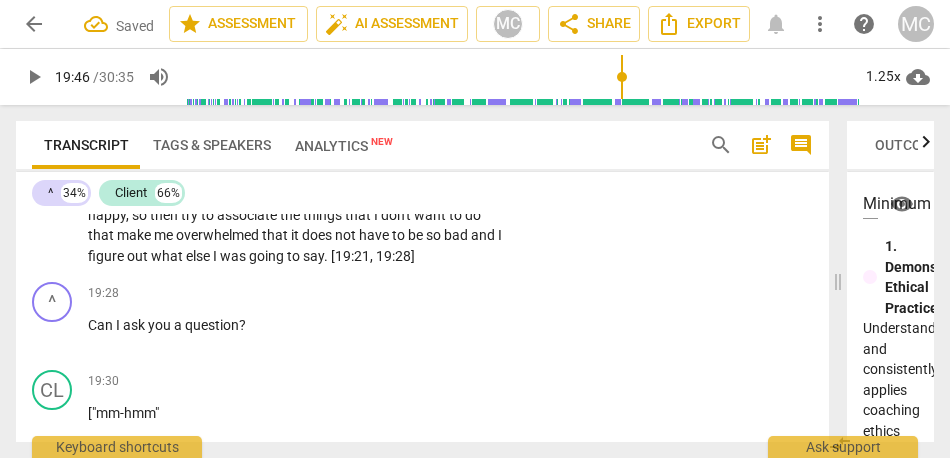 scroll, scrollTop: 8133, scrollLeft: 0, axis: vertical 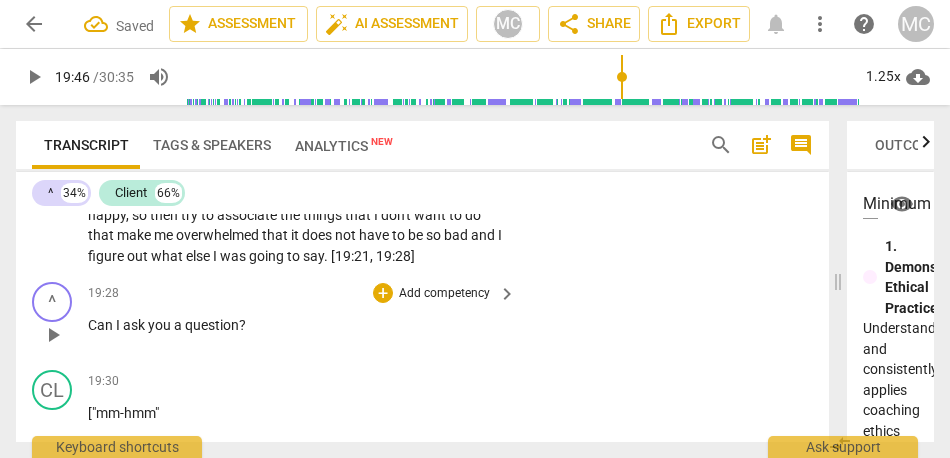 click on "Add competency" at bounding box center [444, 294] 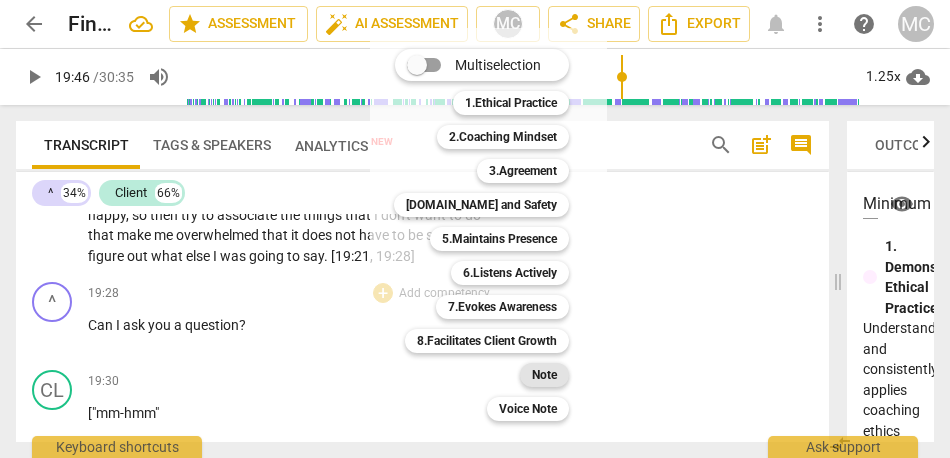 click on "Note" at bounding box center [544, 375] 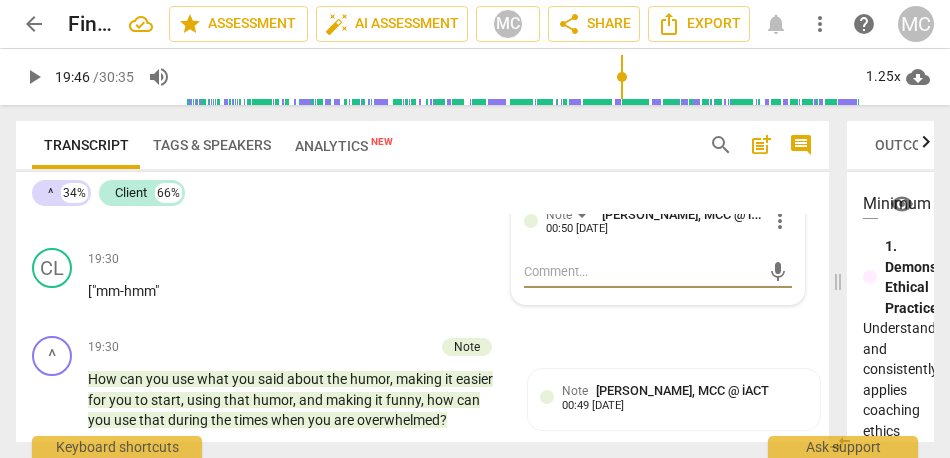 scroll, scrollTop: 8255, scrollLeft: 0, axis: vertical 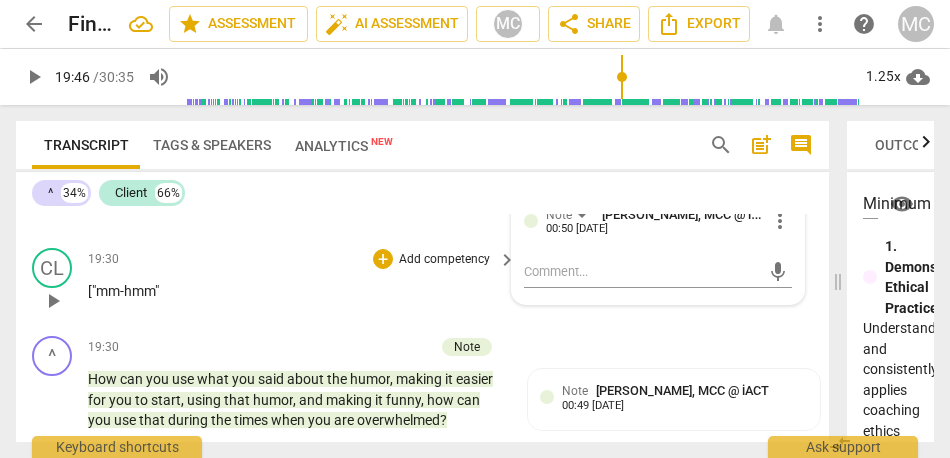 click on "["mm-hmm"" at bounding box center (297, 291) 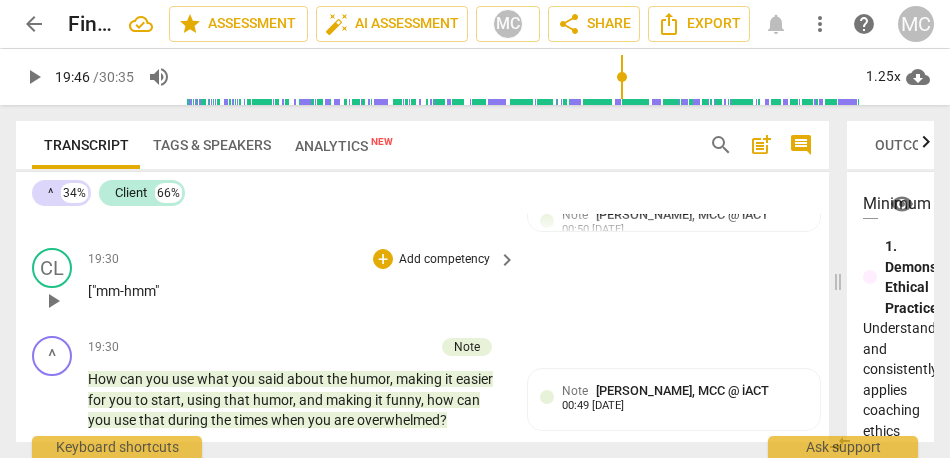 type 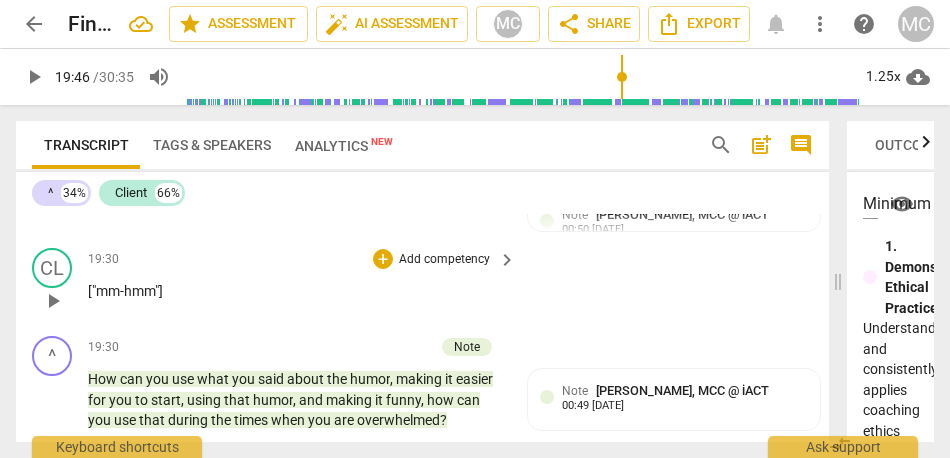 click on "["mm-hmm"]" at bounding box center (297, 291) 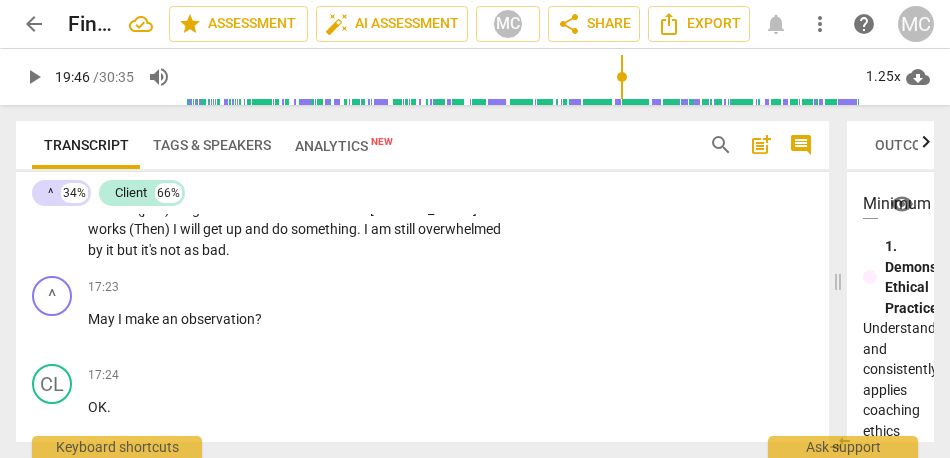scroll, scrollTop: 7467, scrollLeft: 0, axis: vertical 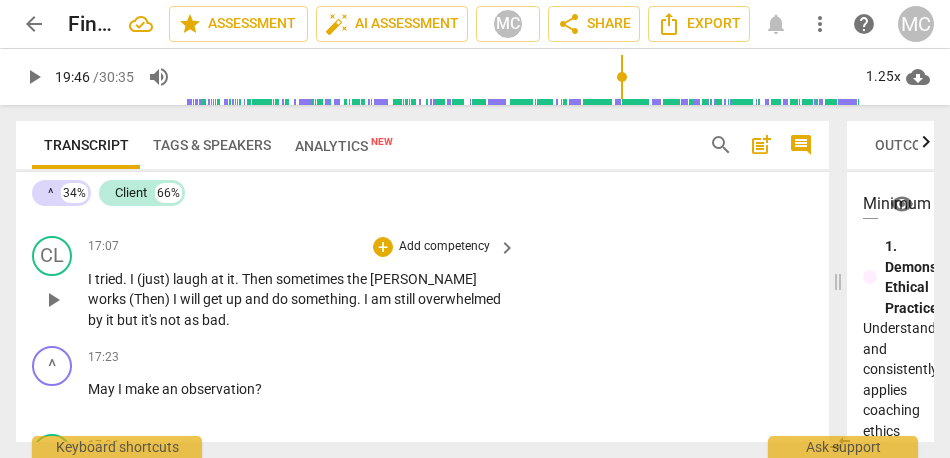 click on "as" at bounding box center [193, 320] 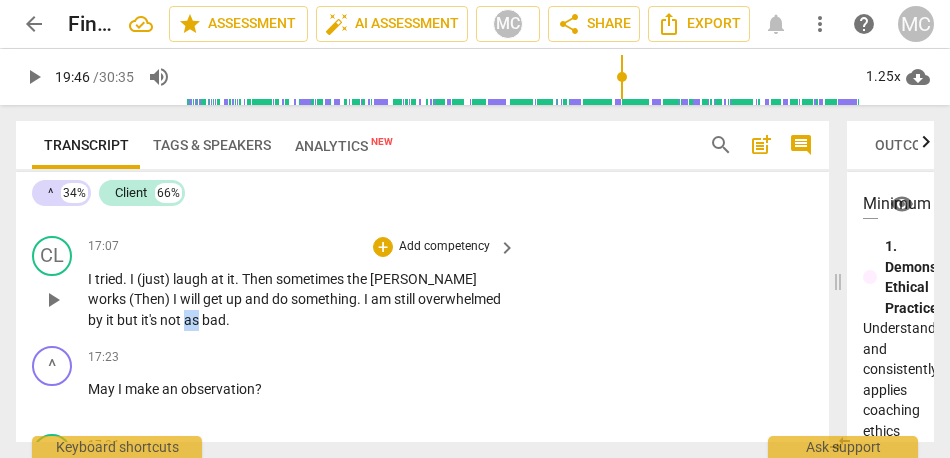 click on "as" at bounding box center (193, 320) 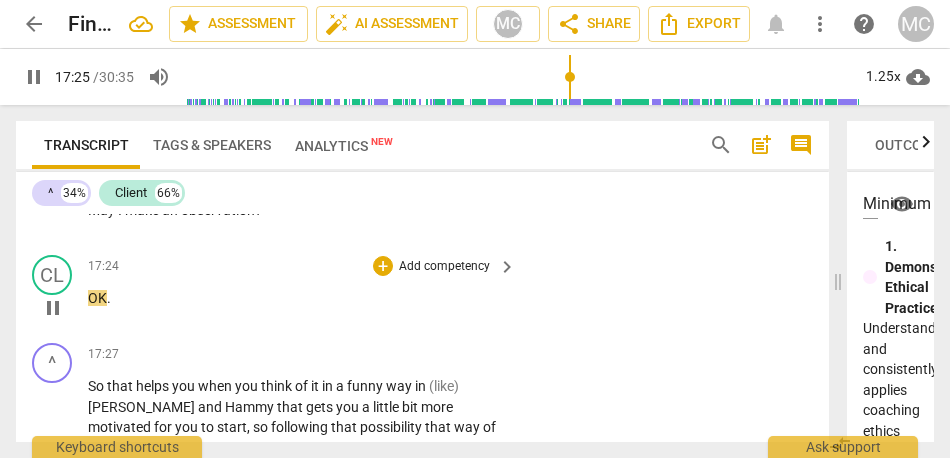 scroll, scrollTop: 7647, scrollLeft: 0, axis: vertical 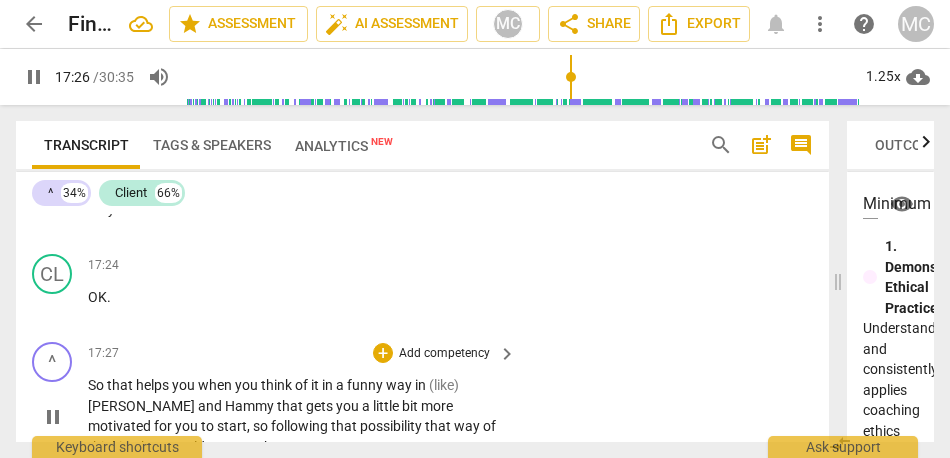 click on "So" at bounding box center [97, 385] 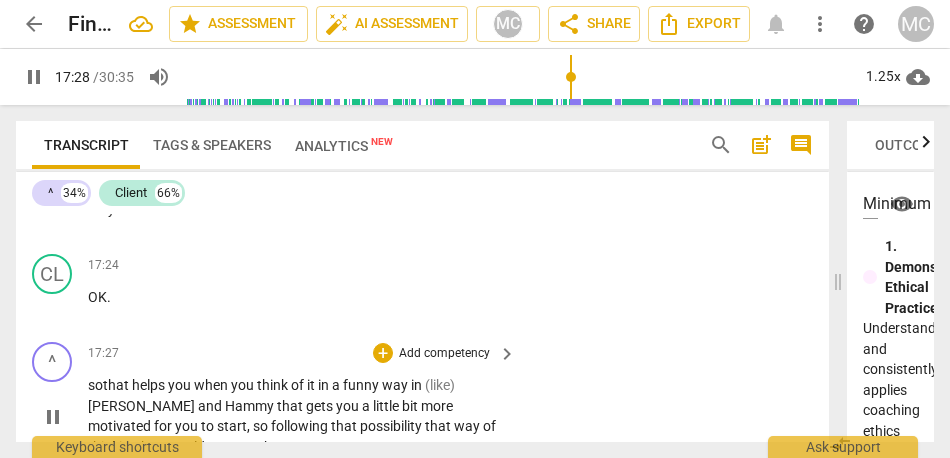type on "1048" 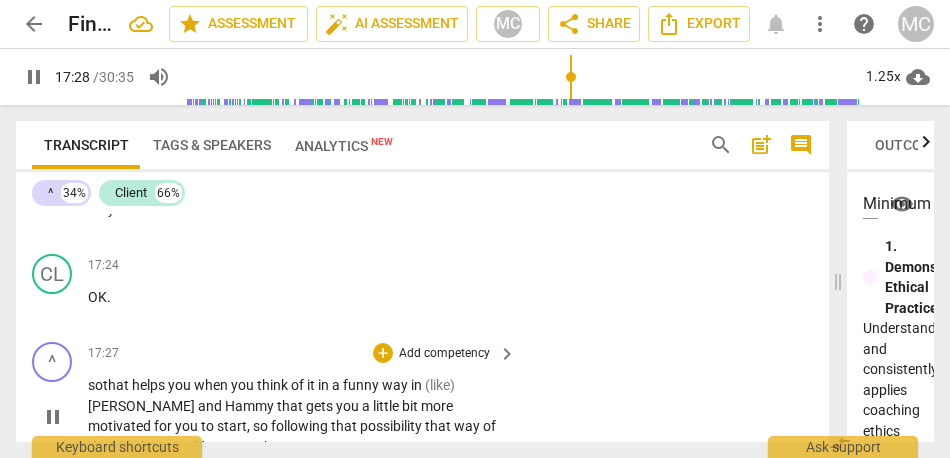 type 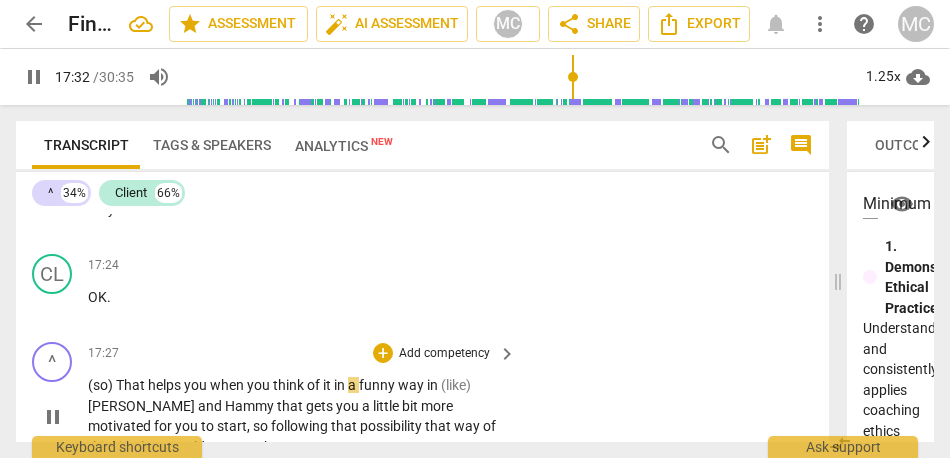 click on "hat" at bounding box center [136, 385] 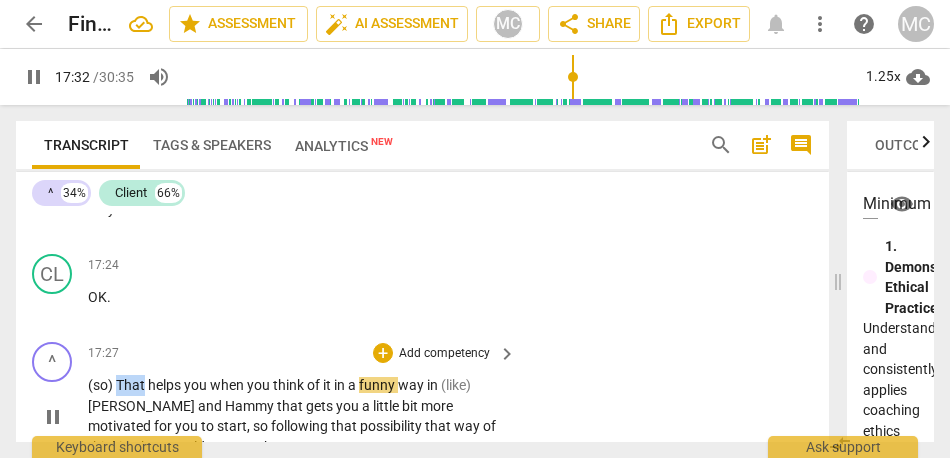 click on "hat" at bounding box center (136, 385) 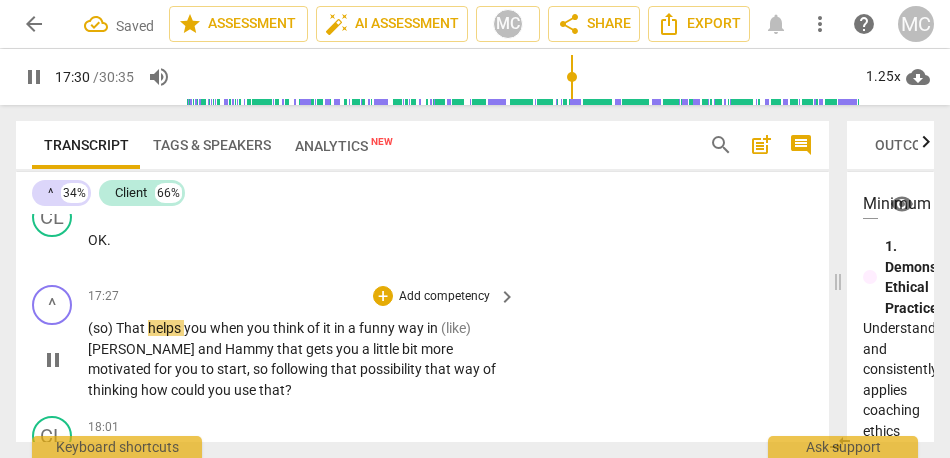 scroll, scrollTop: 7719, scrollLeft: 0, axis: vertical 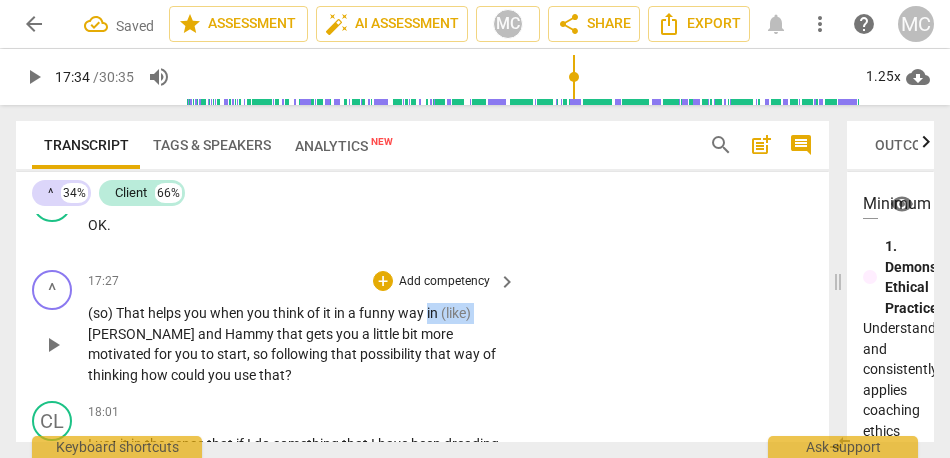 drag, startPoint x: 476, startPoint y: 314, endPoint x: 428, endPoint y: 316, distance: 48.04165 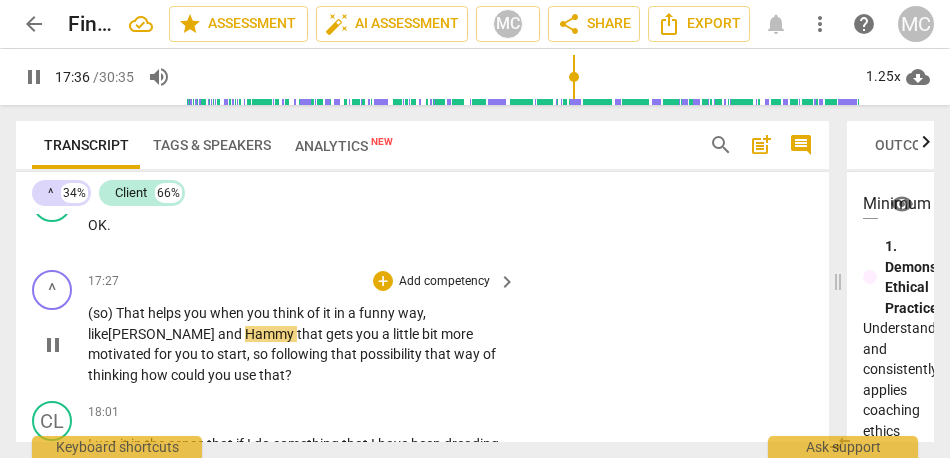 click on "that" at bounding box center (311, 334) 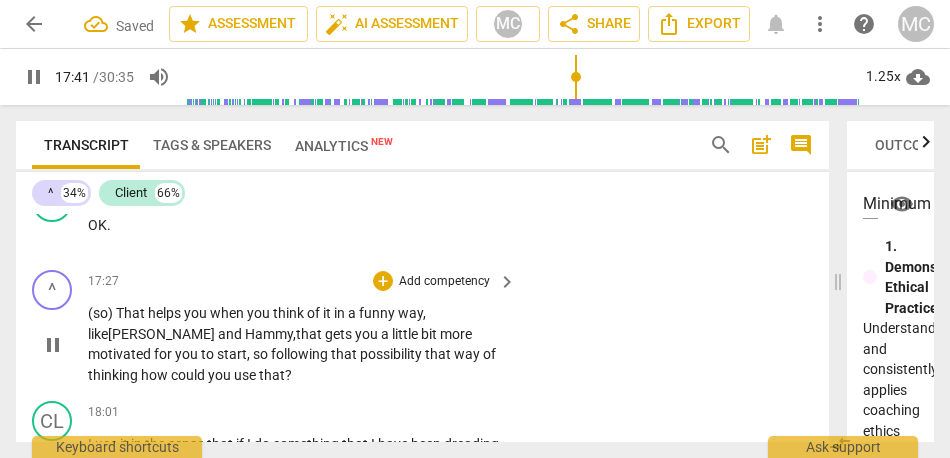 click on "Hammy," at bounding box center (270, 334) 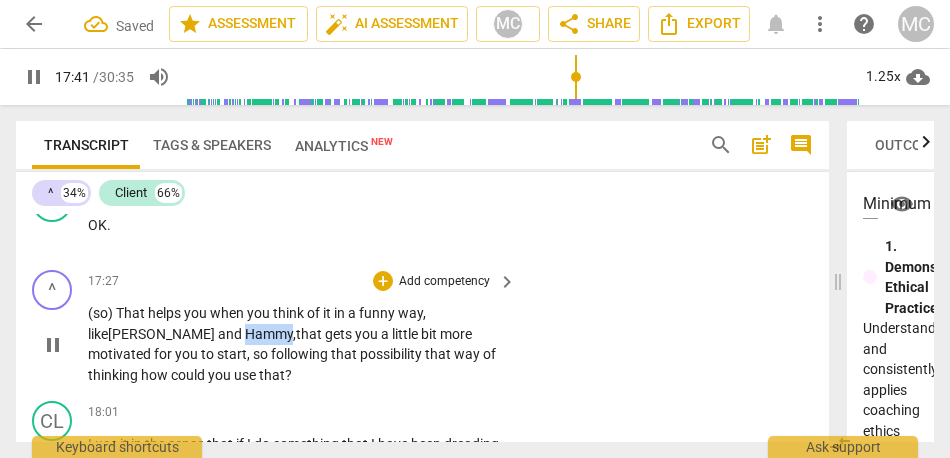 click on "Hammy," at bounding box center [270, 334] 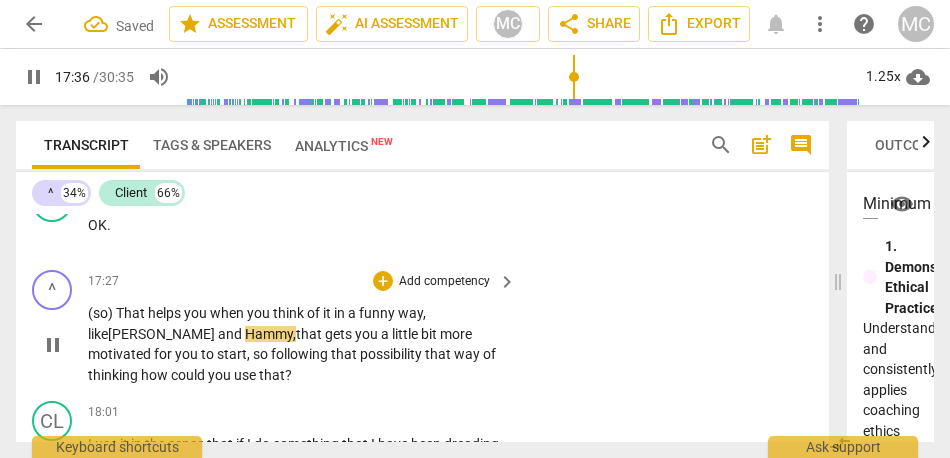 click on "that" at bounding box center [310, 334] 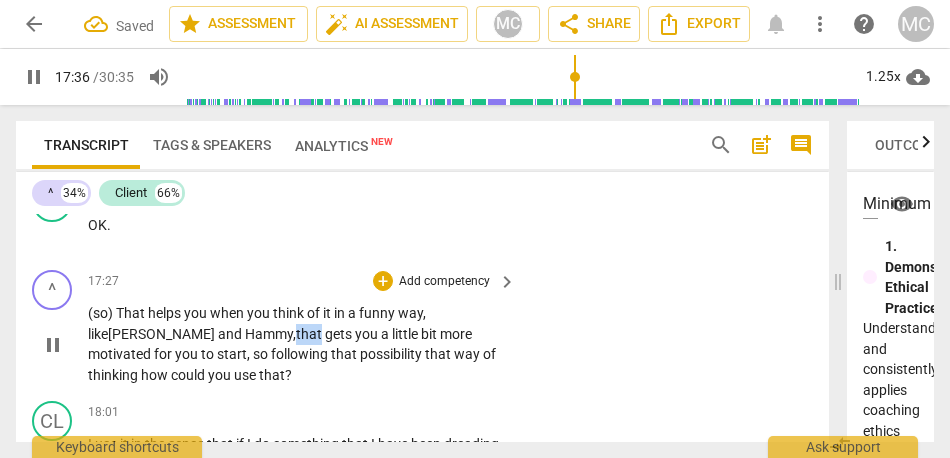 click on "that" at bounding box center (310, 334) 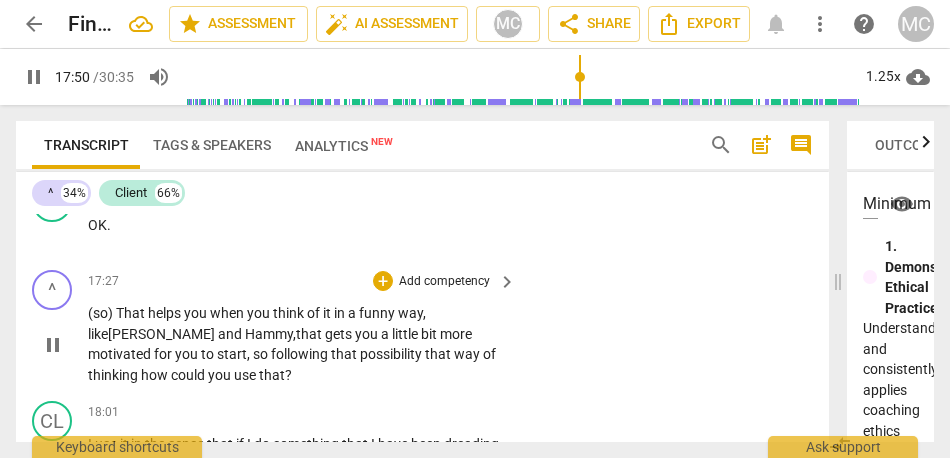 click on "that" at bounding box center [439, 354] 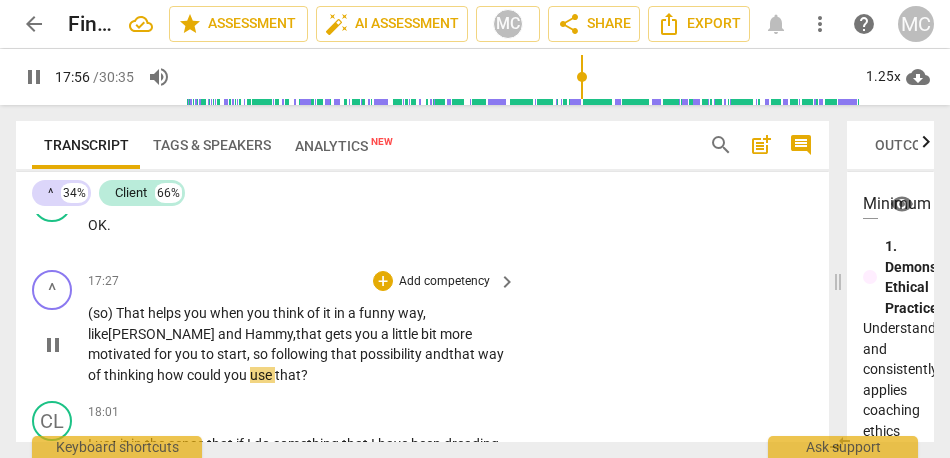 click on "(so) T hat   helps   you   when   you   think   of   it   in   a   funny   way, like  [PERSON_NAME]   and   [PERSON_NAME],  that   gets   you   a   little   bit   more   motivated   for   you   to   start ,   so   following   that   possibility and  that   way   of   thinking   how   could   you   use   that ?" at bounding box center [297, 344] 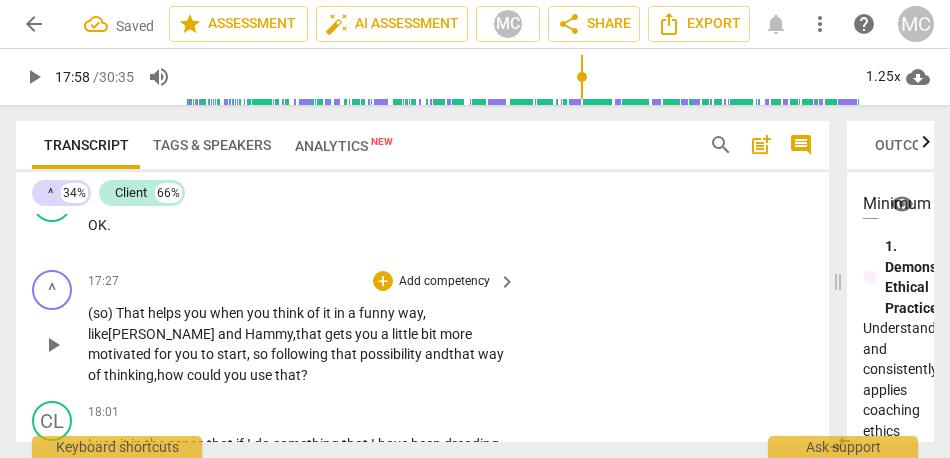click on "use" at bounding box center (262, 375) 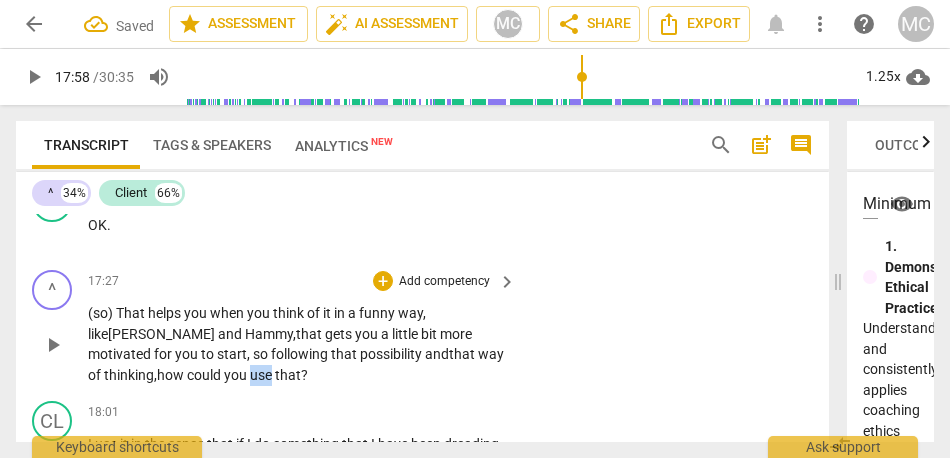 click on "use" at bounding box center (262, 375) 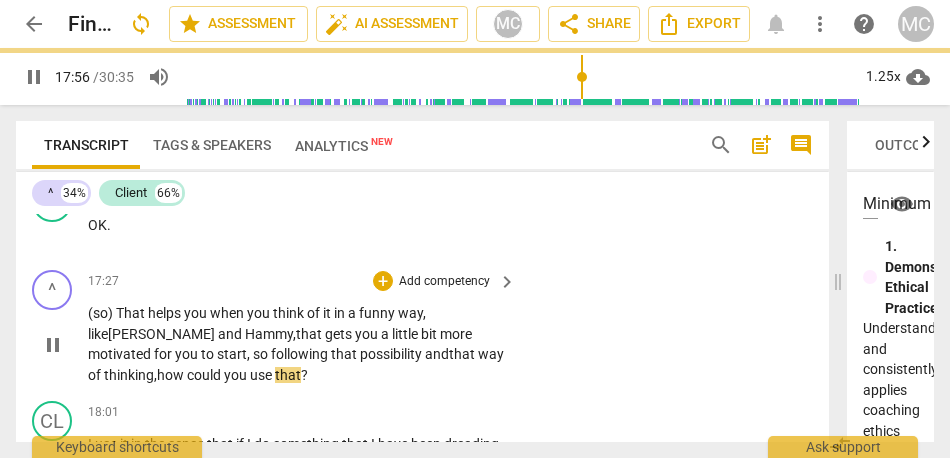 click on "that" at bounding box center [288, 375] 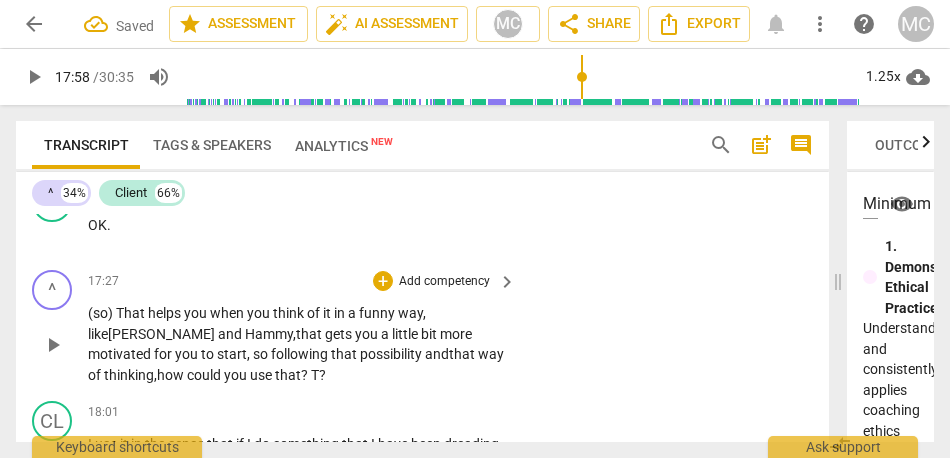 click on "you" at bounding box center (237, 375) 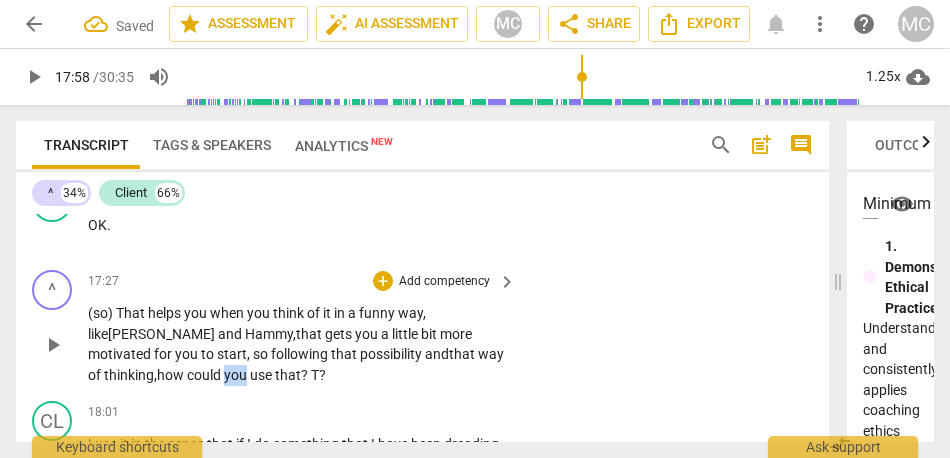 click on "you" at bounding box center [237, 375] 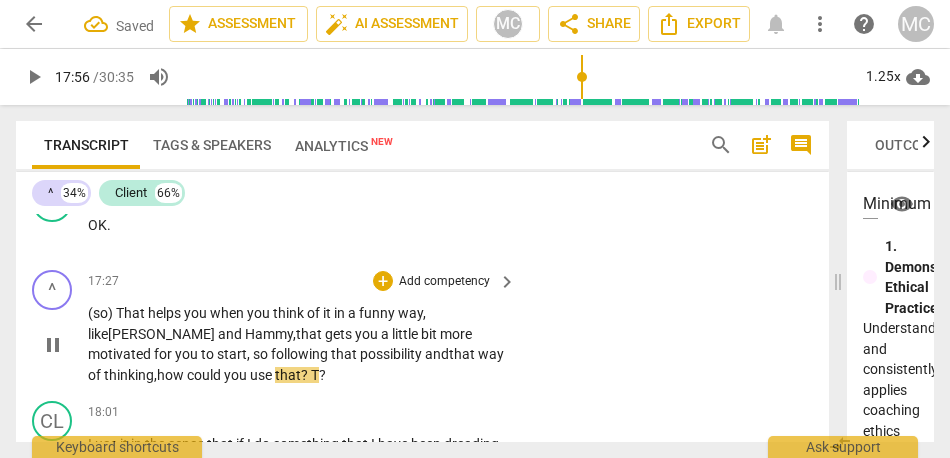 click on "that? T" at bounding box center [297, 375] 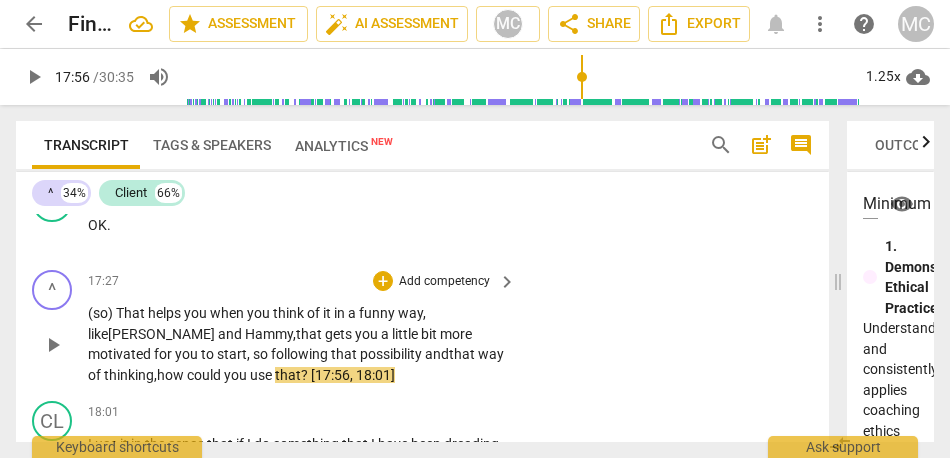 click on "Add competency" at bounding box center [444, 282] 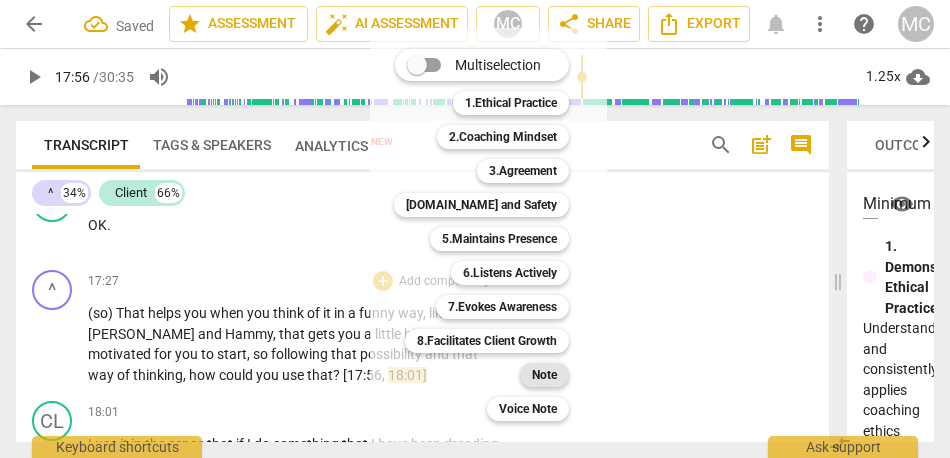 click on "Note" at bounding box center [544, 375] 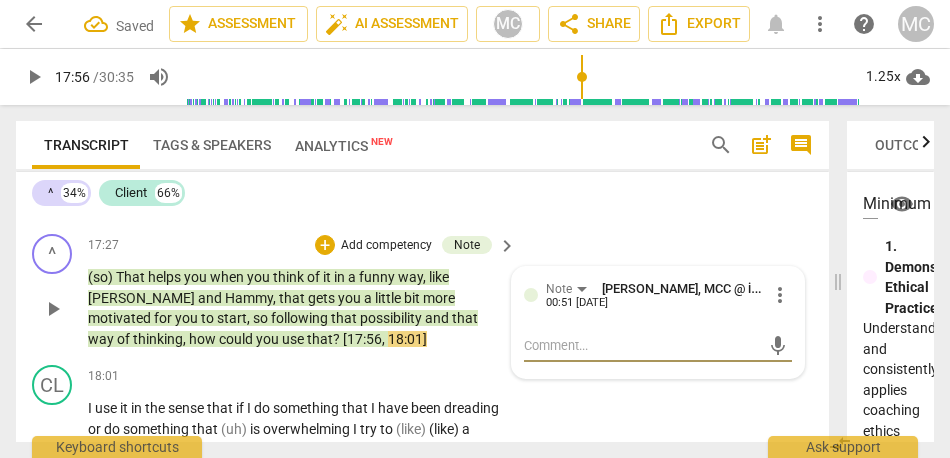 scroll, scrollTop: 7763, scrollLeft: 0, axis: vertical 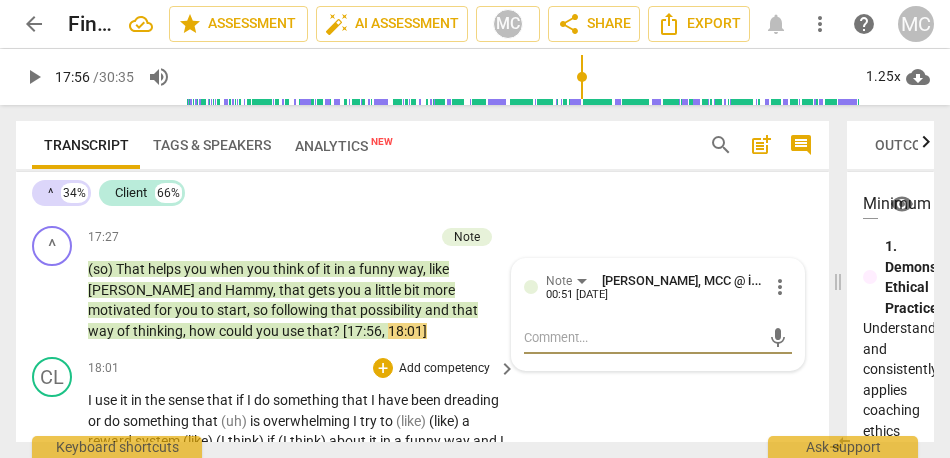 click on "something" at bounding box center (307, 400) 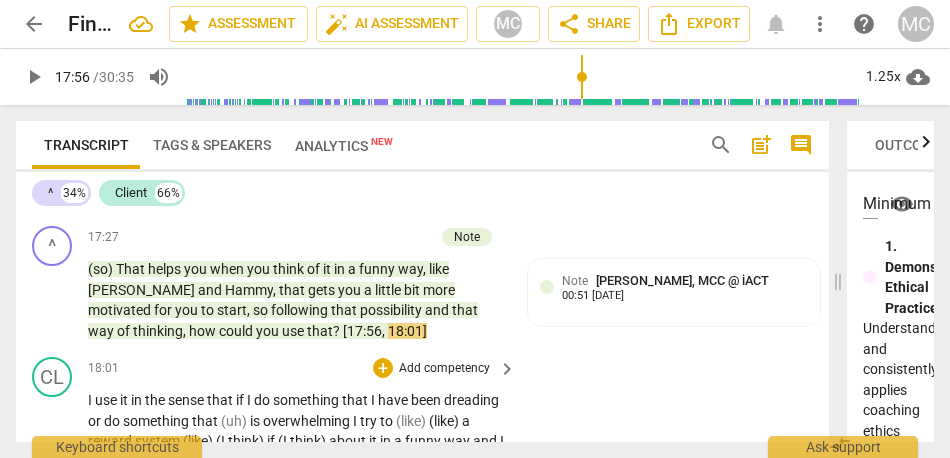 click on "18:01 + Add competency keyboard_arrow_right" at bounding box center [303, 368] 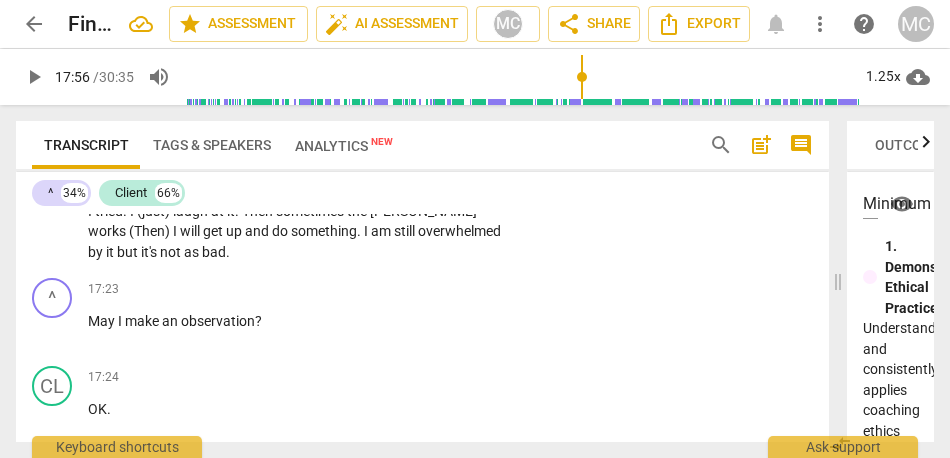 scroll, scrollTop: 7534, scrollLeft: 0, axis: vertical 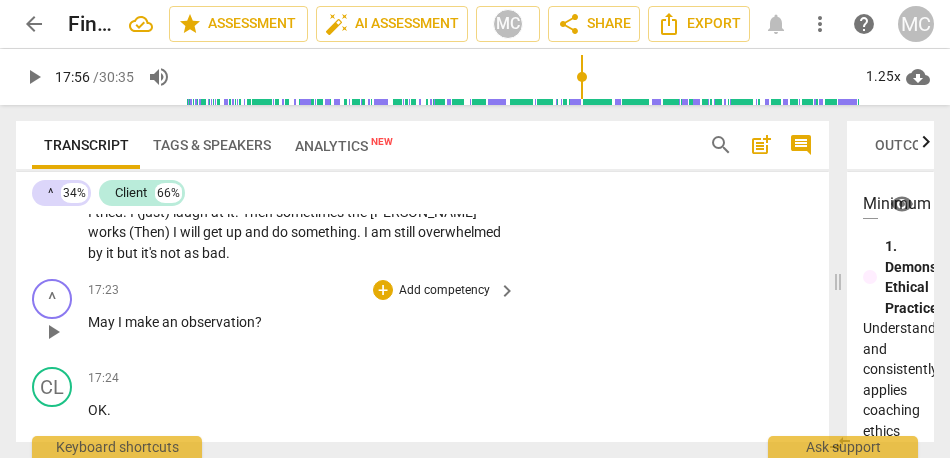 click on "^ play_arrow pause 17:23 + Add competency keyboard_arrow_right May   I   make   an   observation ?" at bounding box center [422, 315] 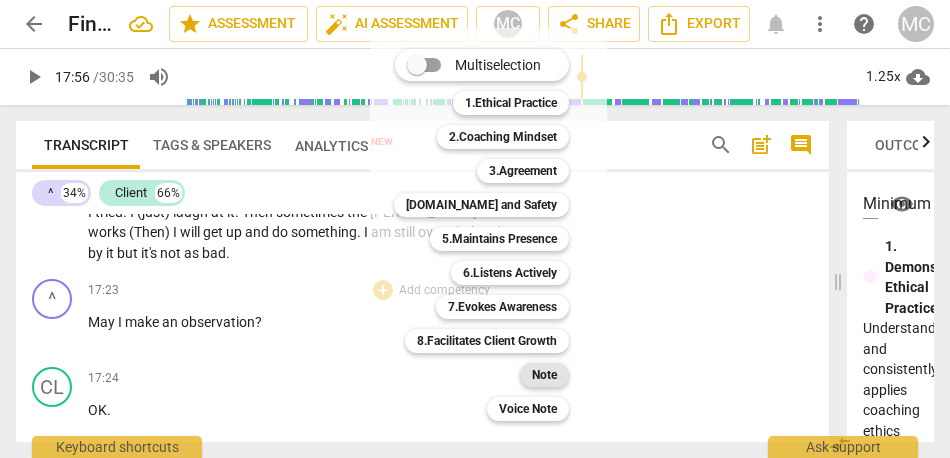 click on "Note" at bounding box center (544, 375) 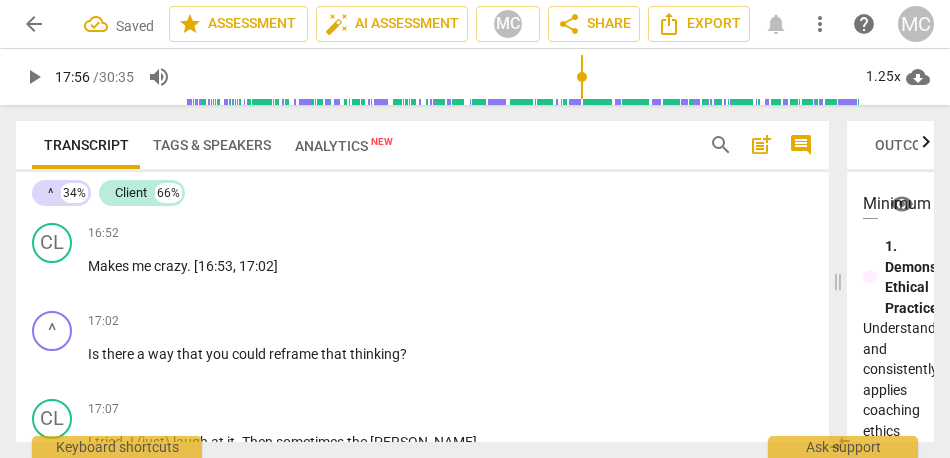 scroll, scrollTop: 7281, scrollLeft: 0, axis: vertical 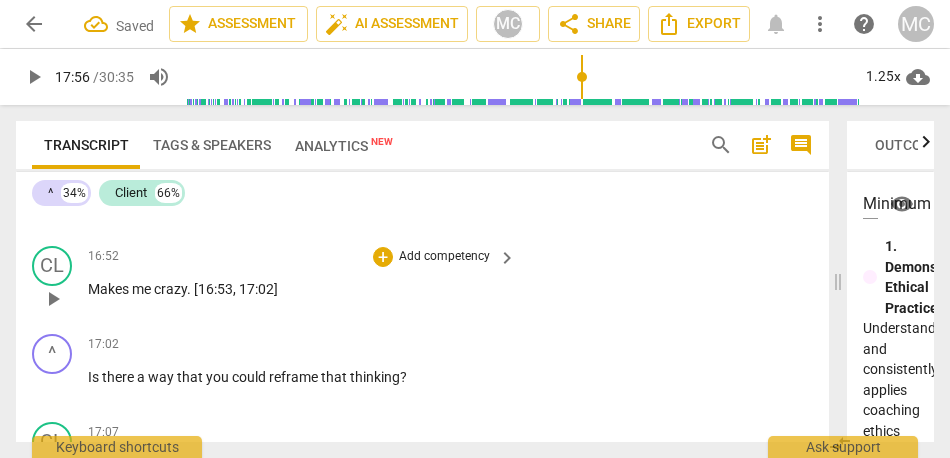 click on "crazy" at bounding box center [170, 289] 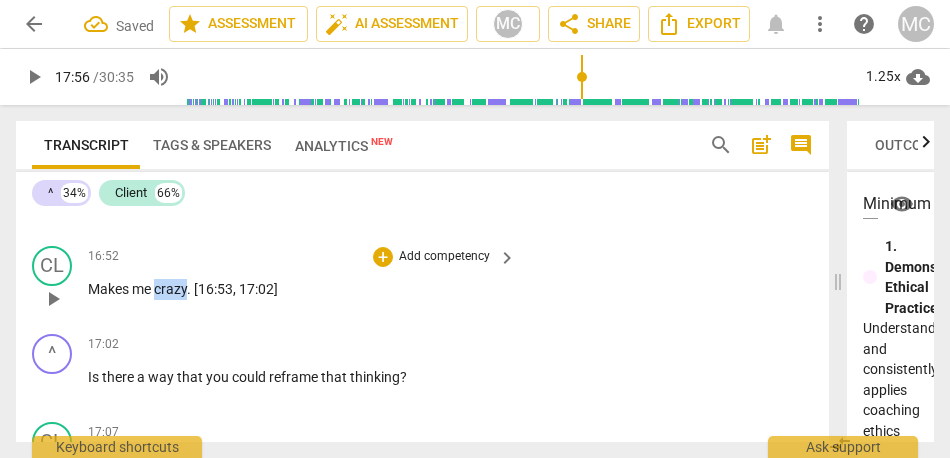click on "crazy" at bounding box center [170, 289] 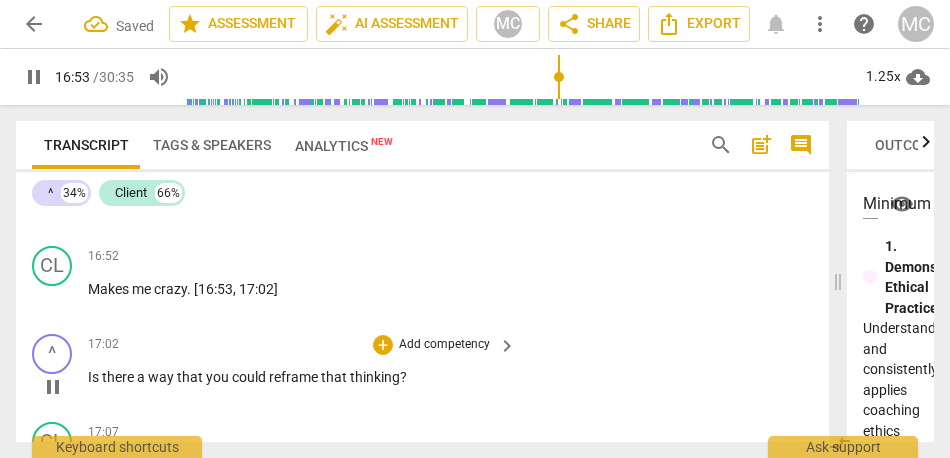 click on "Add competency" at bounding box center (444, 345) 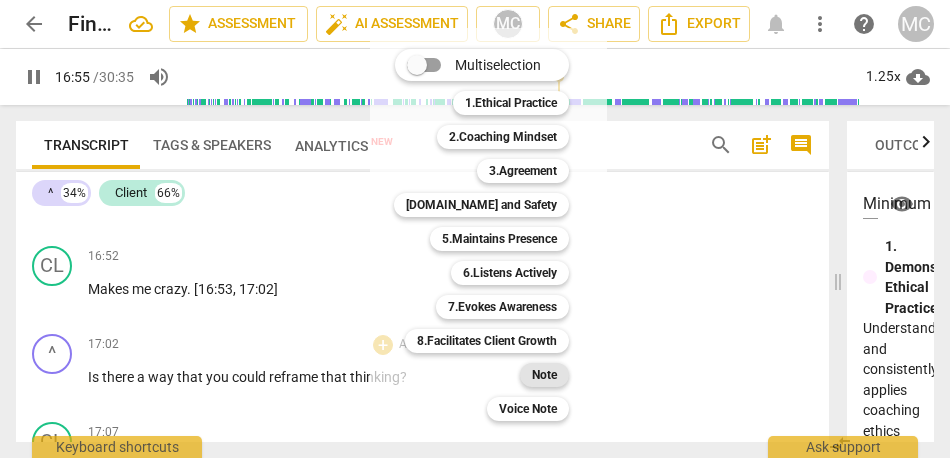 click on "Note" at bounding box center [544, 375] 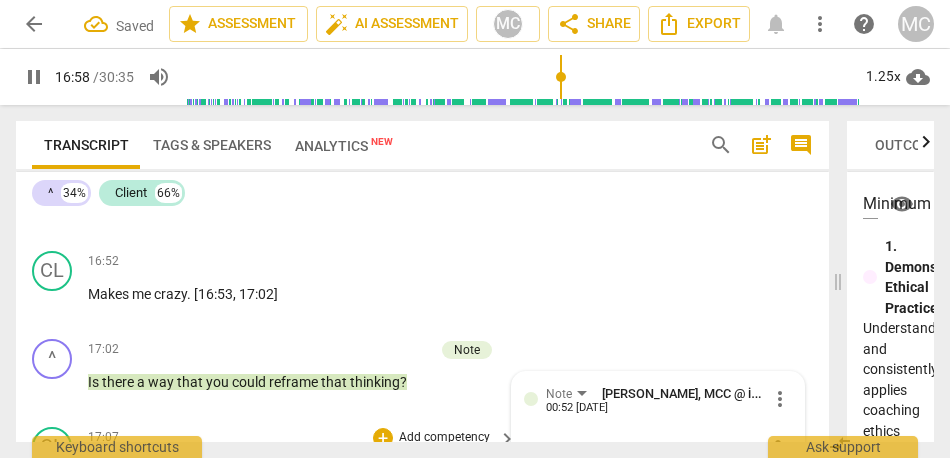 scroll, scrollTop: 7273, scrollLeft: 0, axis: vertical 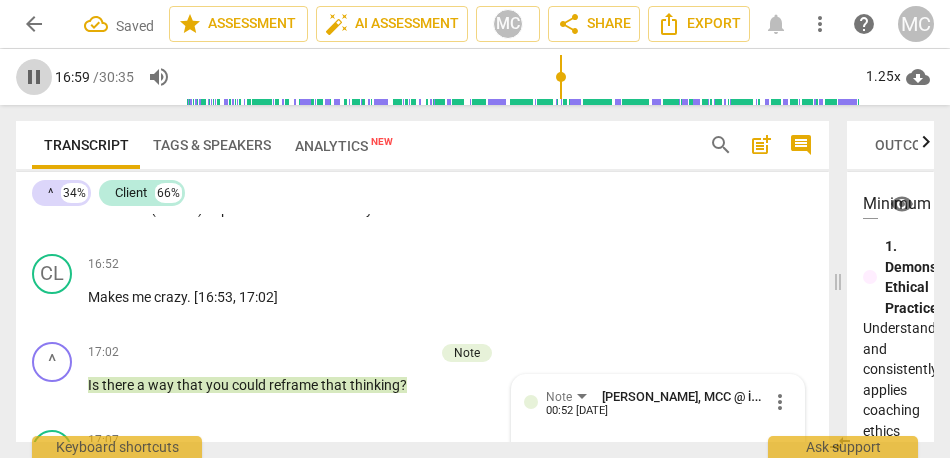 click on "pause" at bounding box center (34, 77) 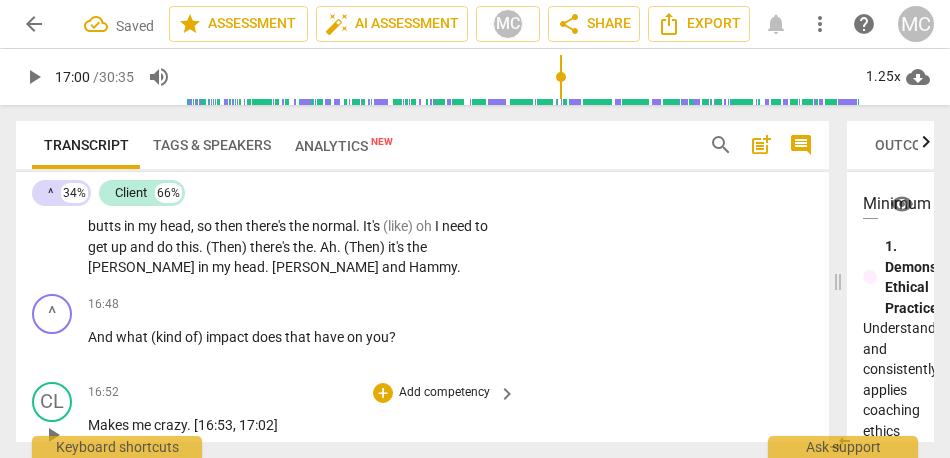 scroll, scrollTop: 7144, scrollLeft: 0, axis: vertical 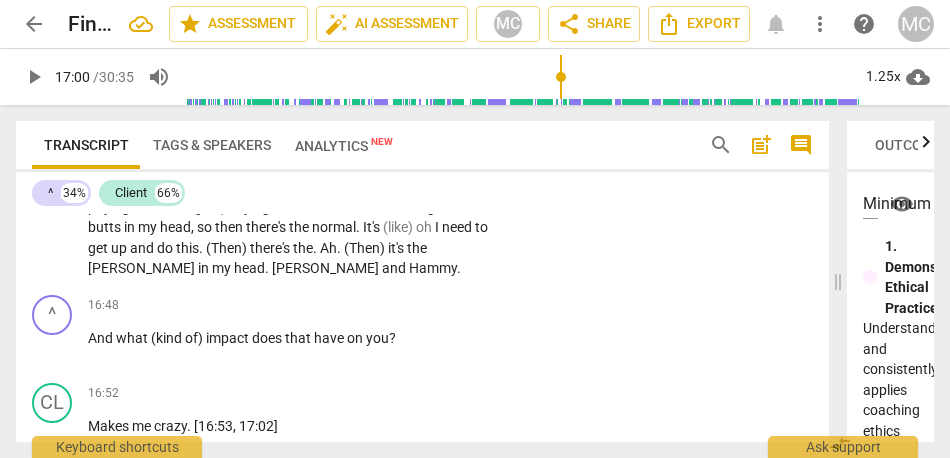click on "and" at bounding box center [395, 268] 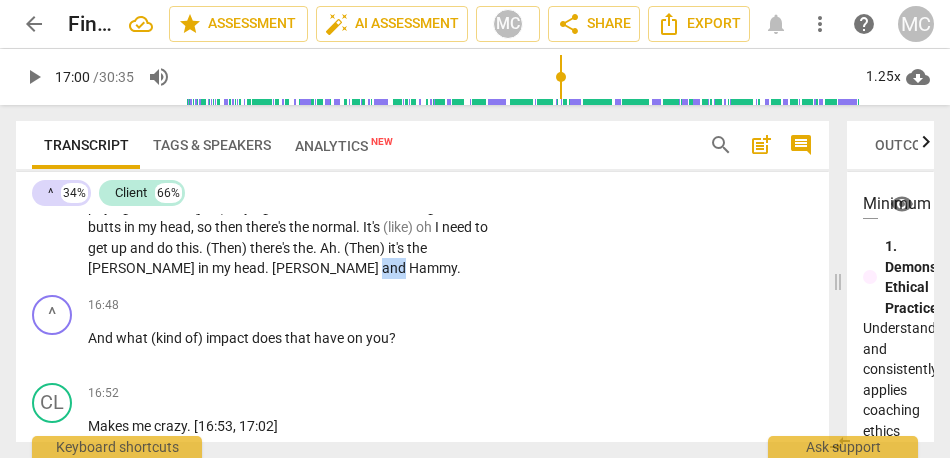 click on "and" at bounding box center [395, 268] 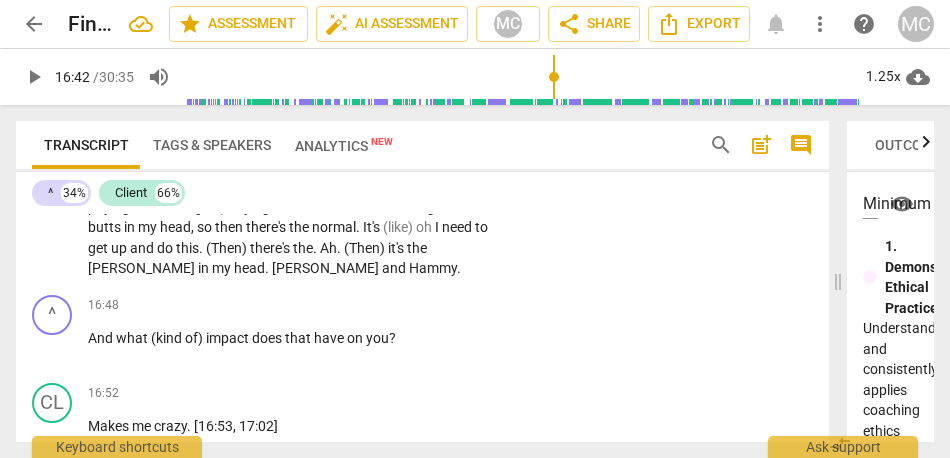 click on "and" at bounding box center (395, 268) 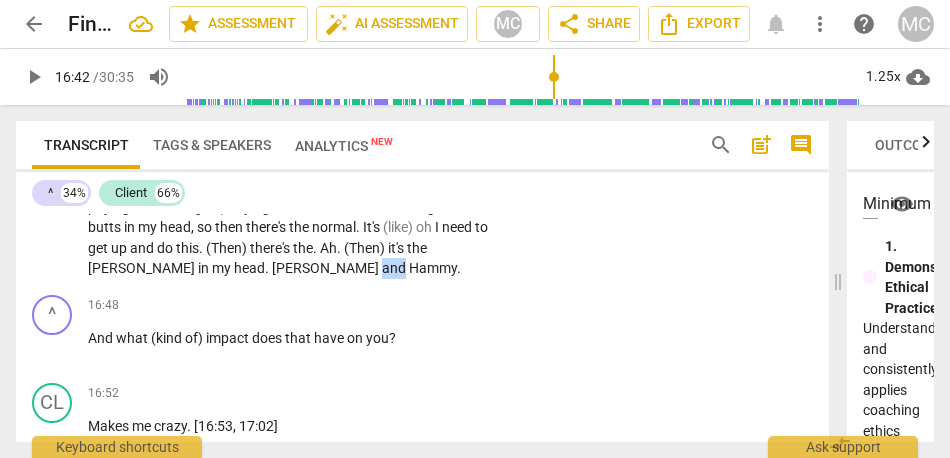 click on "and" at bounding box center [395, 268] 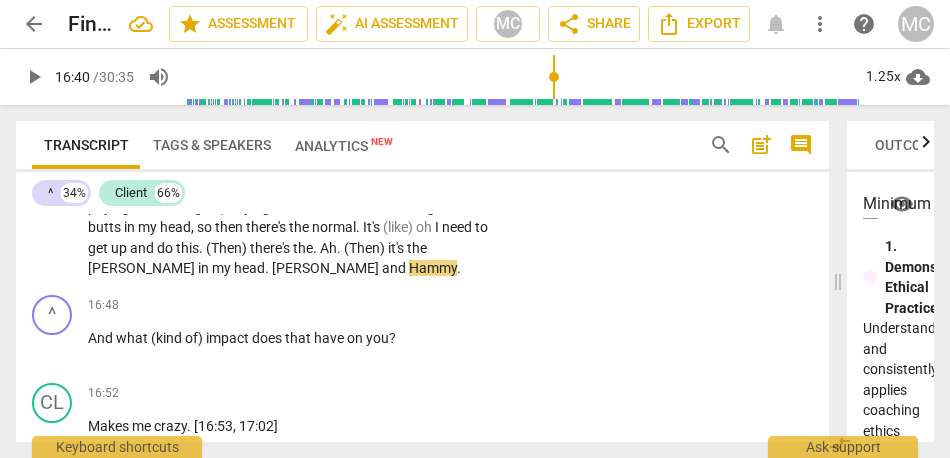 click on "Hammy" at bounding box center [433, 268] 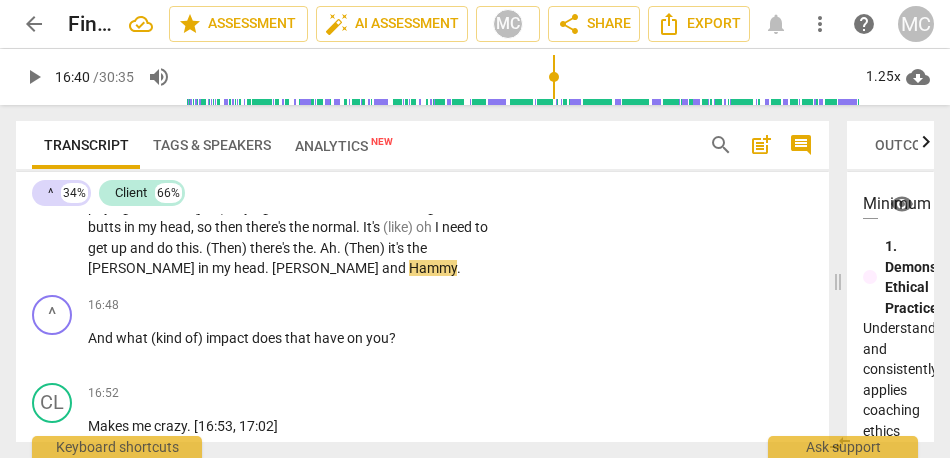type 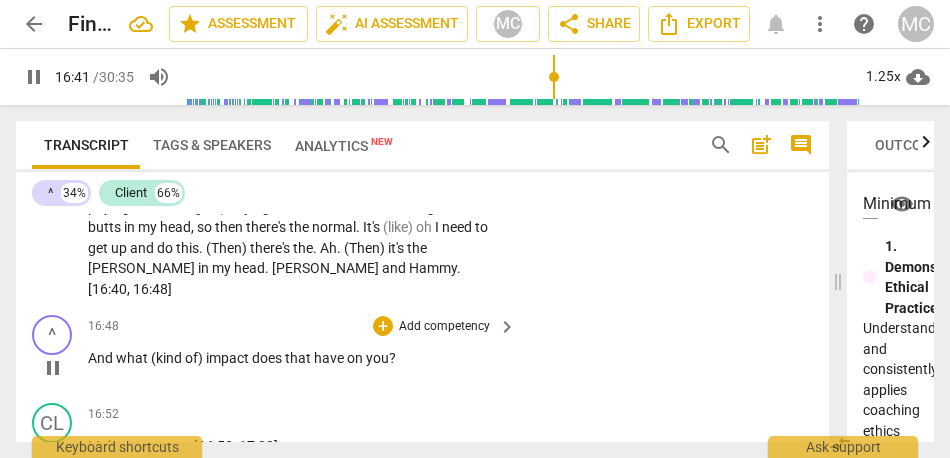 click on "And" at bounding box center (102, 358) 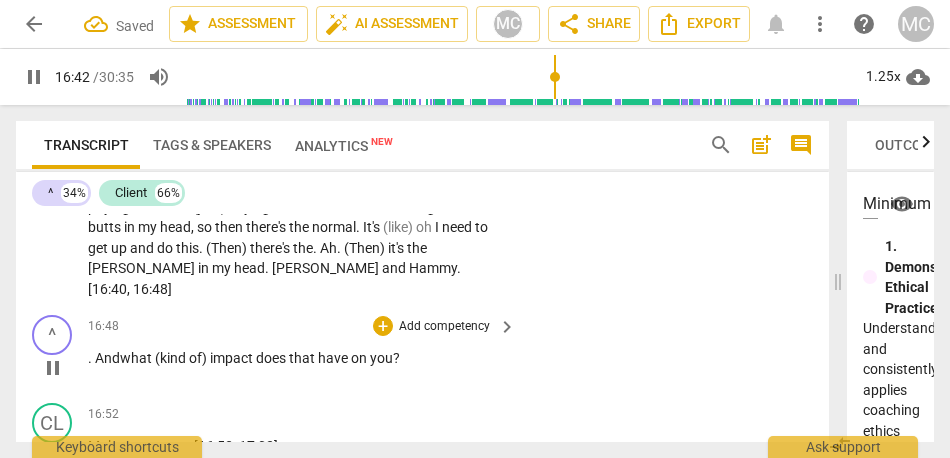 type on "1003" 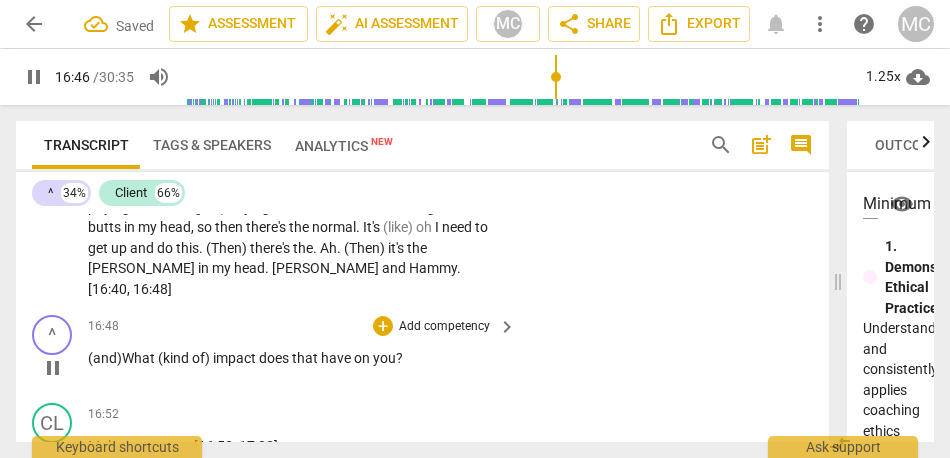 click on "impact" at bounding box center [236, 358] 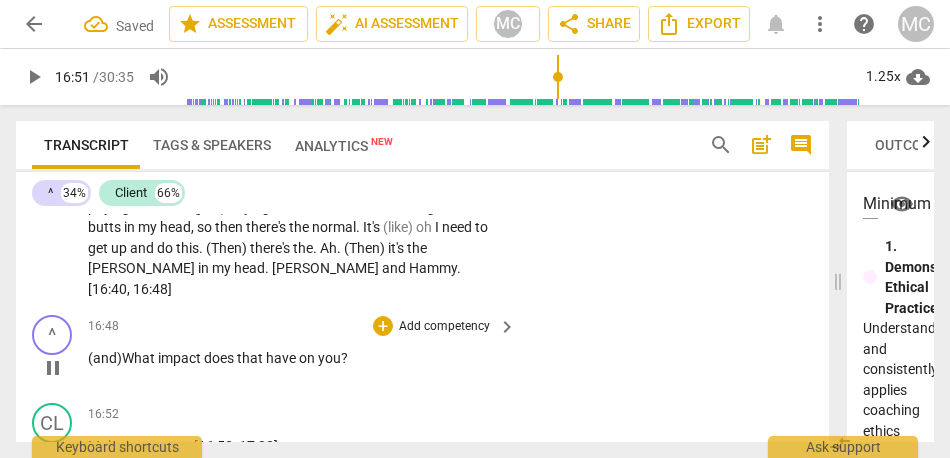 click on "Add competency" at bounding box center [444, 327] 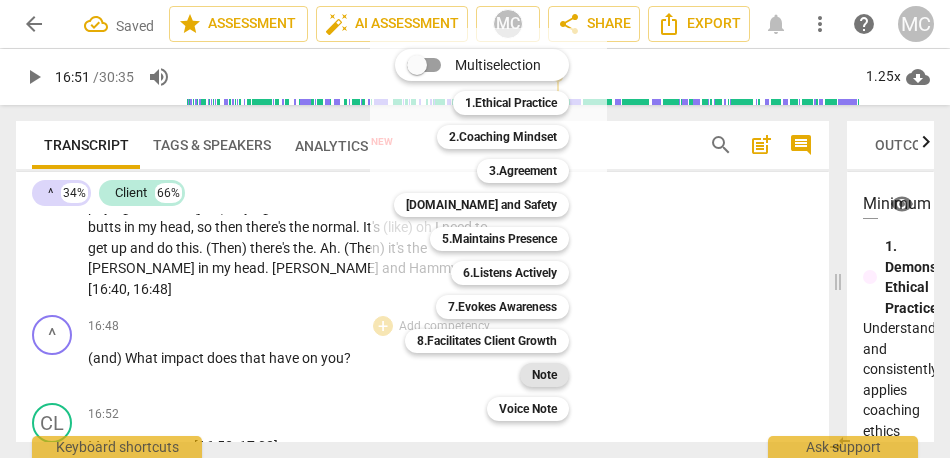 click on "Note" at bounding box center [544, 375] 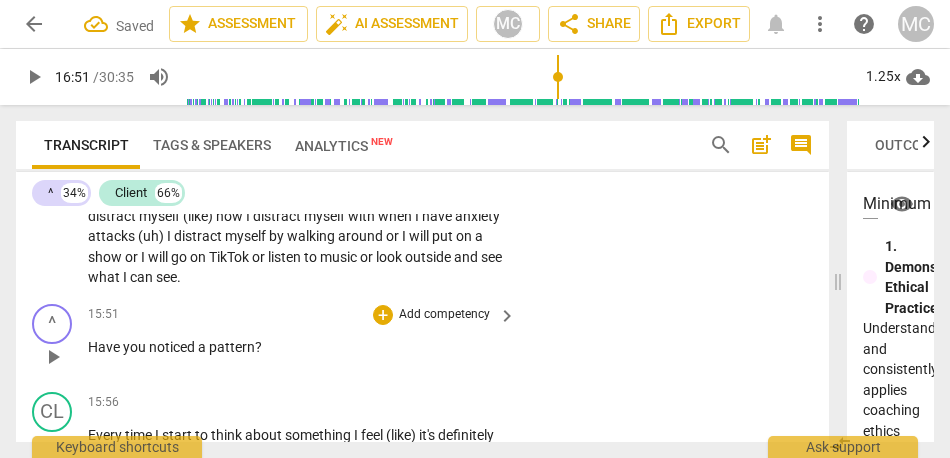 scroll, scrollTop: 6792, scrollLeft: 0, axis: vertical 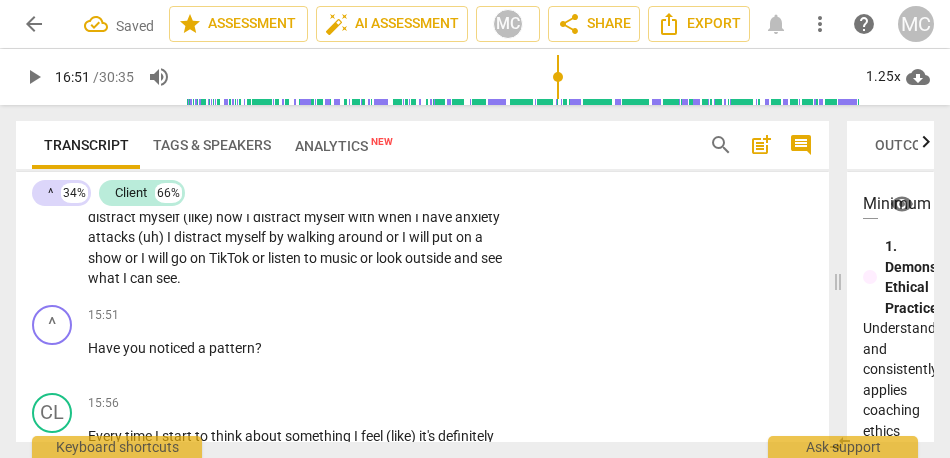 click on "can" at bounding box center [143, 278] 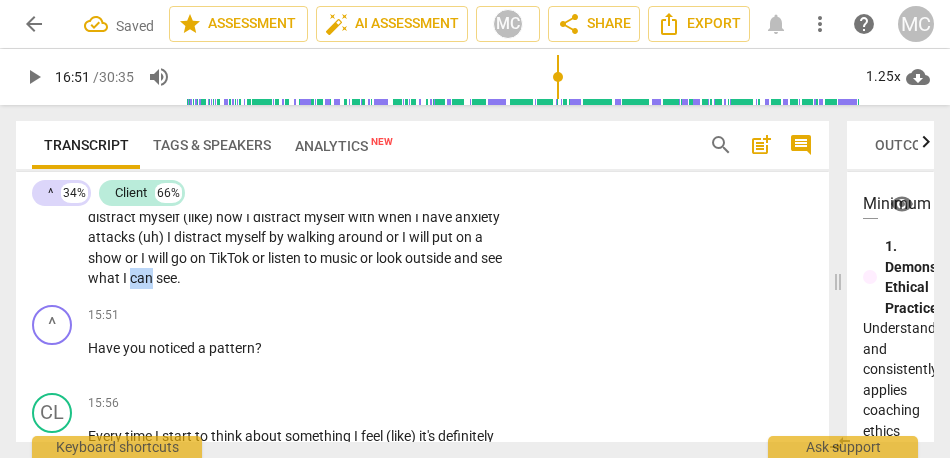 click on "can" at bounding box center [143, 278] 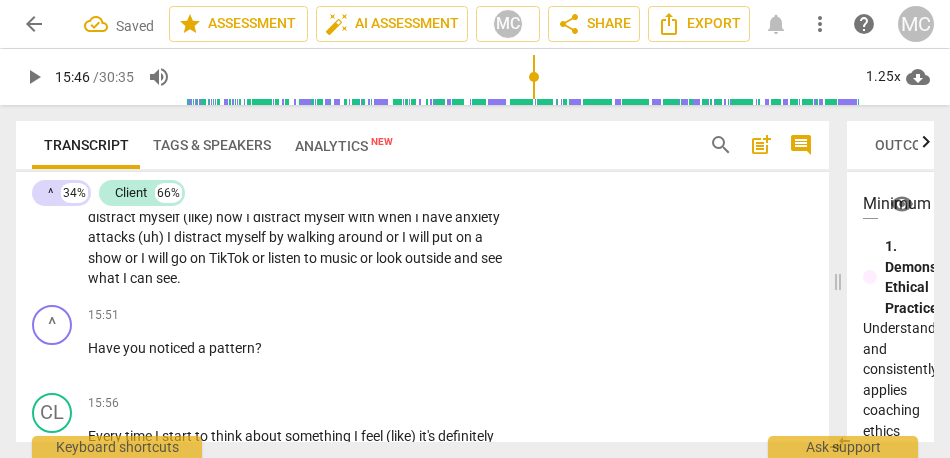 click on "can" at bounding box center [143, 278] 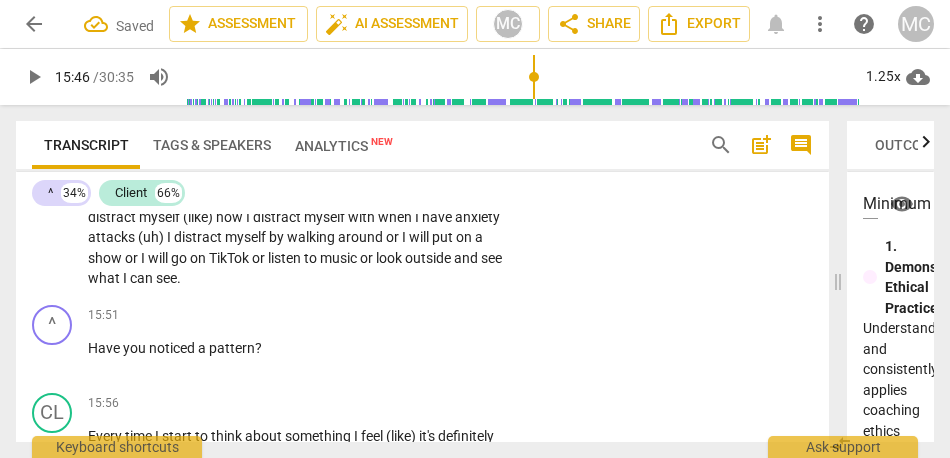click on "can" at bounding box center [143, 278] 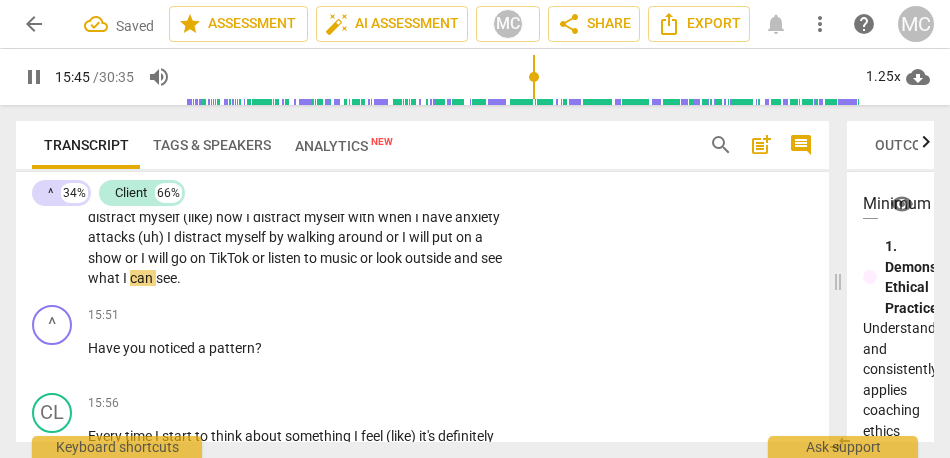 type on "946" 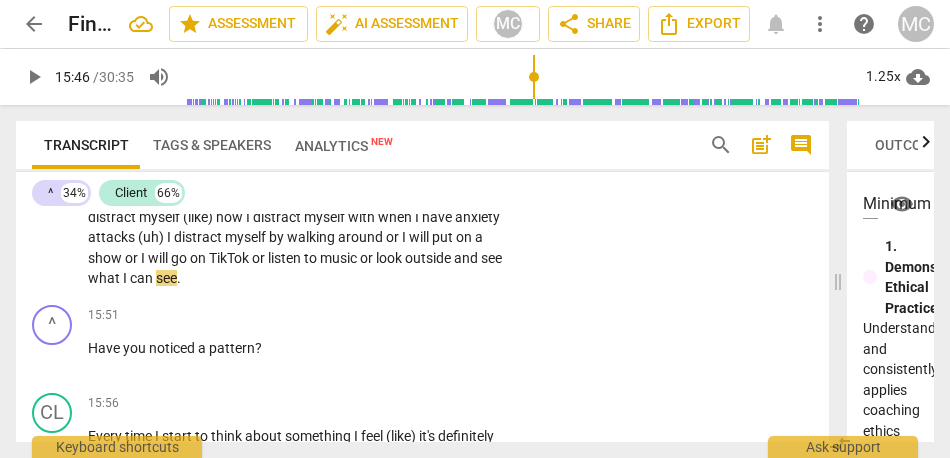 click on "see" at bounding box center (166, 278) 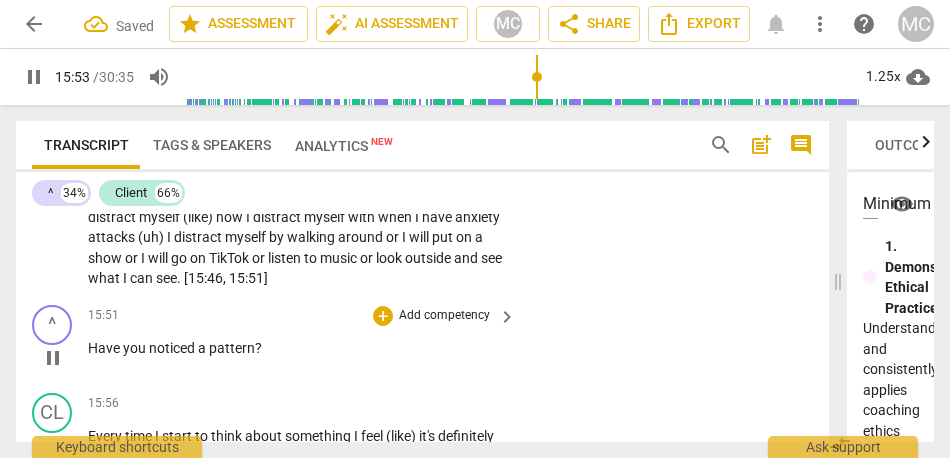 scroll, scrollTop: 6829, scrollLeft: 0, axis: vertical 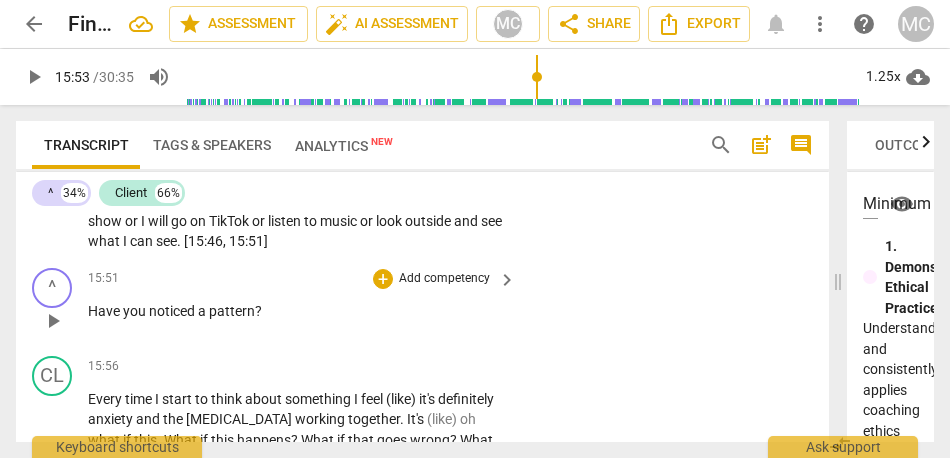 click on "^ play_arrow pause 15:51 + Add competency keyboard_arrow_right Have   you   noticed   a   pattern ?" at bounding box center (422, 304) 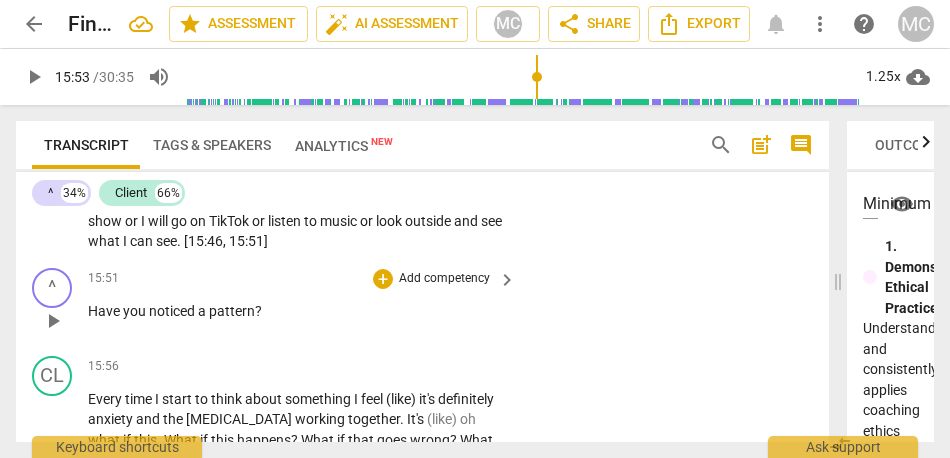 click on "Add competency" at bounding box center [444, 279] 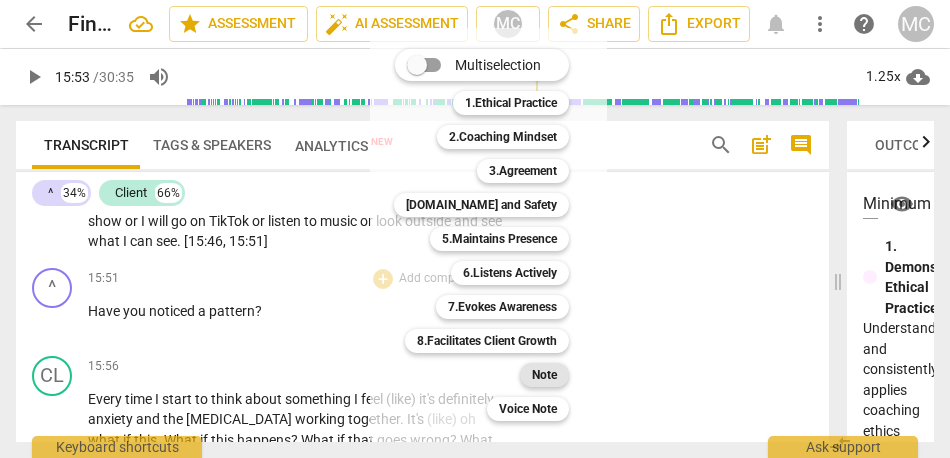 click on "Note" at bounding box center [544, 375] 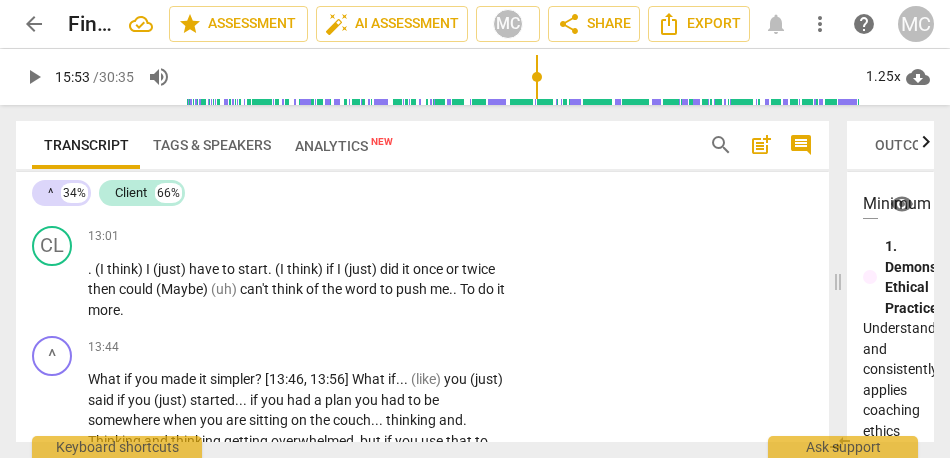 scroll, scrollTop: 6388, scrollLeft: 0, axis: vertical 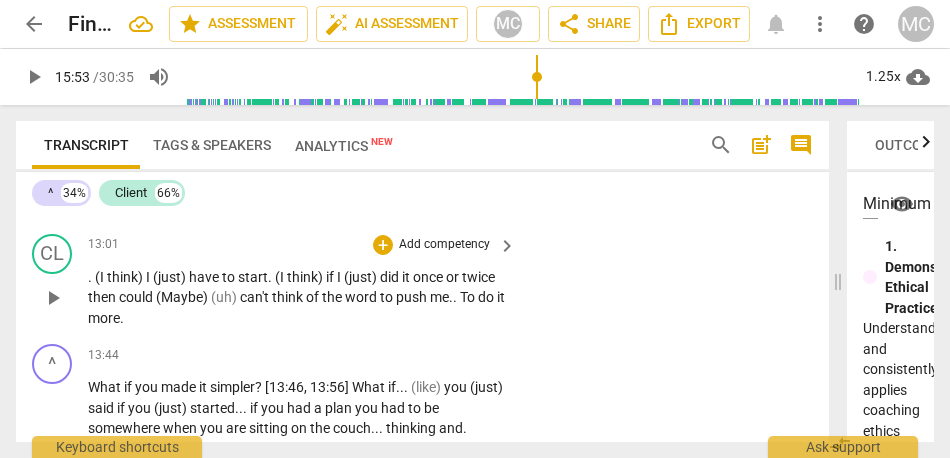 click on "more" at bounding box center [104, 318] 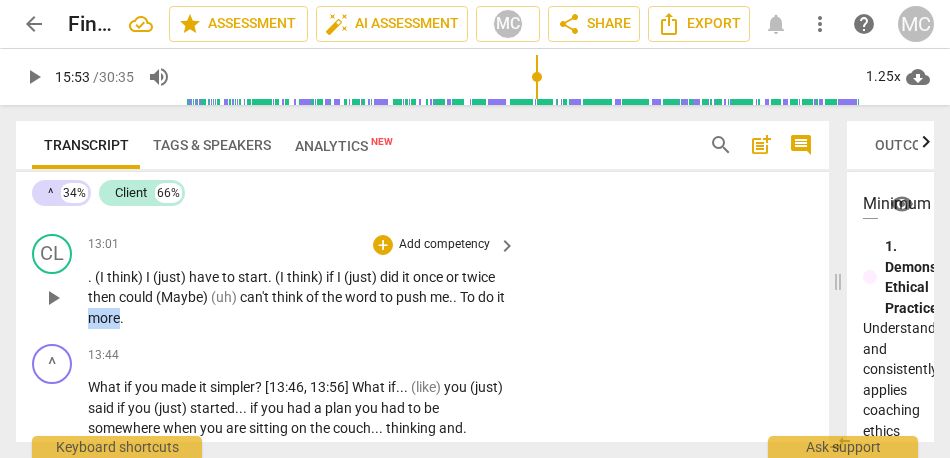 click on "more" at bounding box center (104, 318) 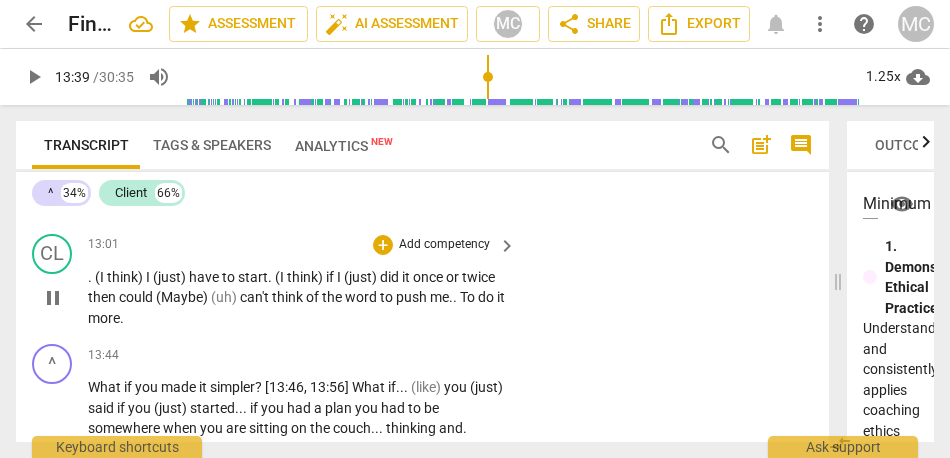 click on "more" at bounding box center (104, 318) 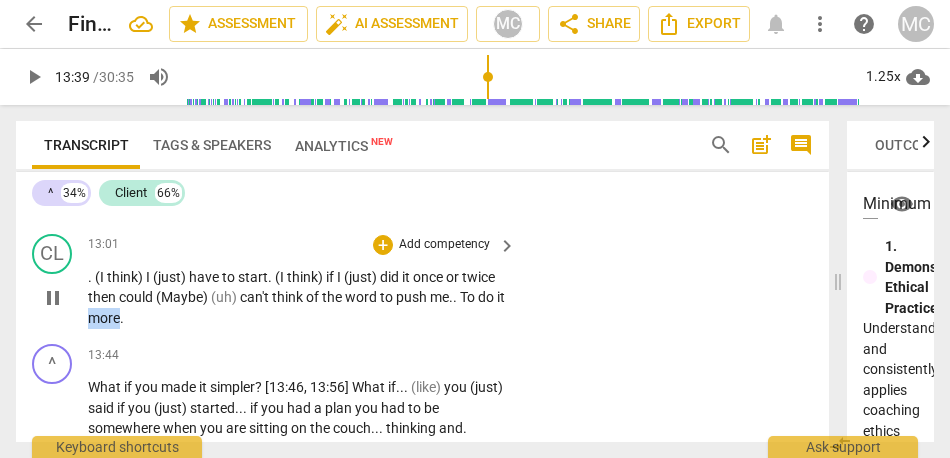 click on "more" at bounding box center (104, 318) 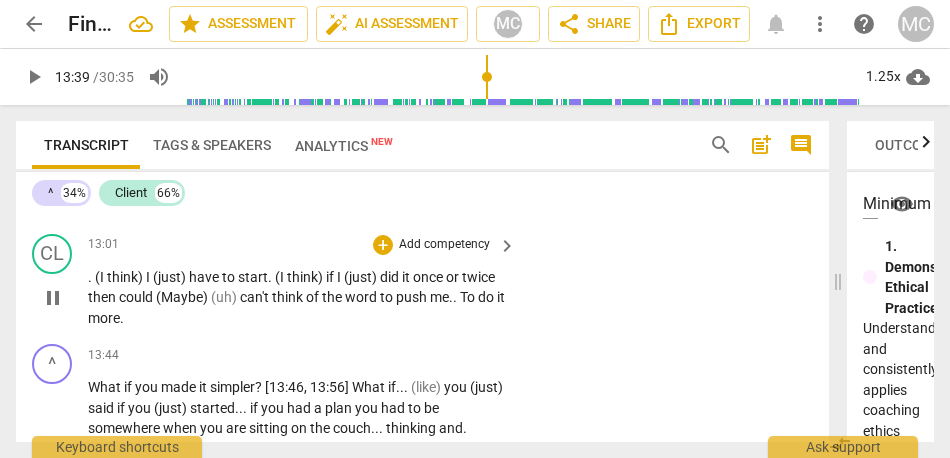 click on "more" at bounding box center [104, 318] 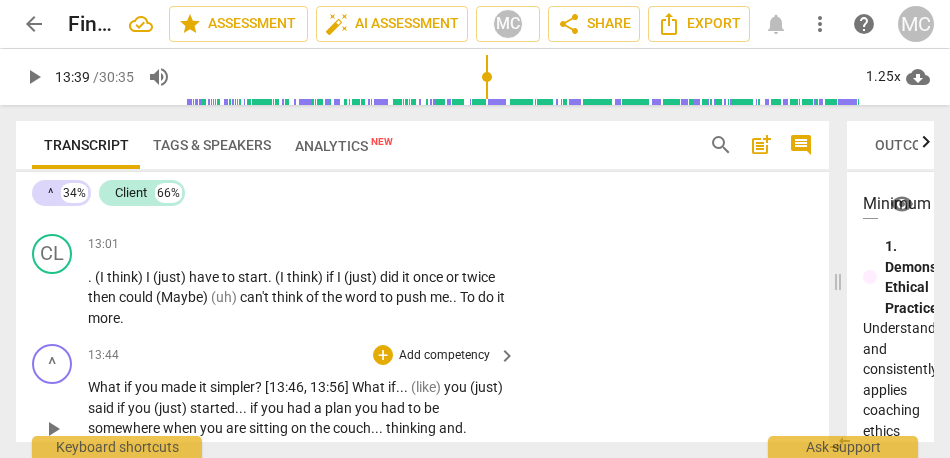 type 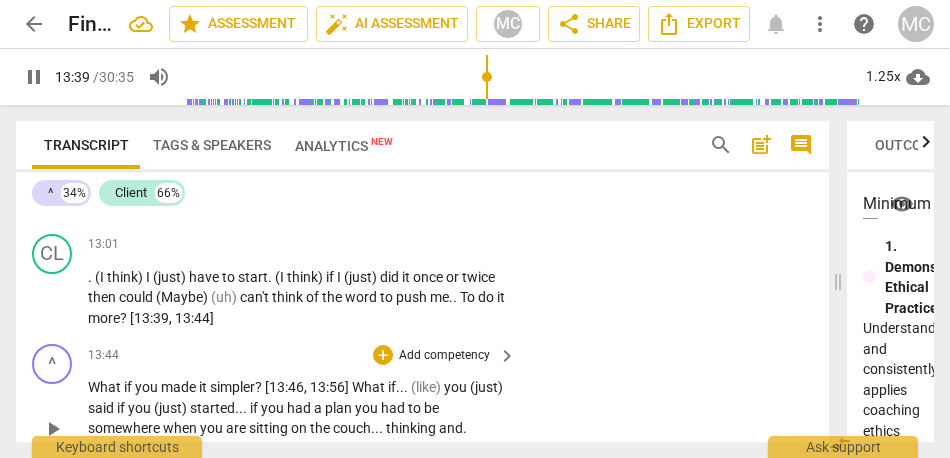 scroll, scrollTop: 6500, scrollLeft: 0, axis: vertical 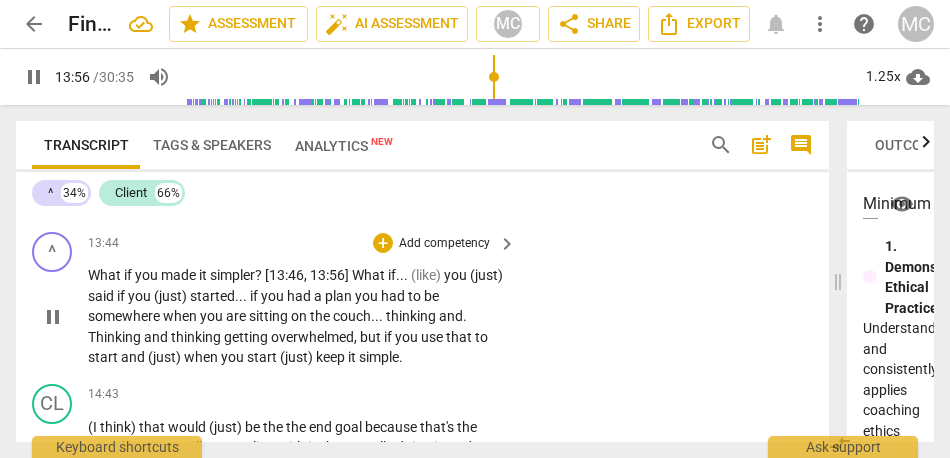 click on "you" at bounding box center [457, 275] 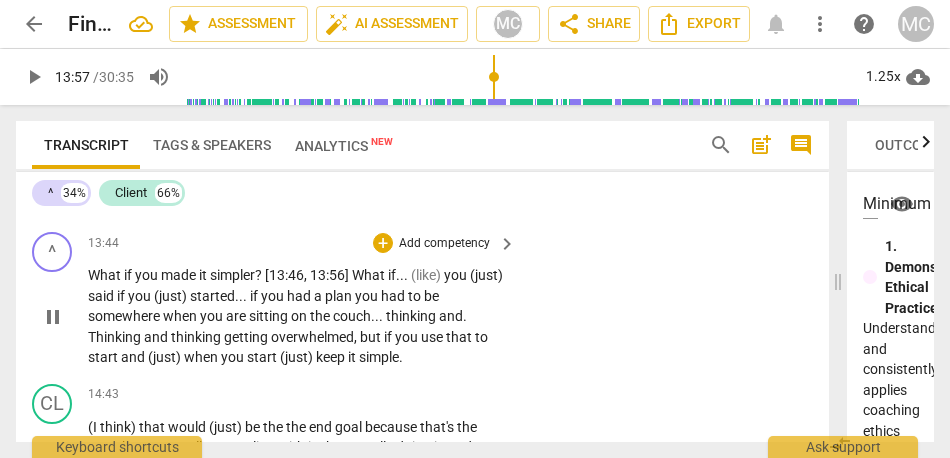 type 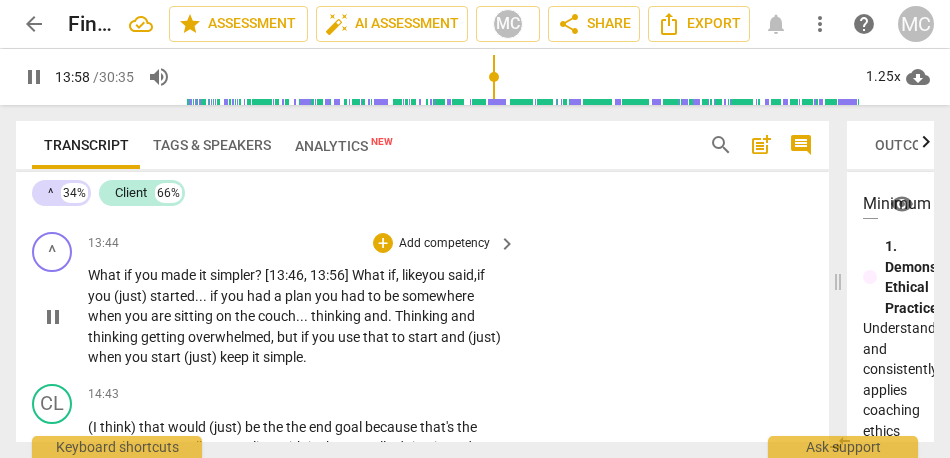 click on "started" at bounding box center [172, 296] 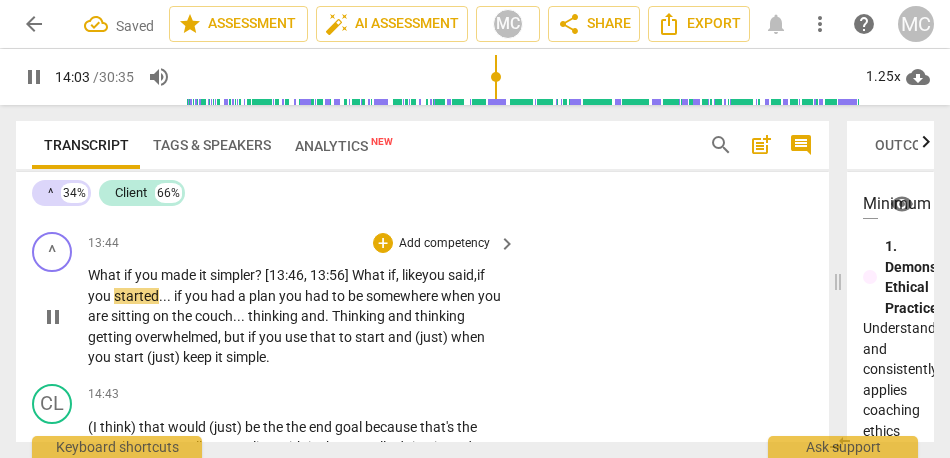 click on "if" at bounding box center [179, 296] 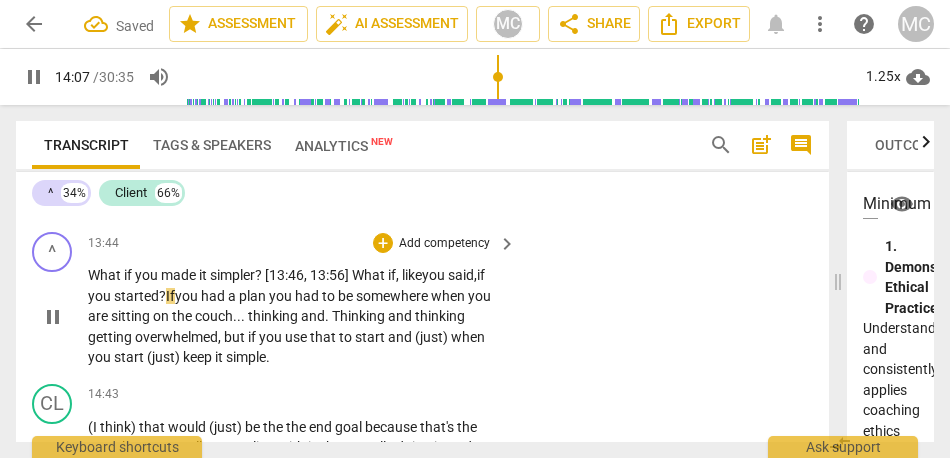 click on "started?" at bounding box center (140, 296) 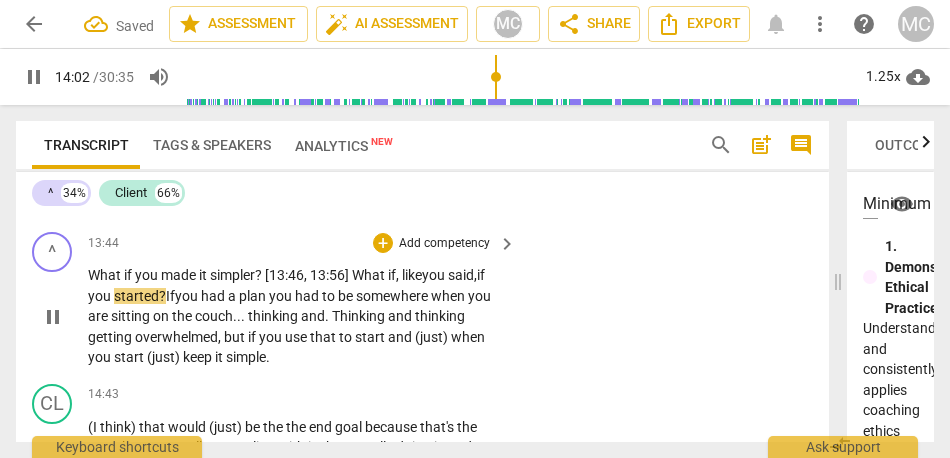 click on "If" at bounding box center [170, 296] 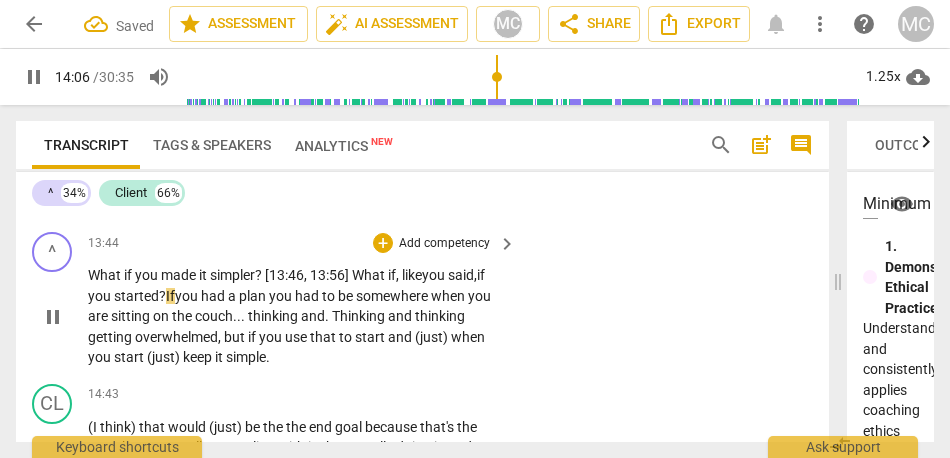 click on "you" at bounding box center (188, 296) 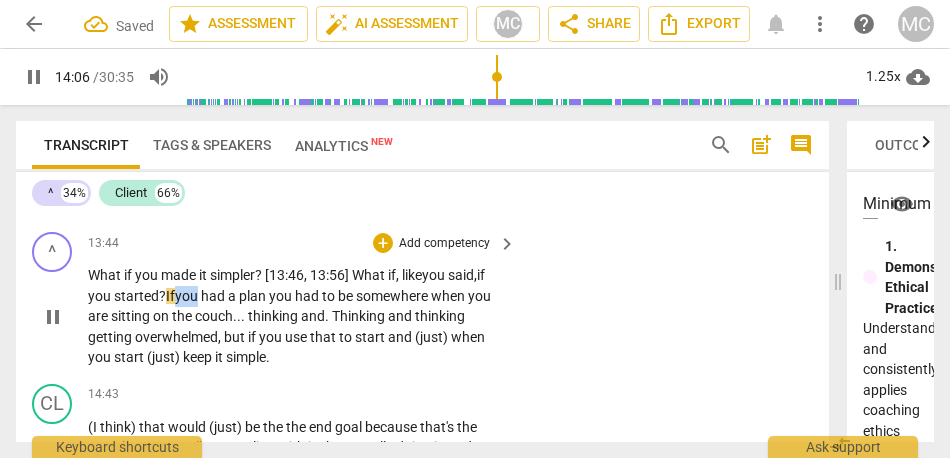 click on "you" at bounding box center (188, 296) 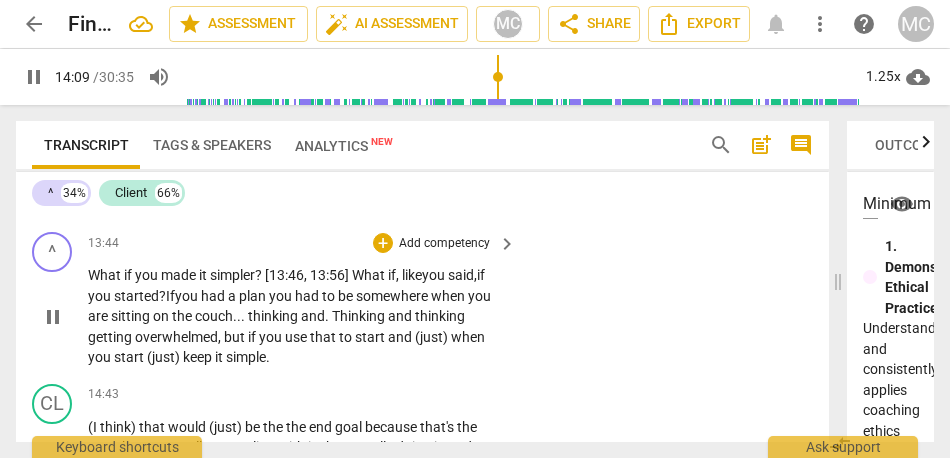 click on "you" at bounding box center (282, 296) 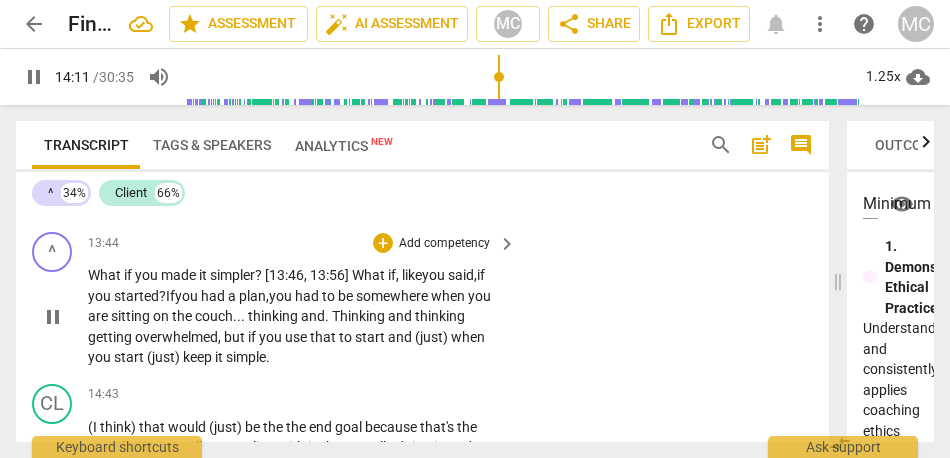 click on "when" at bounding box center [449, 296] 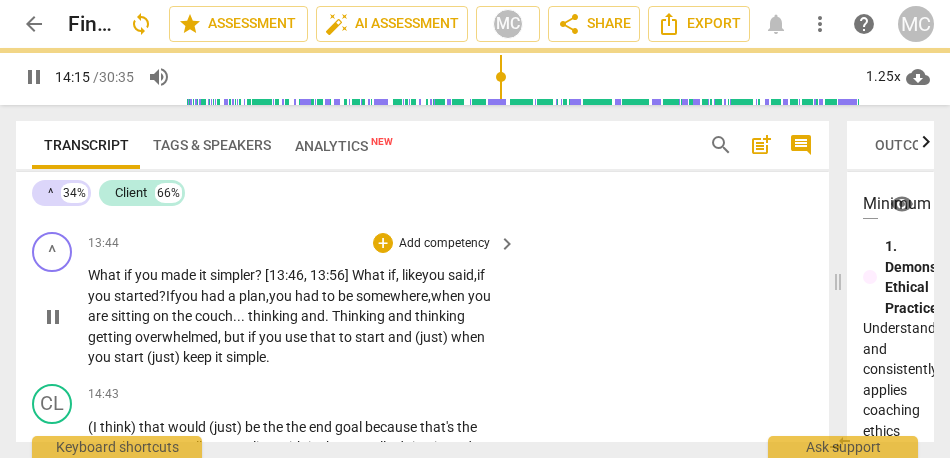 click on "thinking" at bounding box center [274, 316] 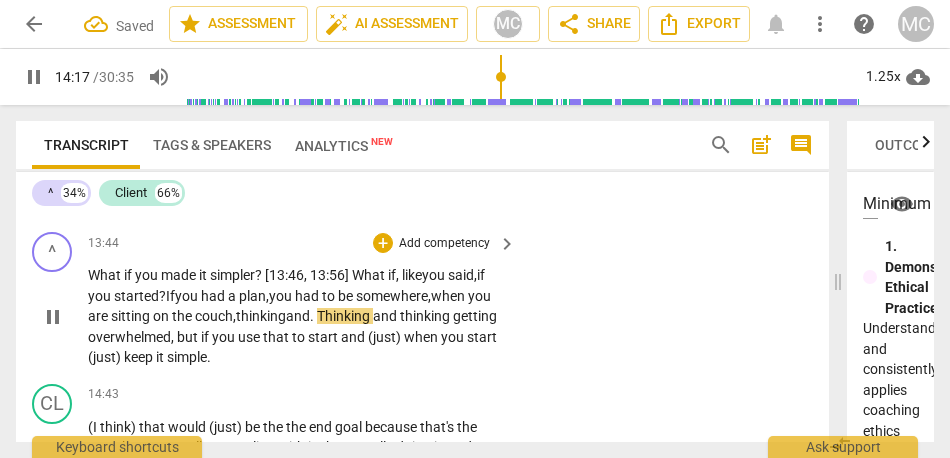 click on "Thinking" at bounding box center (345, 316) 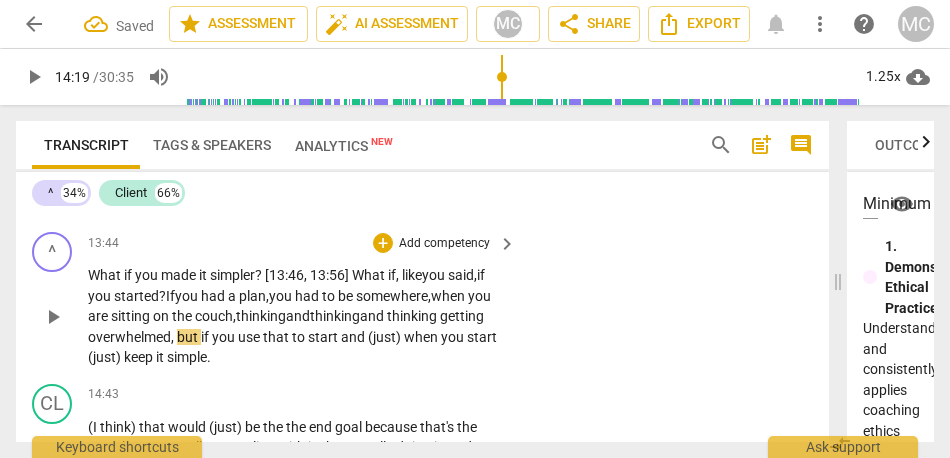 click on "thinking" at bounding box center (413, 316) 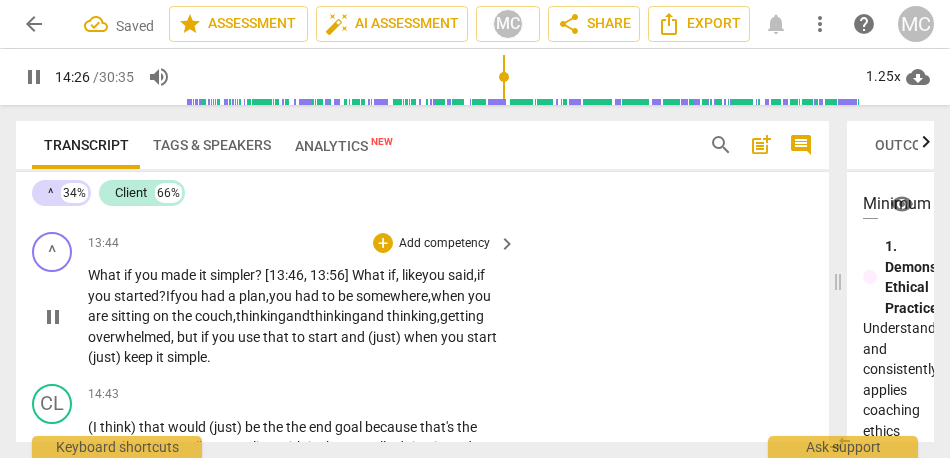 click on "but" at bounding box center (189, 337) 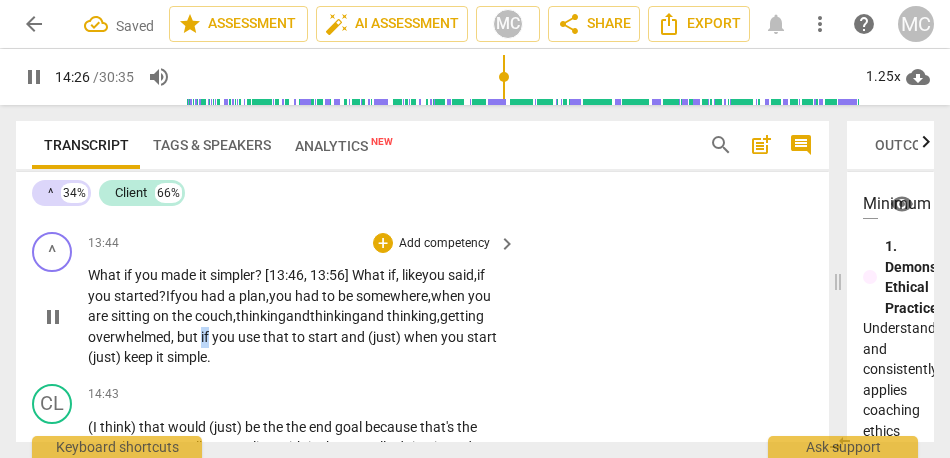 click on "but" at bounding box center [189, 337] 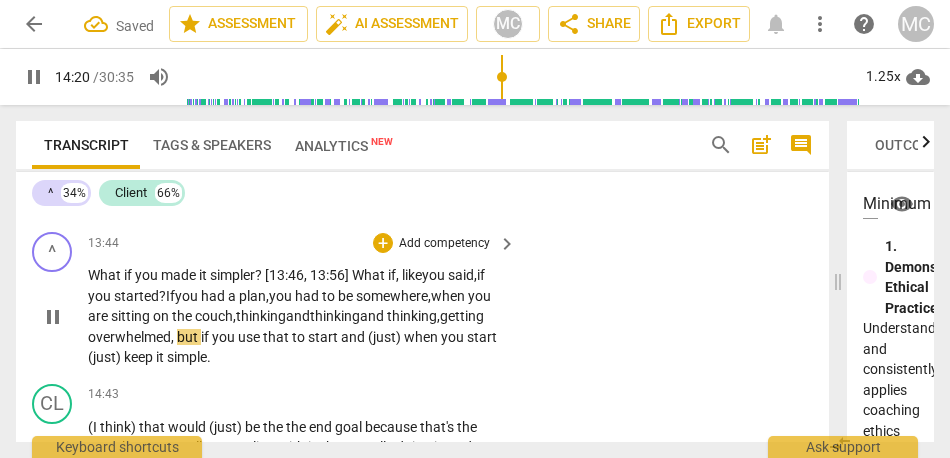 click on "overwhelmed" at bounding box center [129, 337] 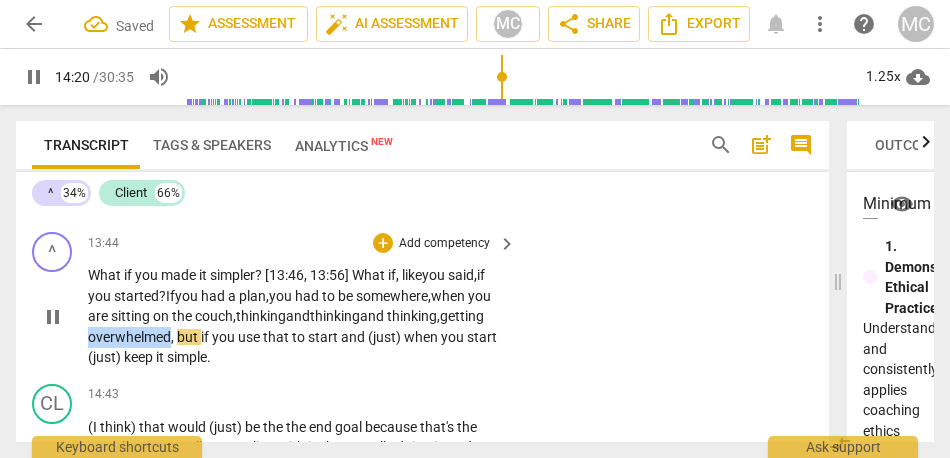 click on "overwhelmed" at bounding box center (129, 337) 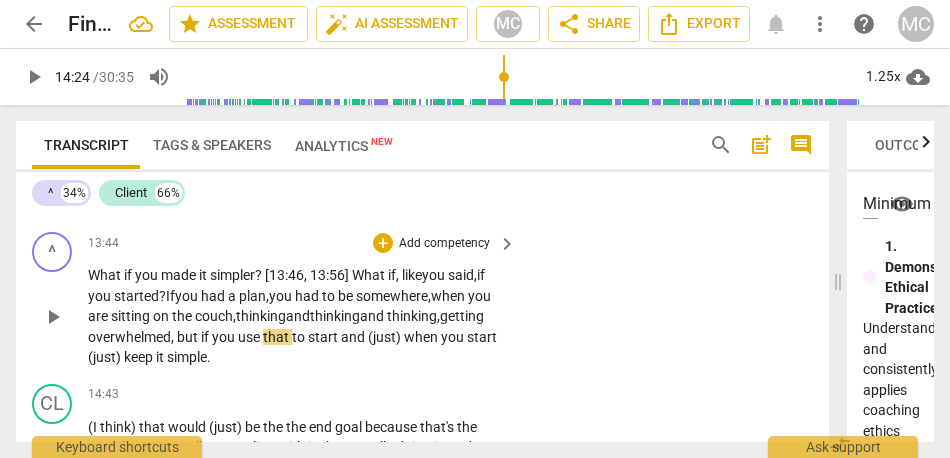 click on "," at bounding box center [174, 337] 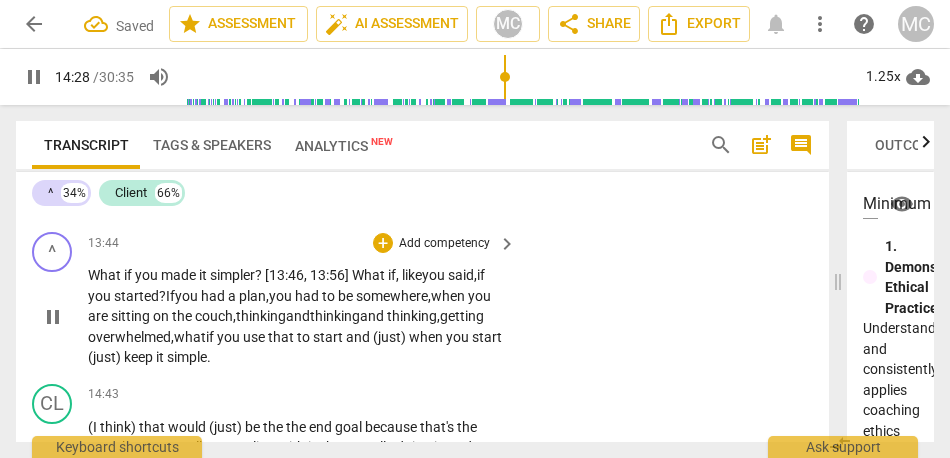 click on "and" at bounding box center (359, 337) 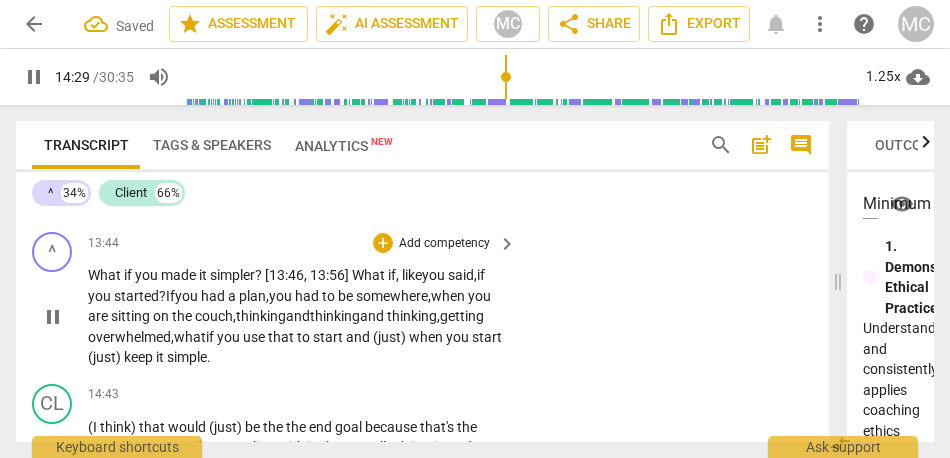 click on "when" at bounding box center [427, 337] 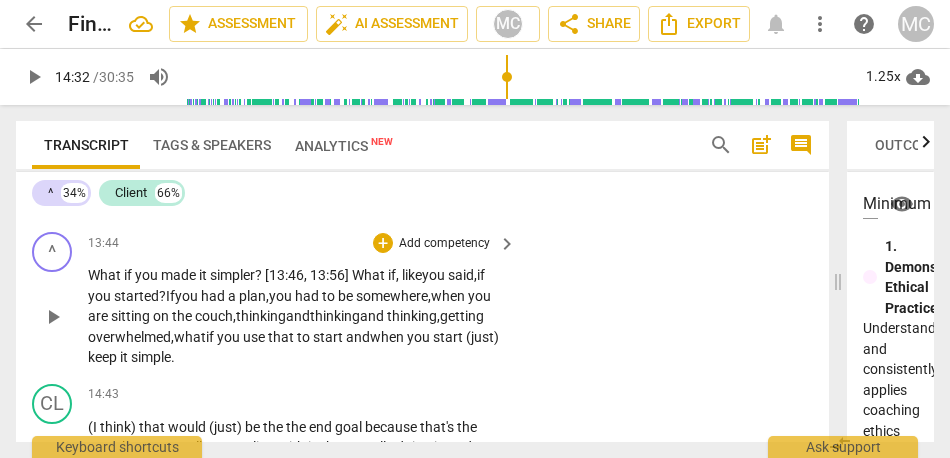 click on "and  w" at bounding box center (363, 337) 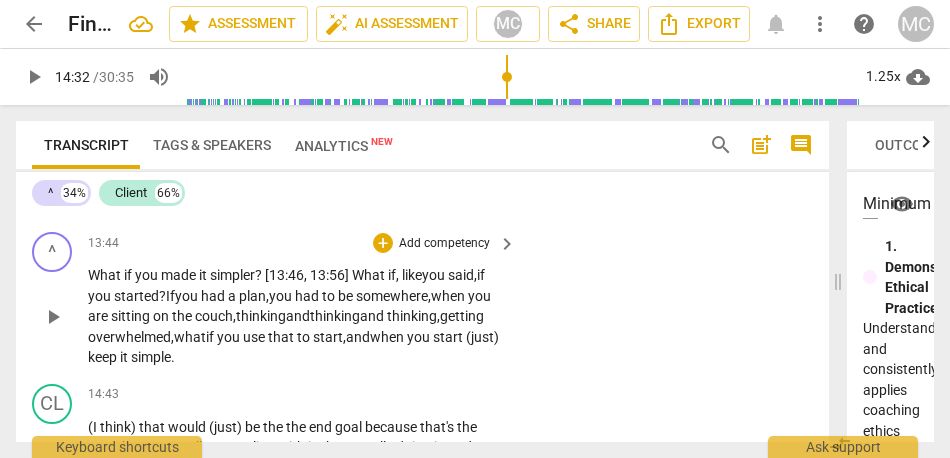 click on "and  w" at bounding box center [363, 337] 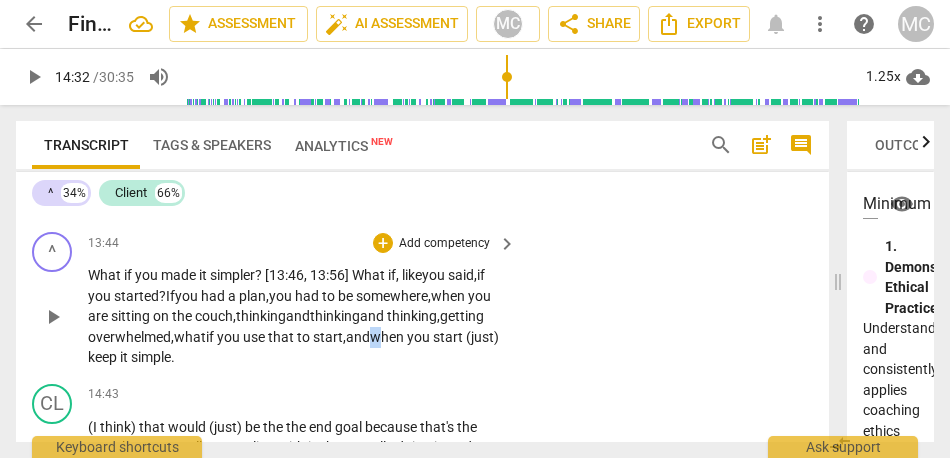 click on "and  w" at bounding box center (363, 337) 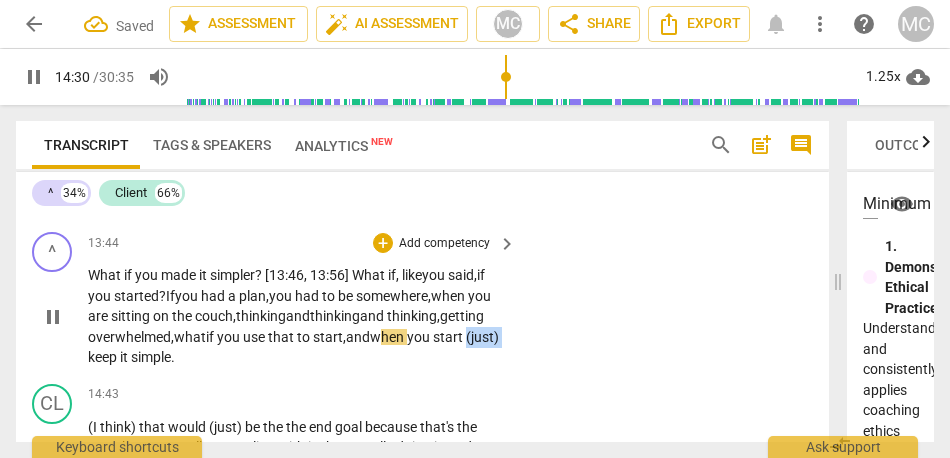 drag, startPoint x: 88, startPoint y: 358, endPoint x: 44, endPoint y: 354, distance: 44.181442 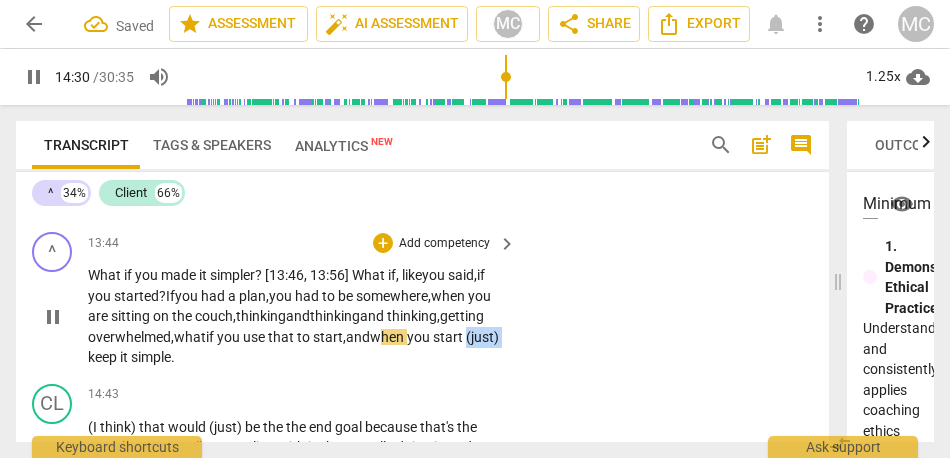 click on "^ play_arrow pause 13:44 + Add competency keyboard_arrow_right What   if   you   made   it   simpler ?   [13:46 ,   13:56]   What   if, like  you   said,  if   you   started?  If  you   had   a   plan,  you   had   to   be   somewhere,  when   you   are   sitting   on   the   couch,  thinking  and  thinking  and   thinking,  getting   overwhelmed ,  what  if   you   use   that   to   start,  and  w hen   you   start   (just)   keep   it   simple ." at bounding box center (422, 300) 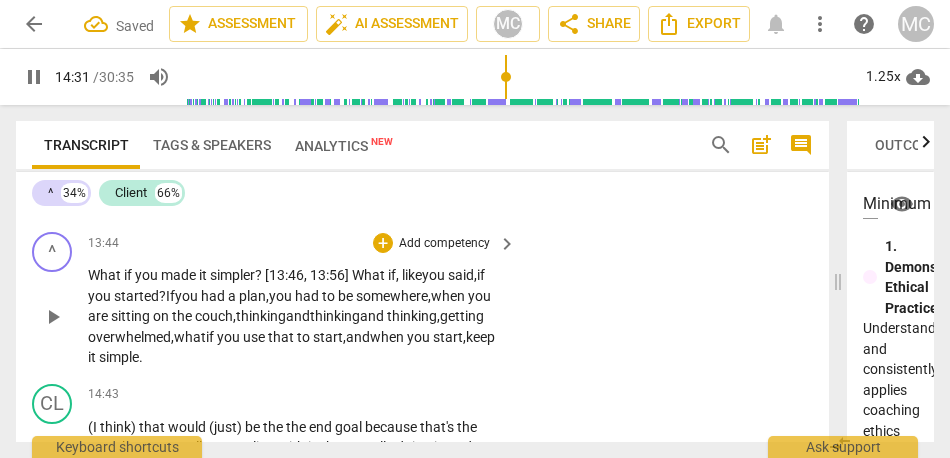 click on "What   if   you   made   it   simpler ?   [13:46 ,   13:56]   What   if, like  you   said,  if   you   started?  If  you   had   a   plan,  you   had   to   be   somewhere,  when   you   are   sitting   on   the   couch,  thinking  and  thinking  and   thinking,  getting   overwhelmed ,  what  if   you   use   that   to   start,  and  w hen   you   start,  keep   it   simple ." at bounding box center [297, 316] 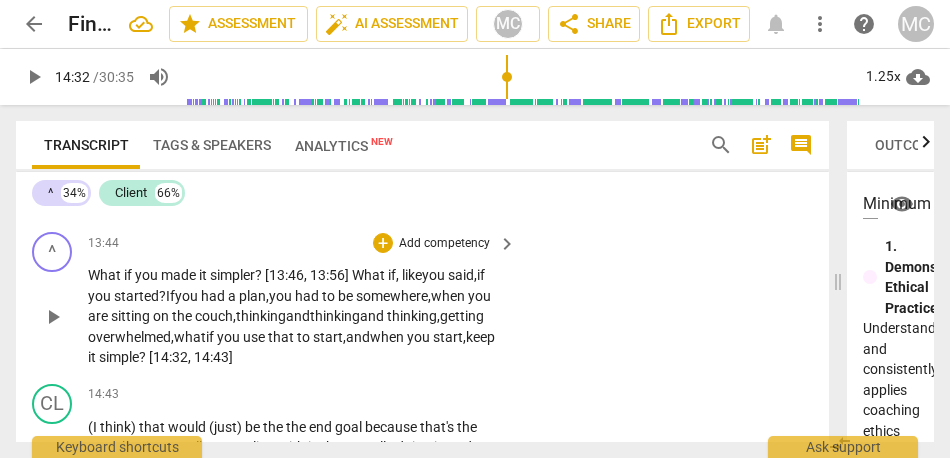 click on "Add competency" at bounding box center (444, 244) 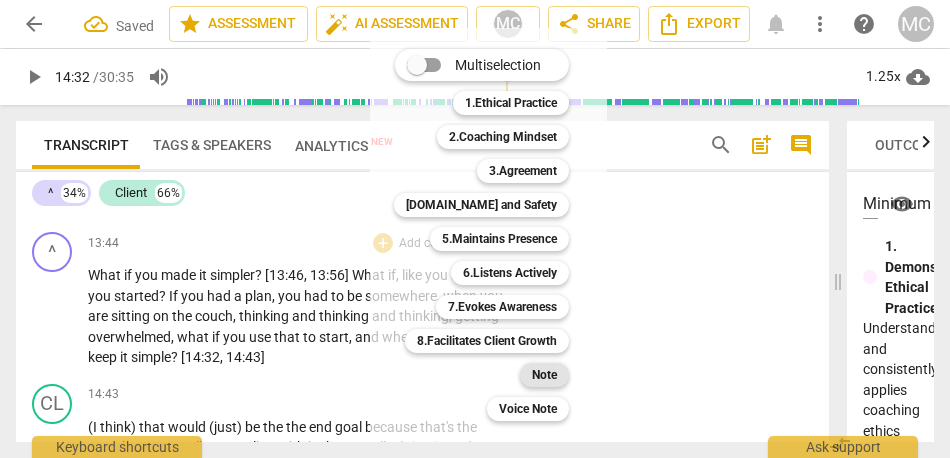 click on "Note" at bounding box center [544, 375] 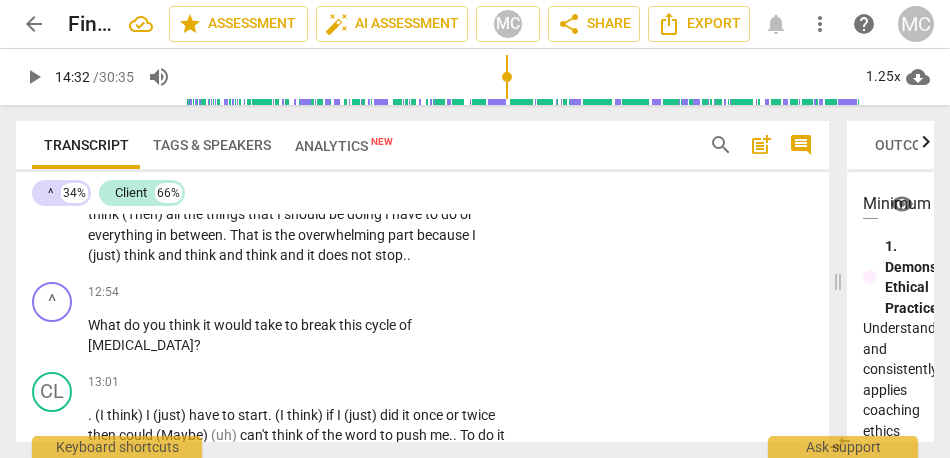 scroll, scrollTop: 6242, scrollLeft: 0, axis: vertical 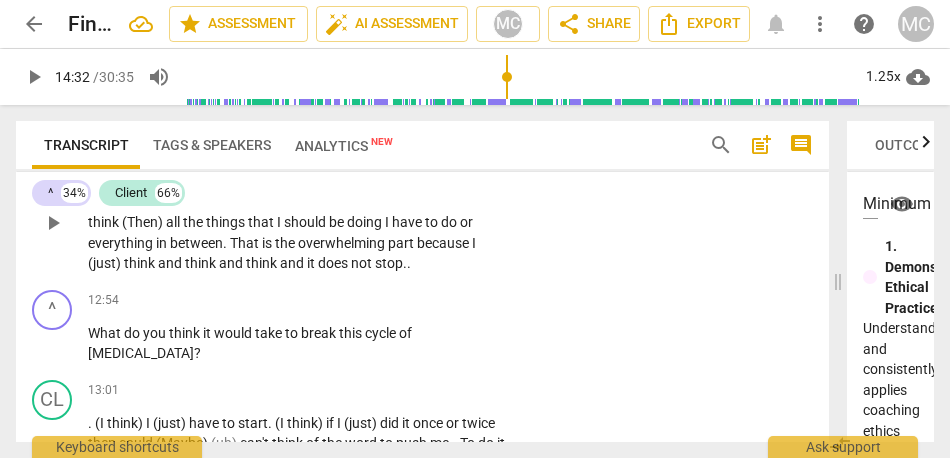click on "and" at bounding box center [293, 263] 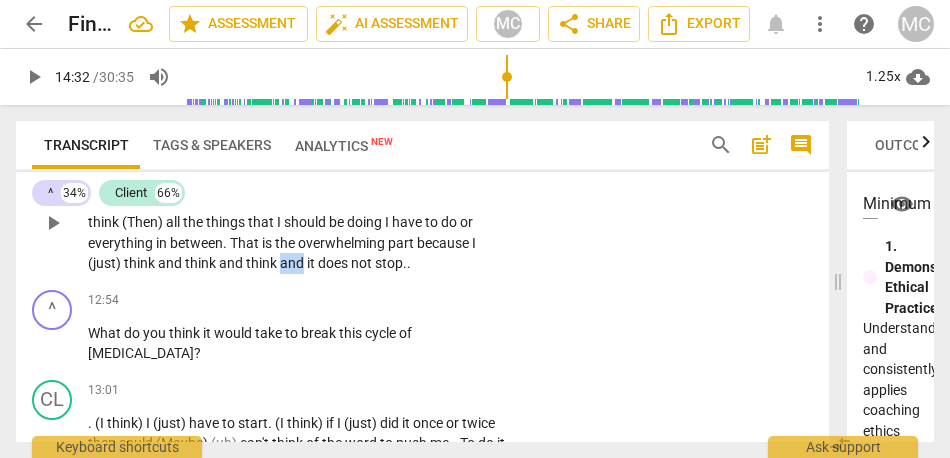 click on "and" at bounding box center [293, 263] 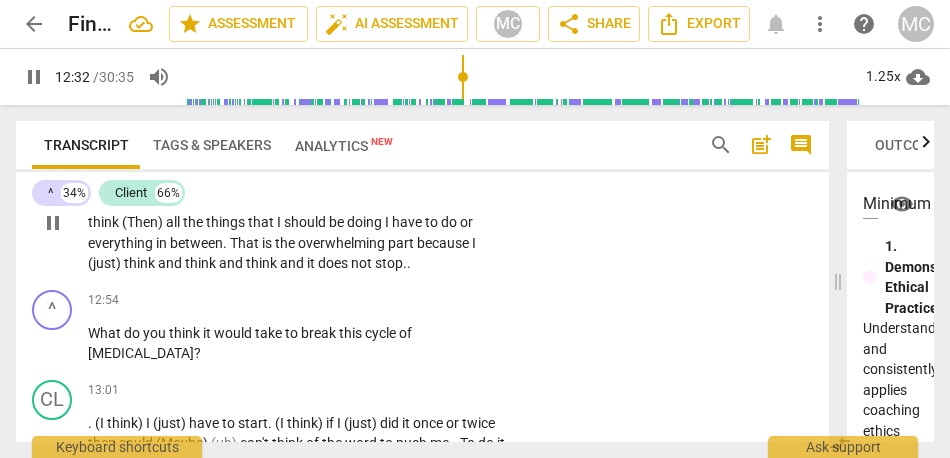 click on "it" at bounding box center (312, 263) 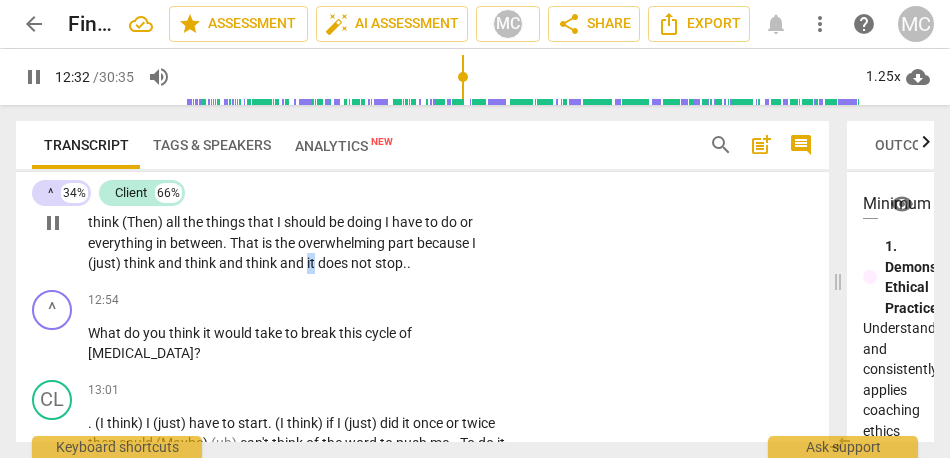 click on "it" at bounding box center (312, 263) 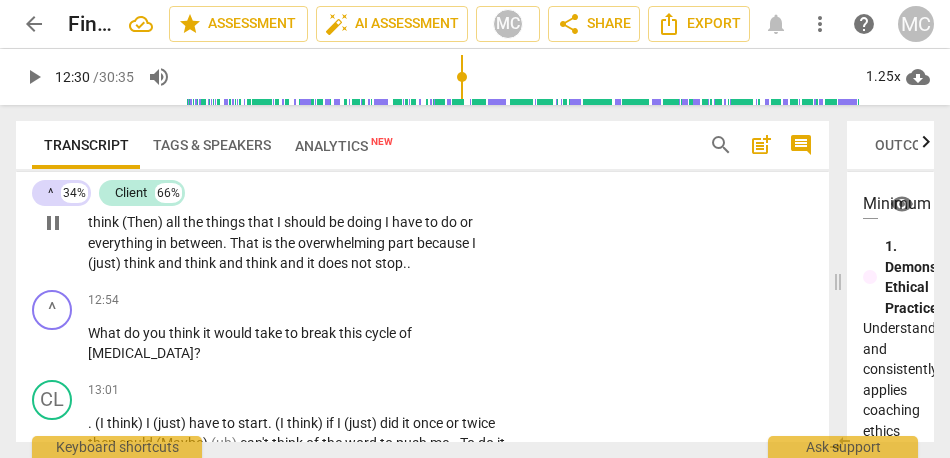 click on "stop" at bounding box center (389, 263) 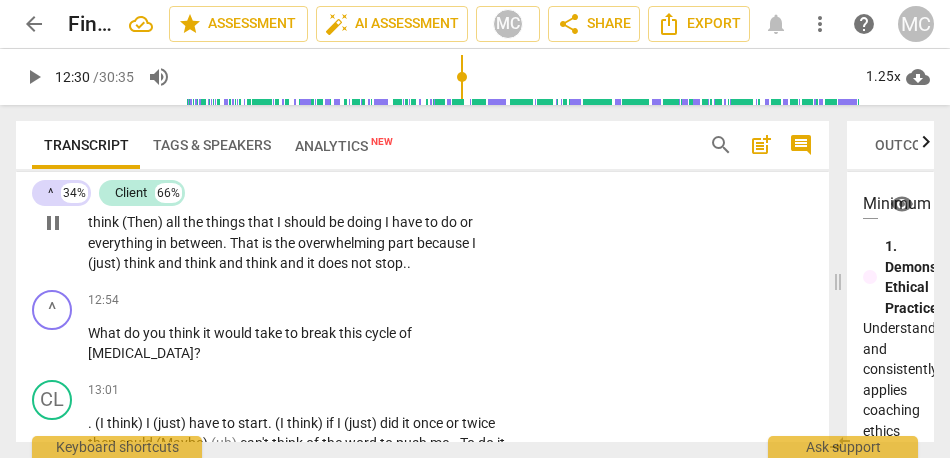 type on "751" 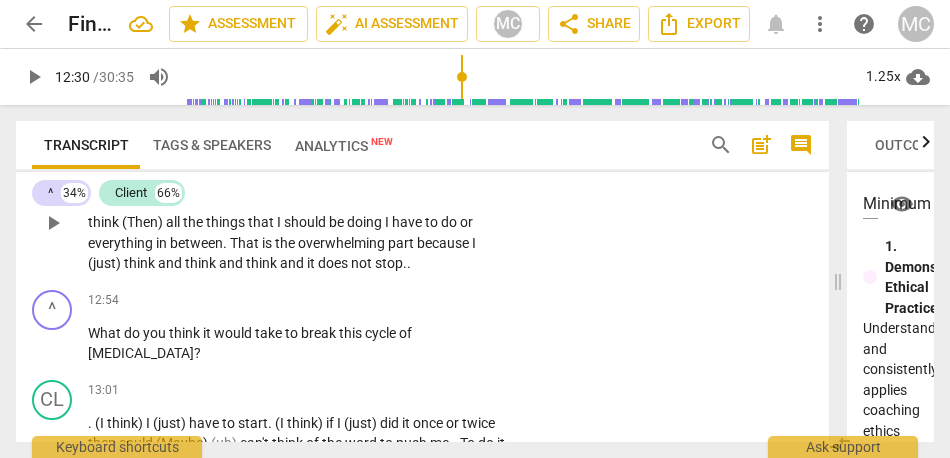 type 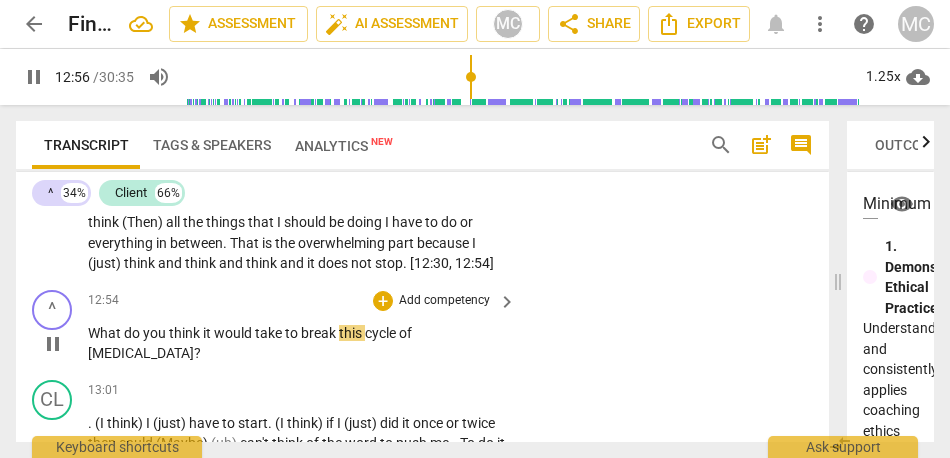 click on "What   do   you   think   it   would   take   to   break   this   cycle   of   [MEDICAL_DATA] ?" at bounding box center [297, 343] 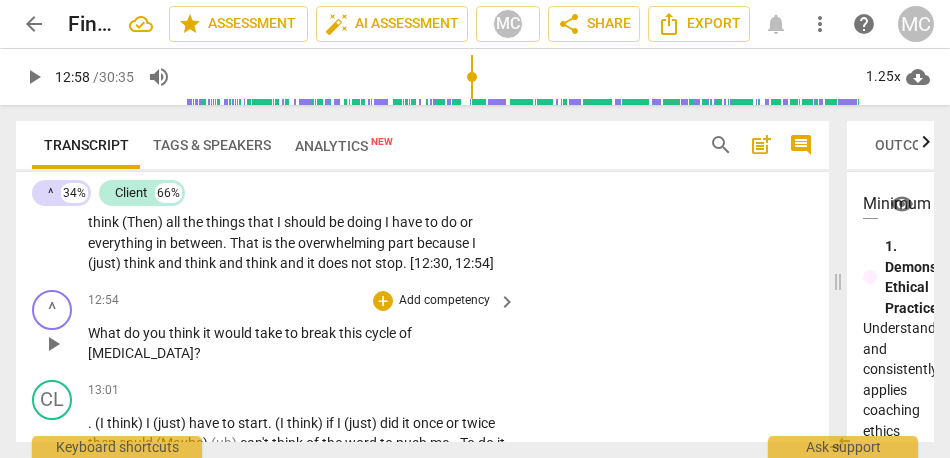 click on "Add competency" at bounding box center [444, 301] 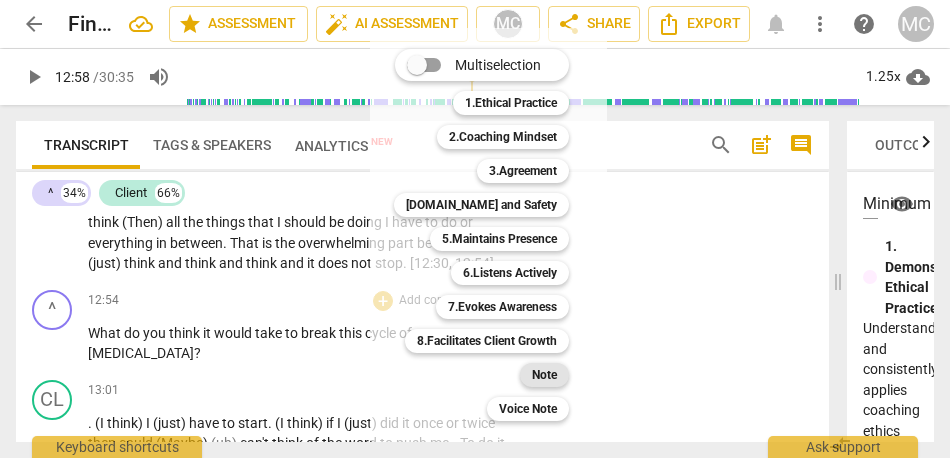 click on "Note" at bounding box center [544, 375] 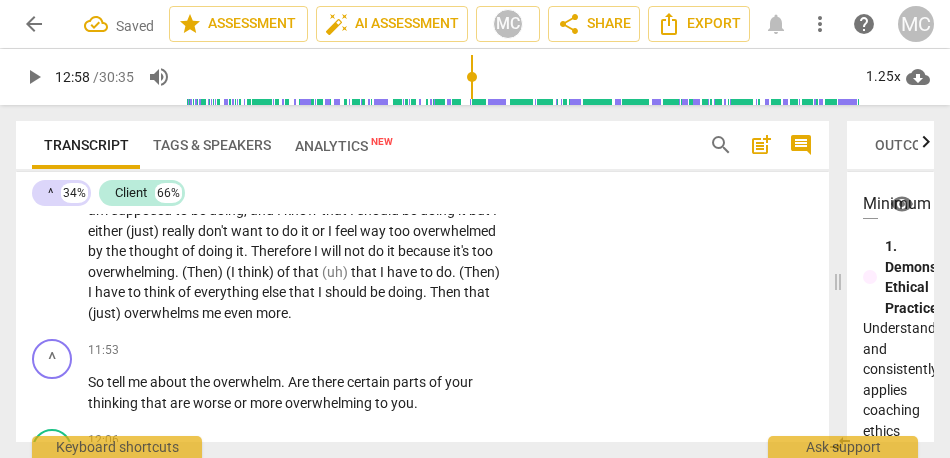 scroll, scrollTop: 5946, scrollLeft: 0, axis: vertical 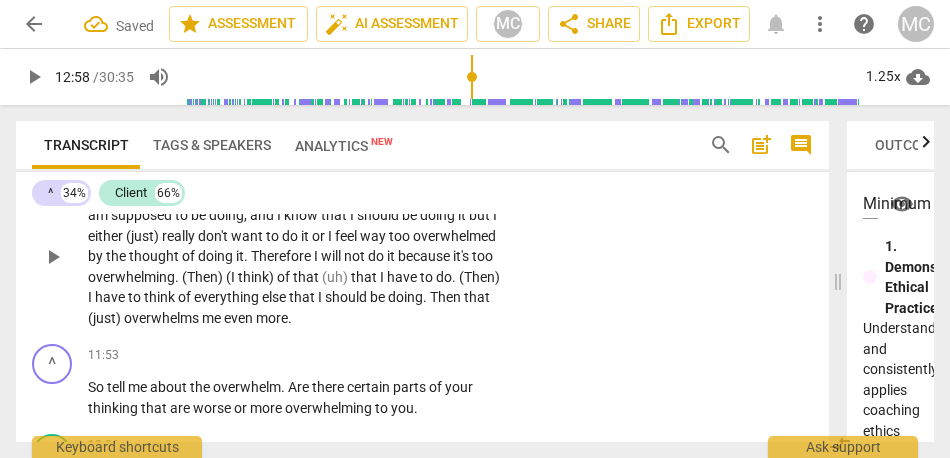 click on "overwhelms" at bounding box center [163, 318] 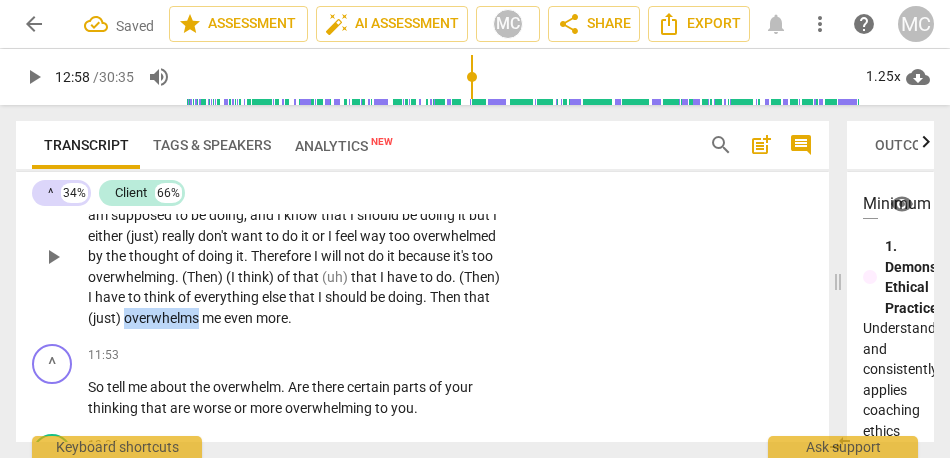 click on "overwhelms" at bounding box center [163, 318] 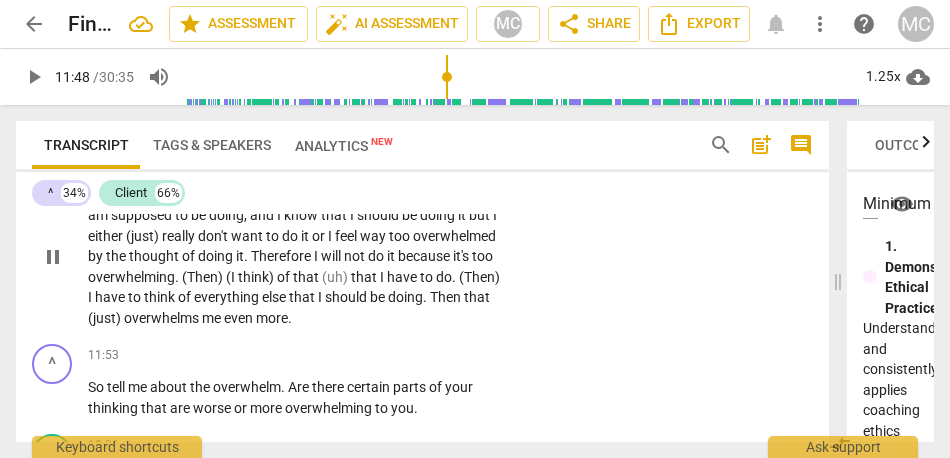 type on "708" 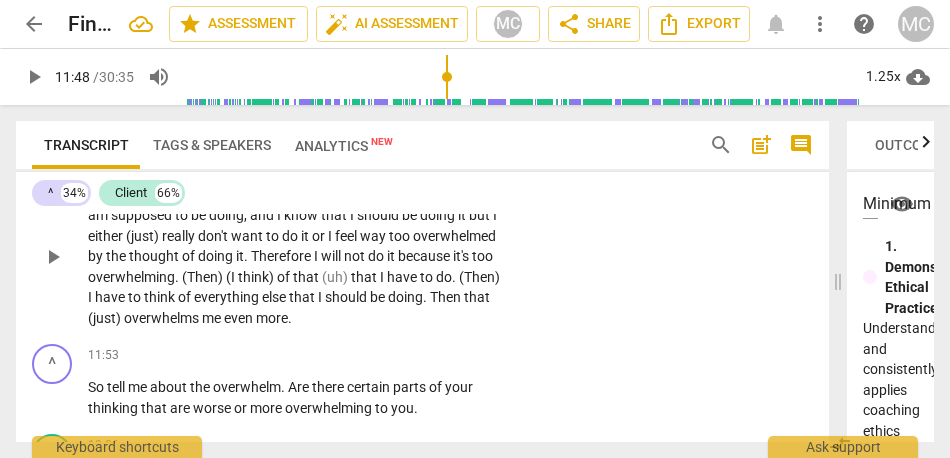 click on "more" at bounding box center [272, 318] 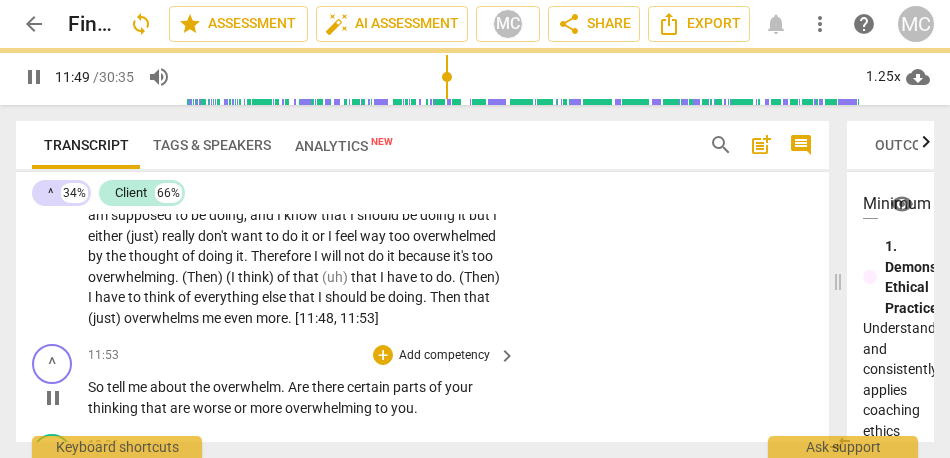 click on "play_arrow pause" at bounding box center [62, 398] 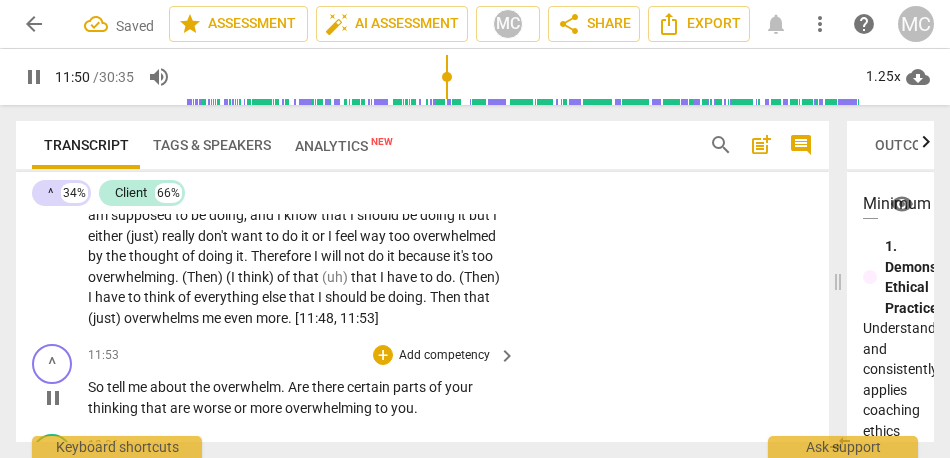 click on "So" at bounding box center [97, 387] 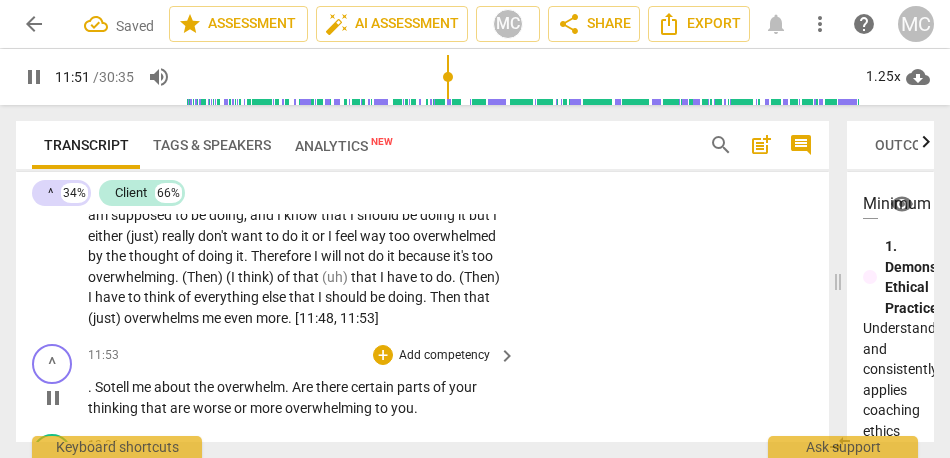 type on "712" 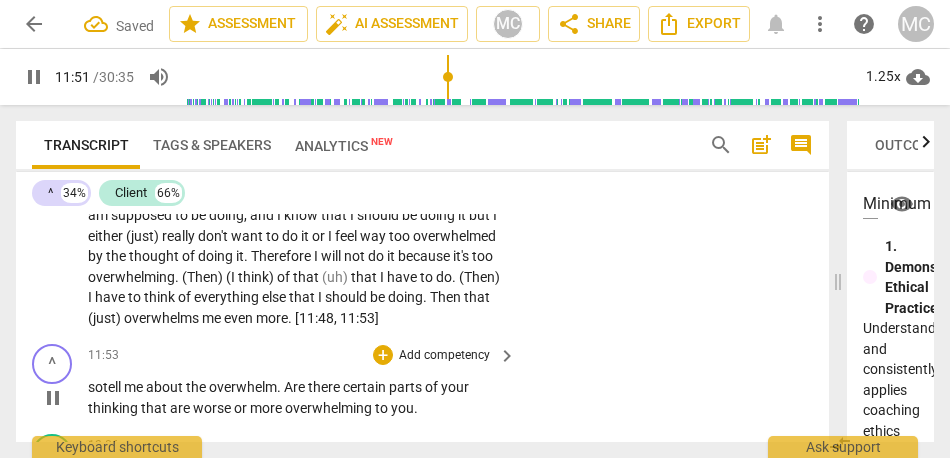 type 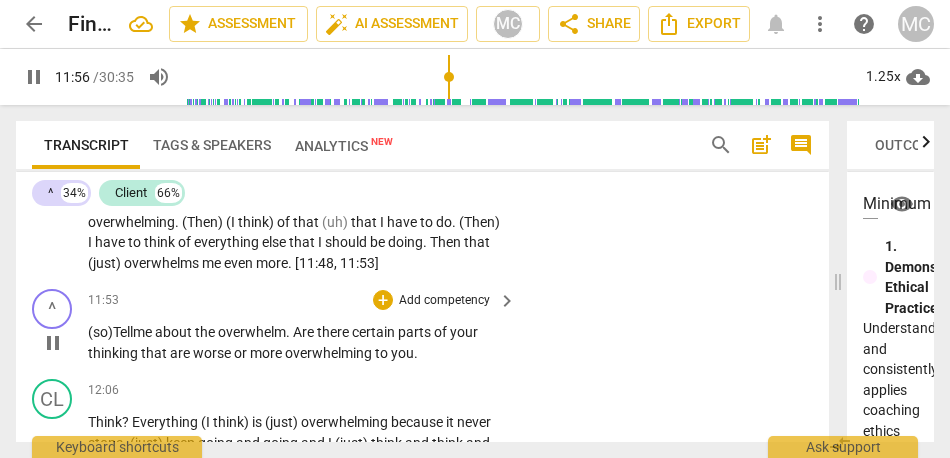 scroll, scrollTop: 6018, scrollLeft: 0, axis: vertical 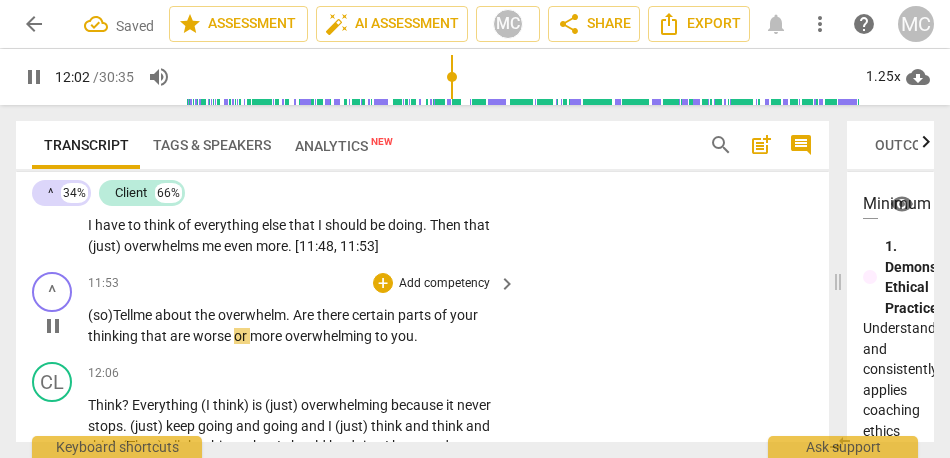 click on "." at bounding box center [416, 336] 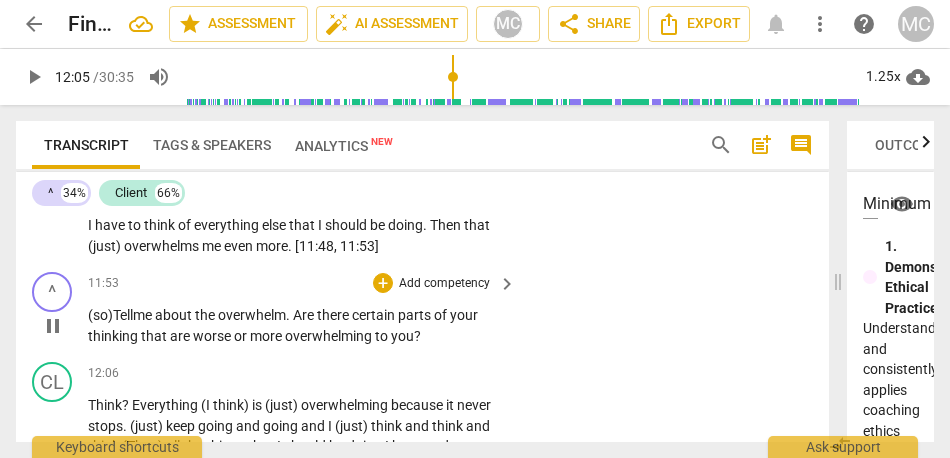 click on "Add competency" at bounding box center (444, 284) 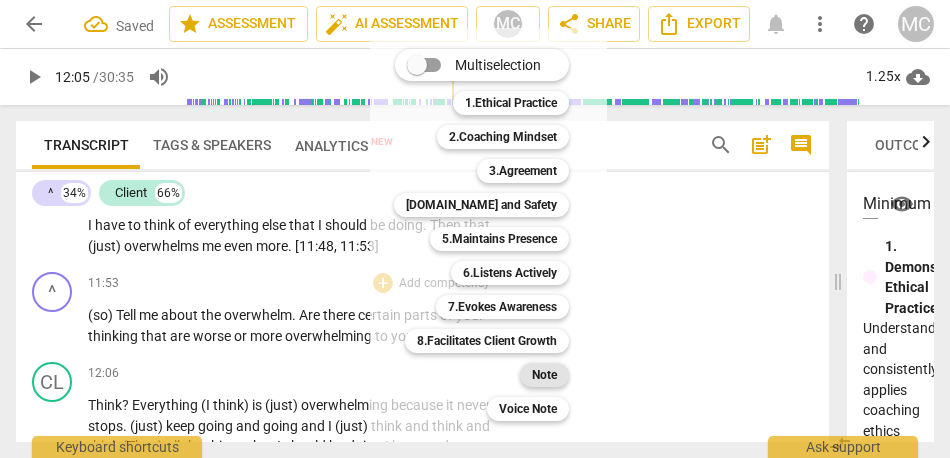 click on "Note" at bounding box center [544, 375] 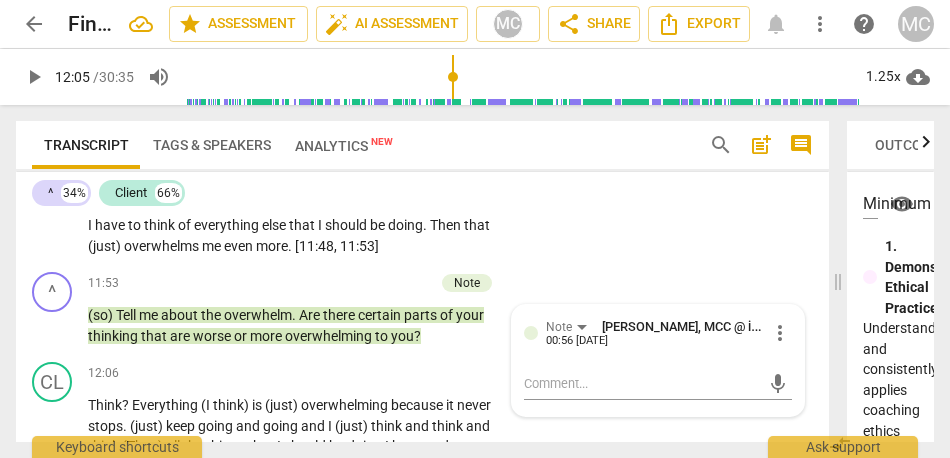 type on "726" 